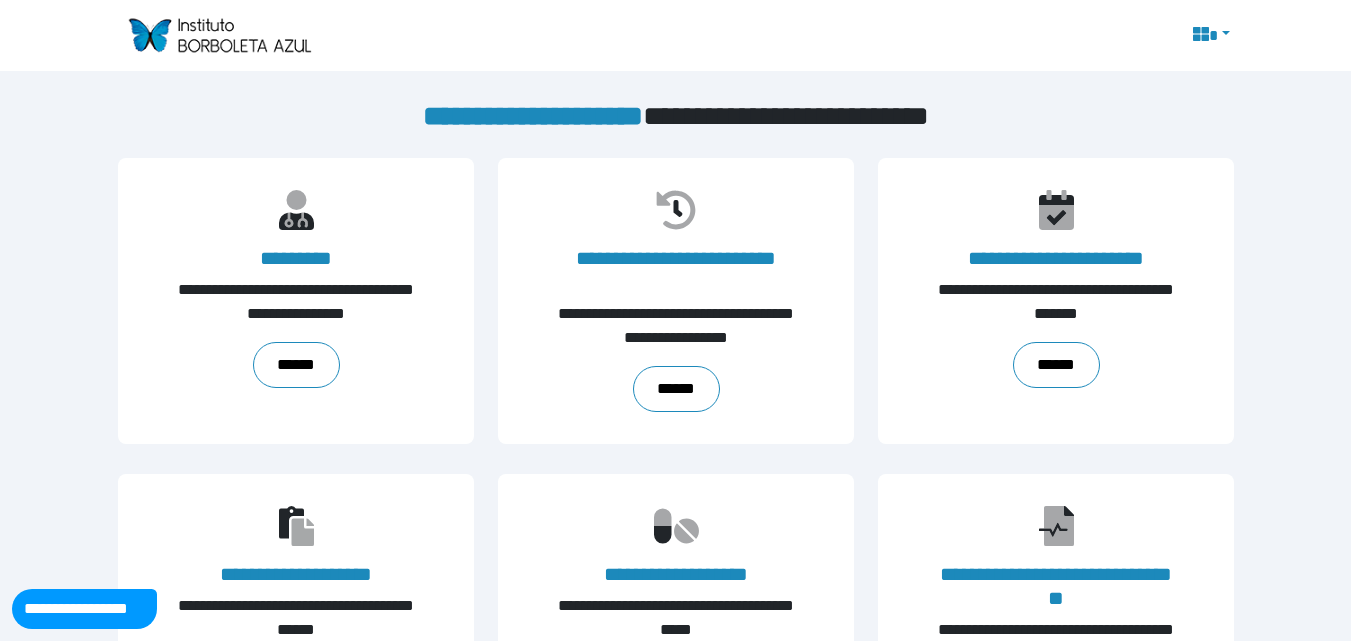 scroll, scrollTop: 0, scrollLeft: 0, axis: both 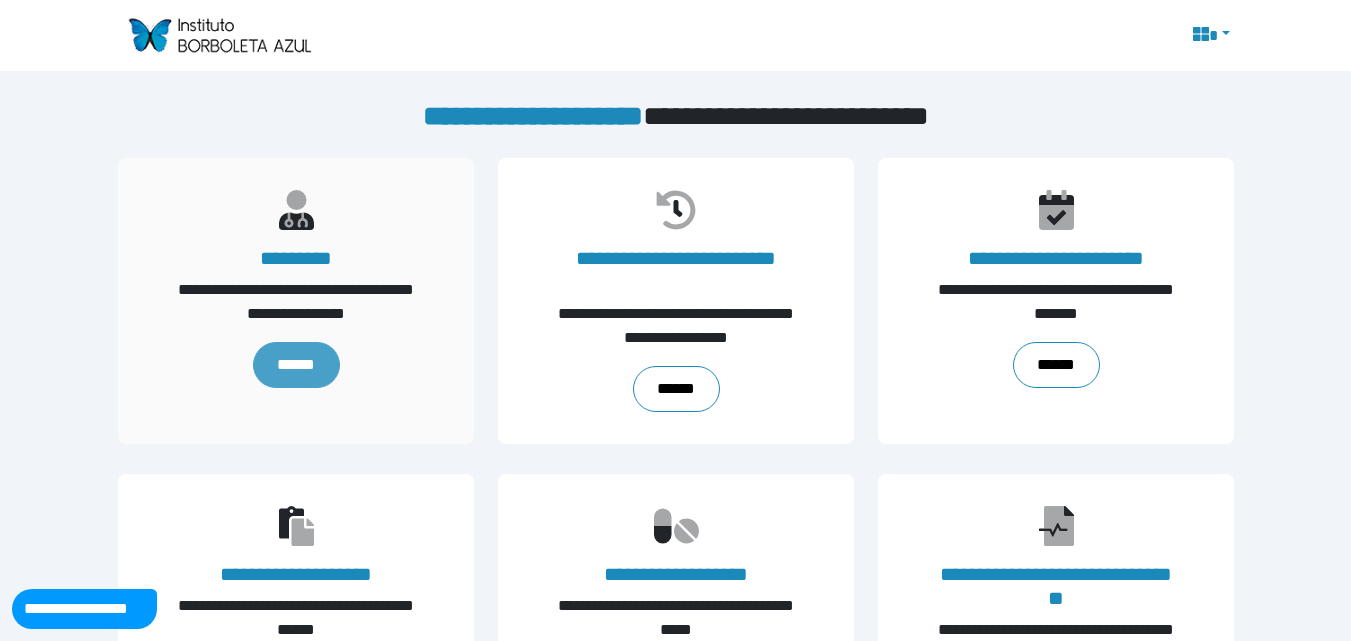 click on "******" at bounding box center (295, 365) 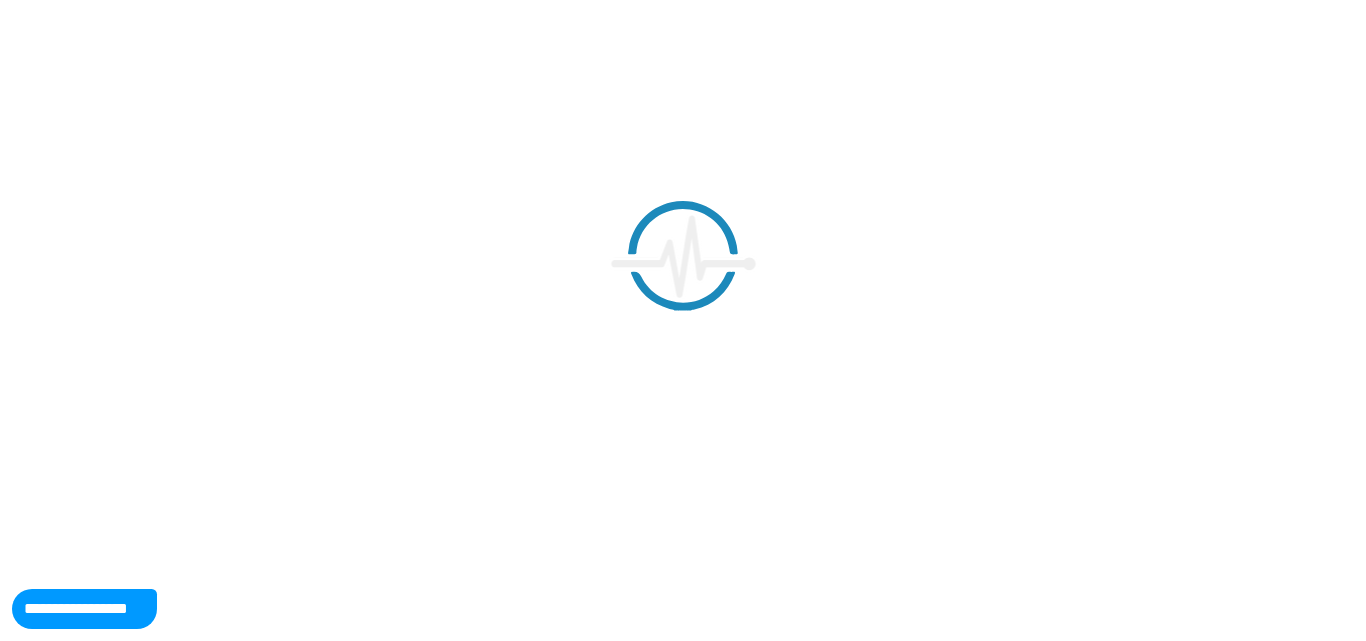 scroll, scrollTop: 0, scrollLeft: 0, axis: both 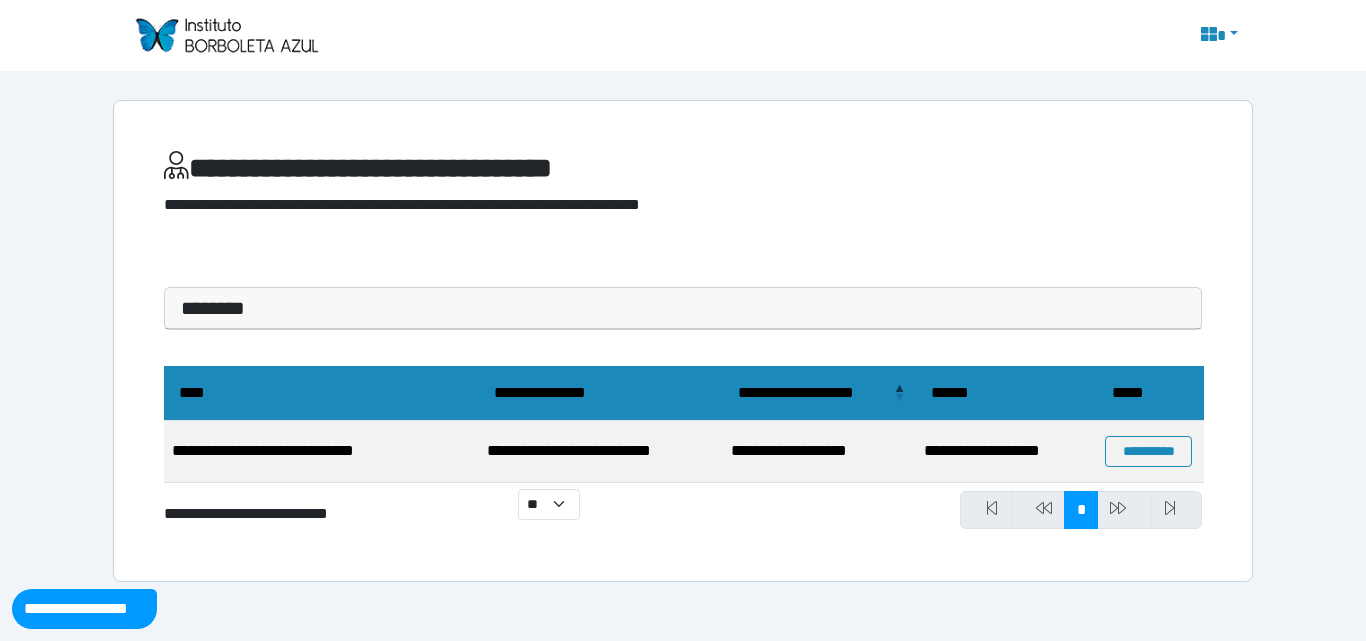 drag, startPoint x: 457, startPoint y: 447, endPoint x: 798, endPoint y: 564, distance: 360.51352 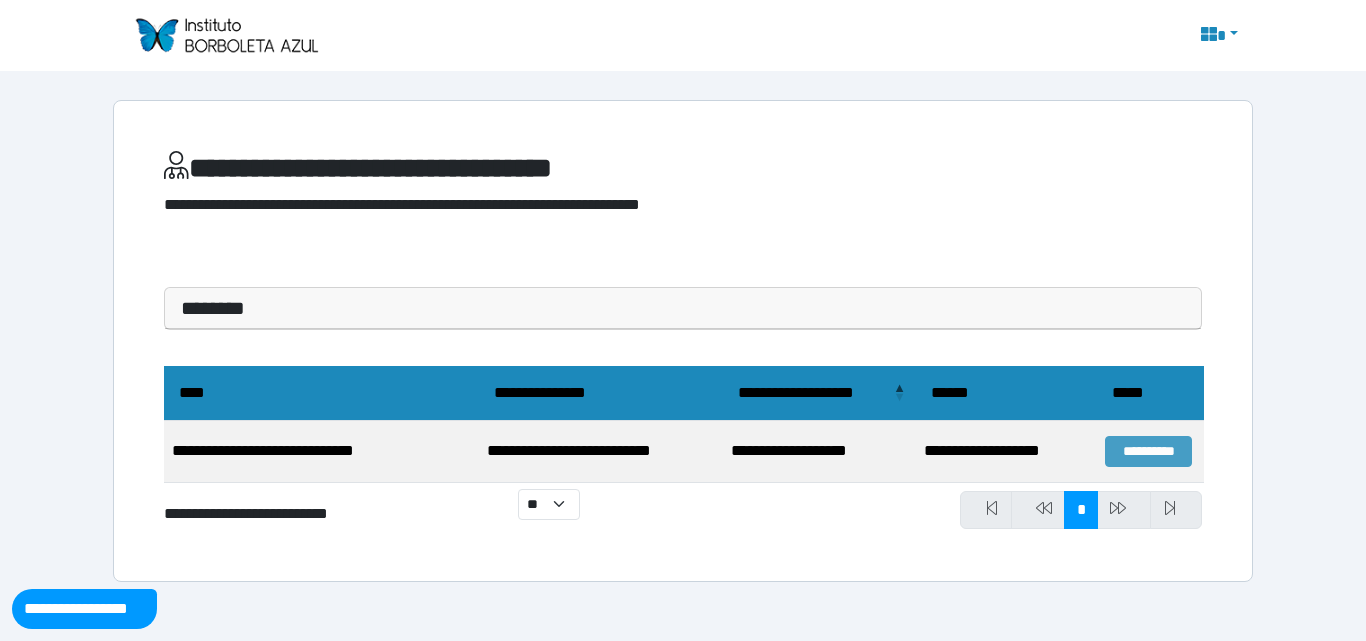 click on "**********" at bounding box center [1148, 451] 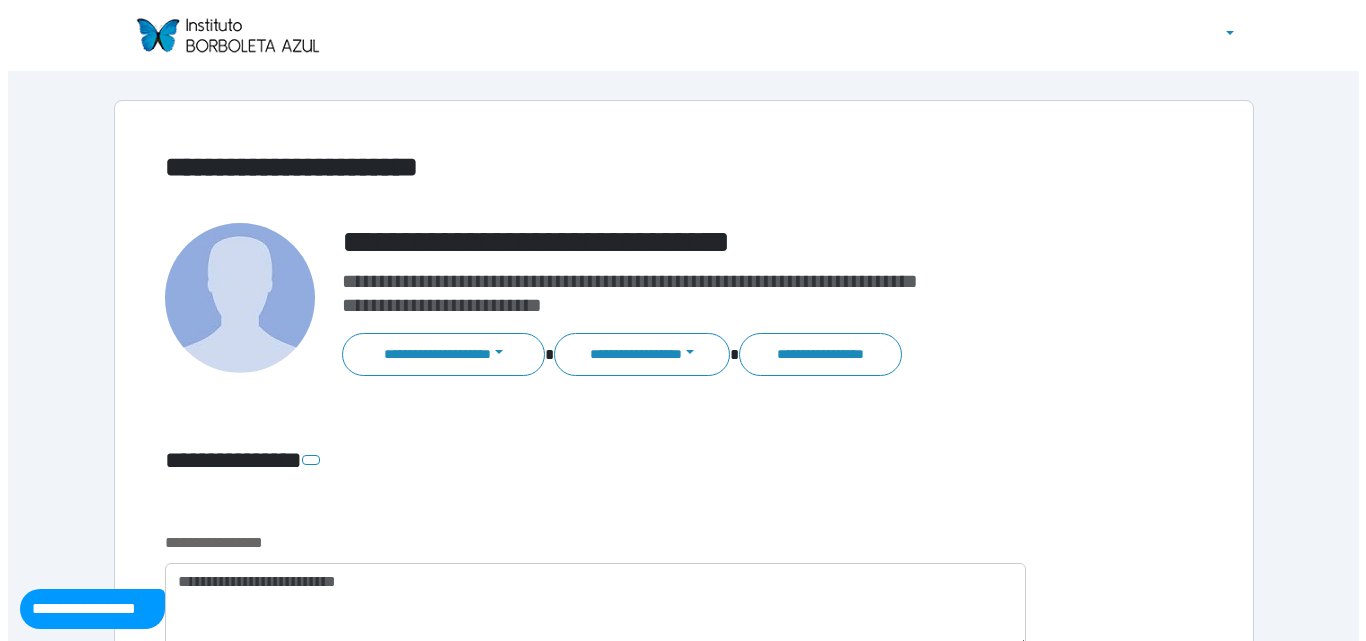 scroll, scrollTop: 0, scrollLeft: 0, axis: both 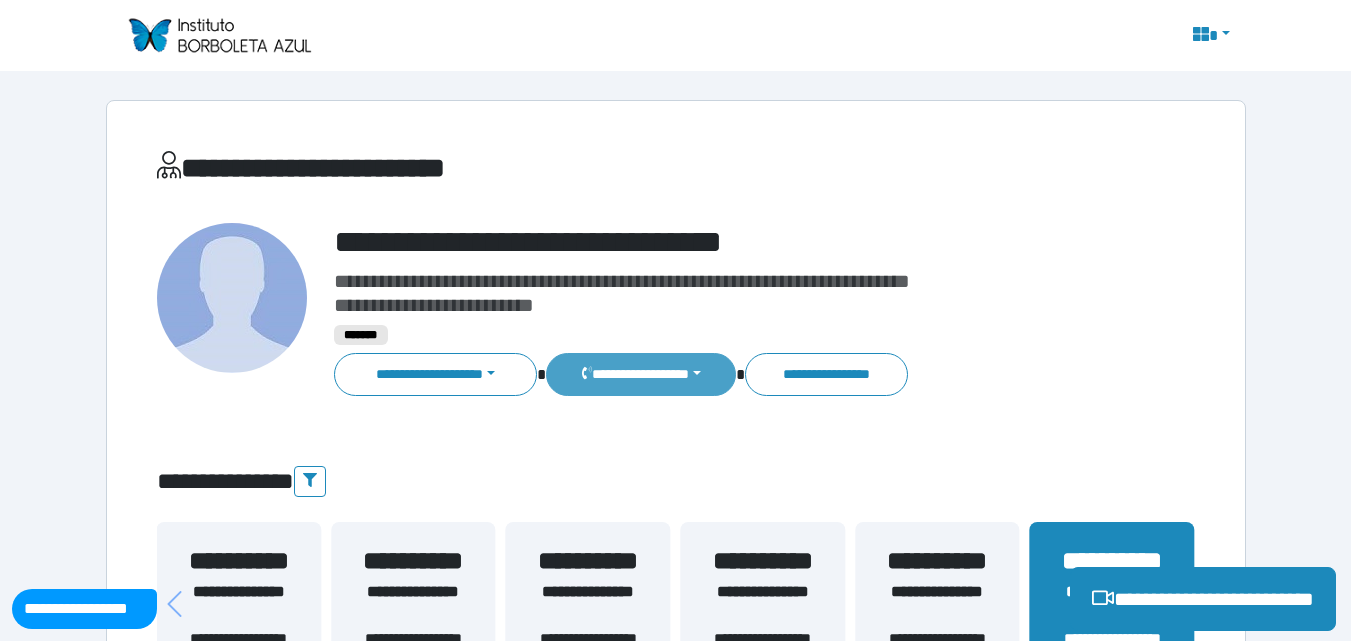 click on "**********" at bounding box center (640, 374) 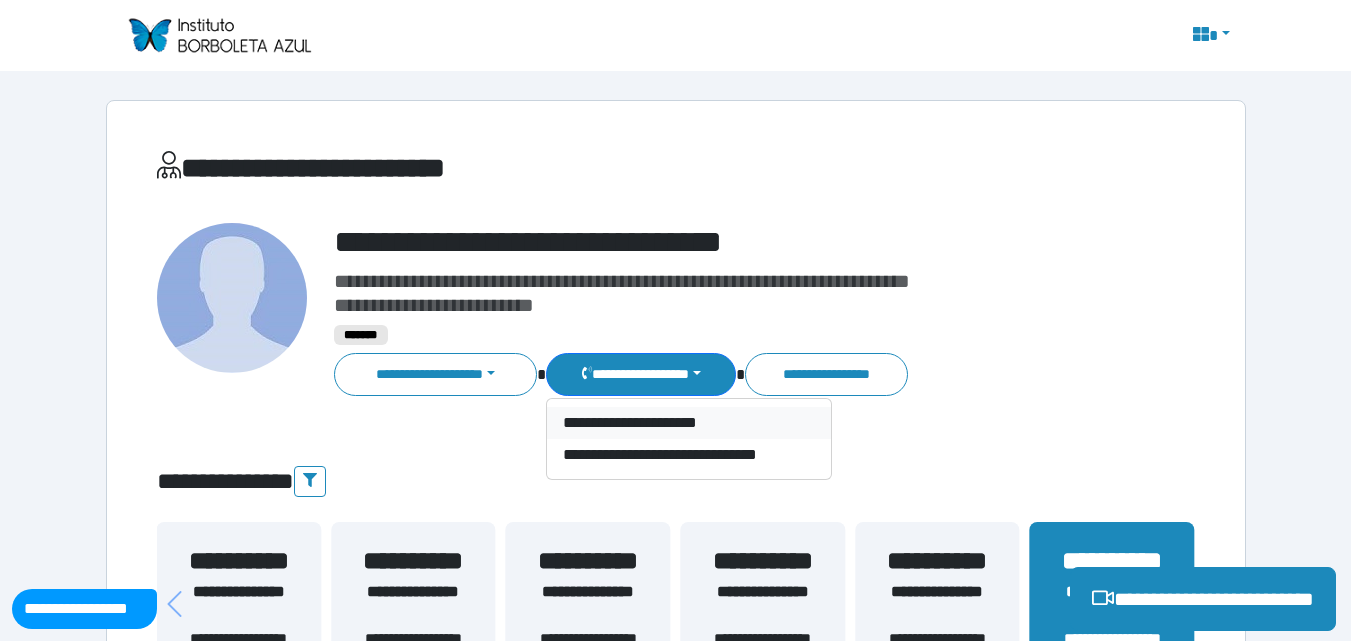 click on "**********" at bounding box center (689, 423) 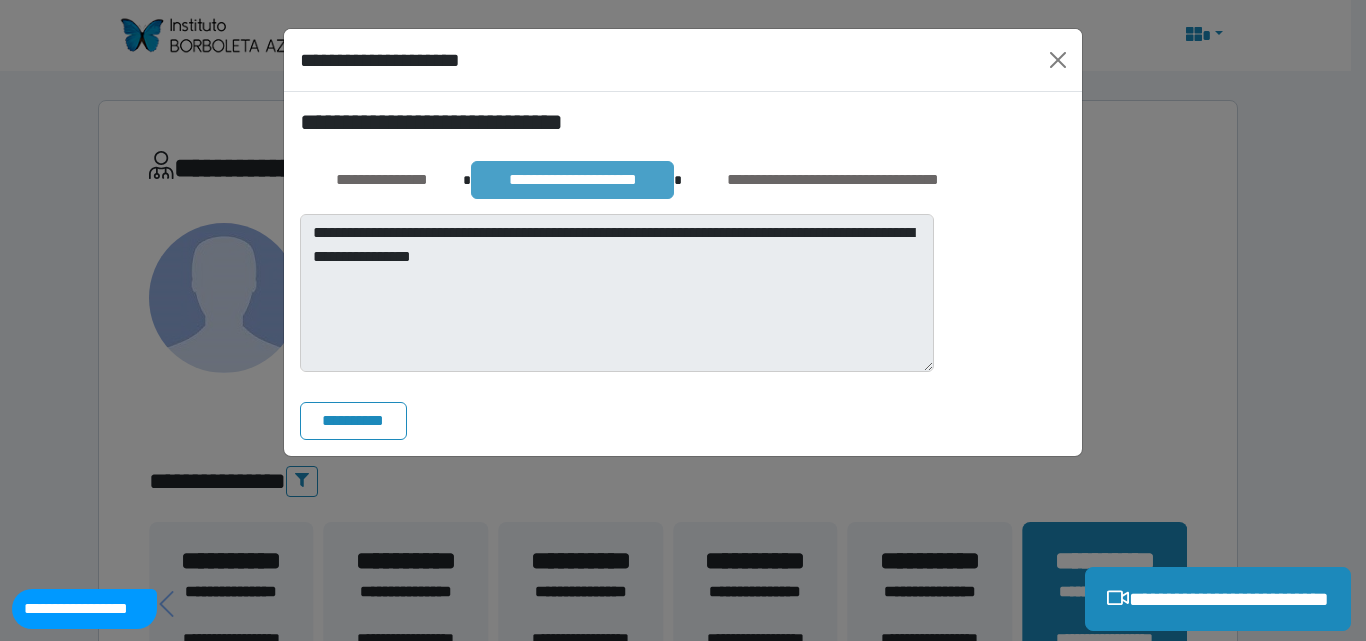 click on "**********" at bounding box center (572, 180) 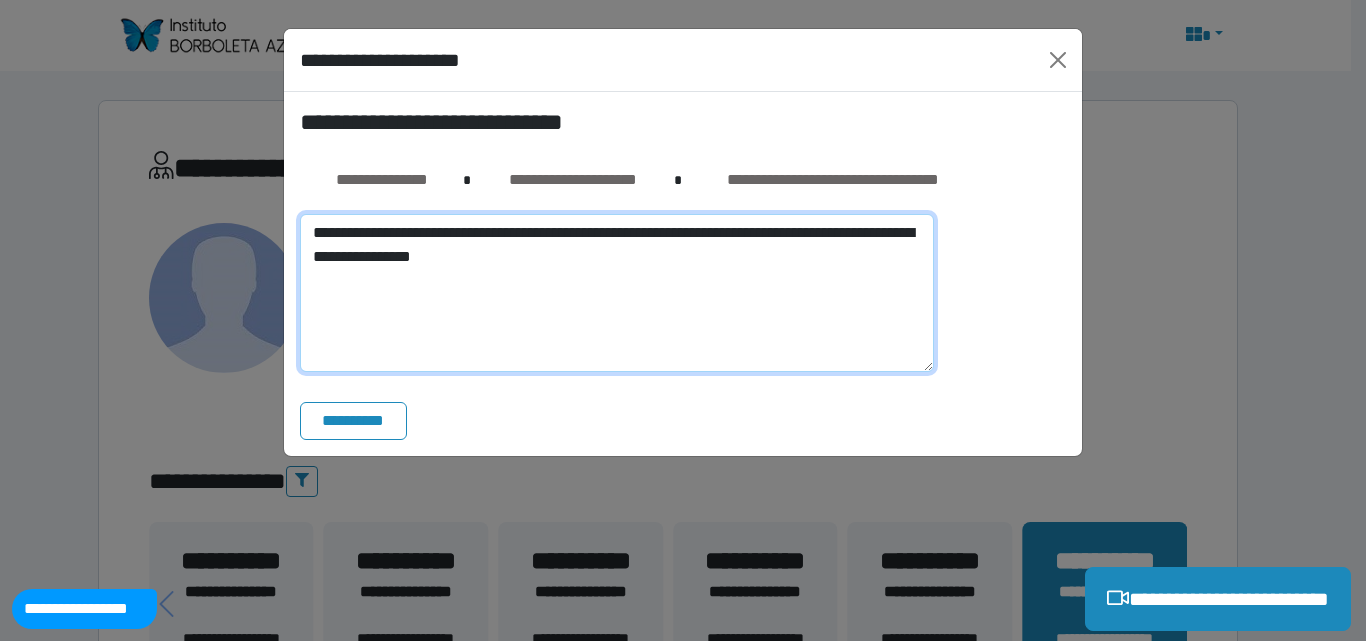 click on "**********" at bounding box center (617, 293) 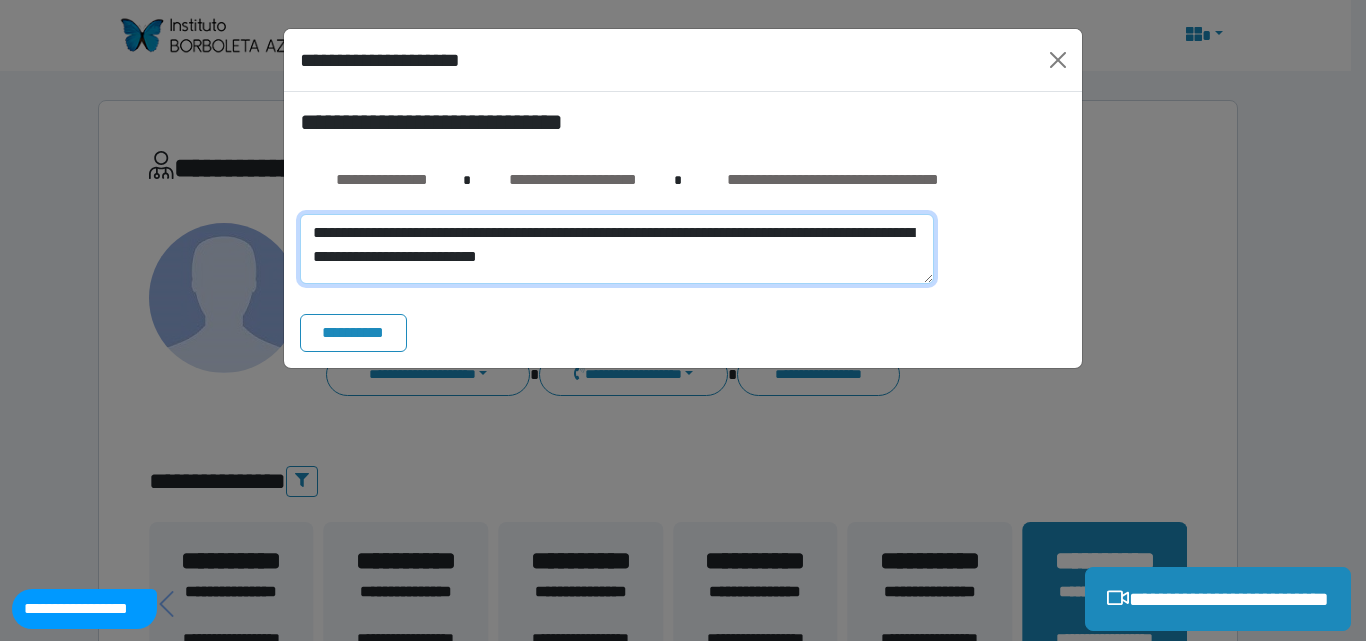 click on "**********" at bounding box center [617, 249] 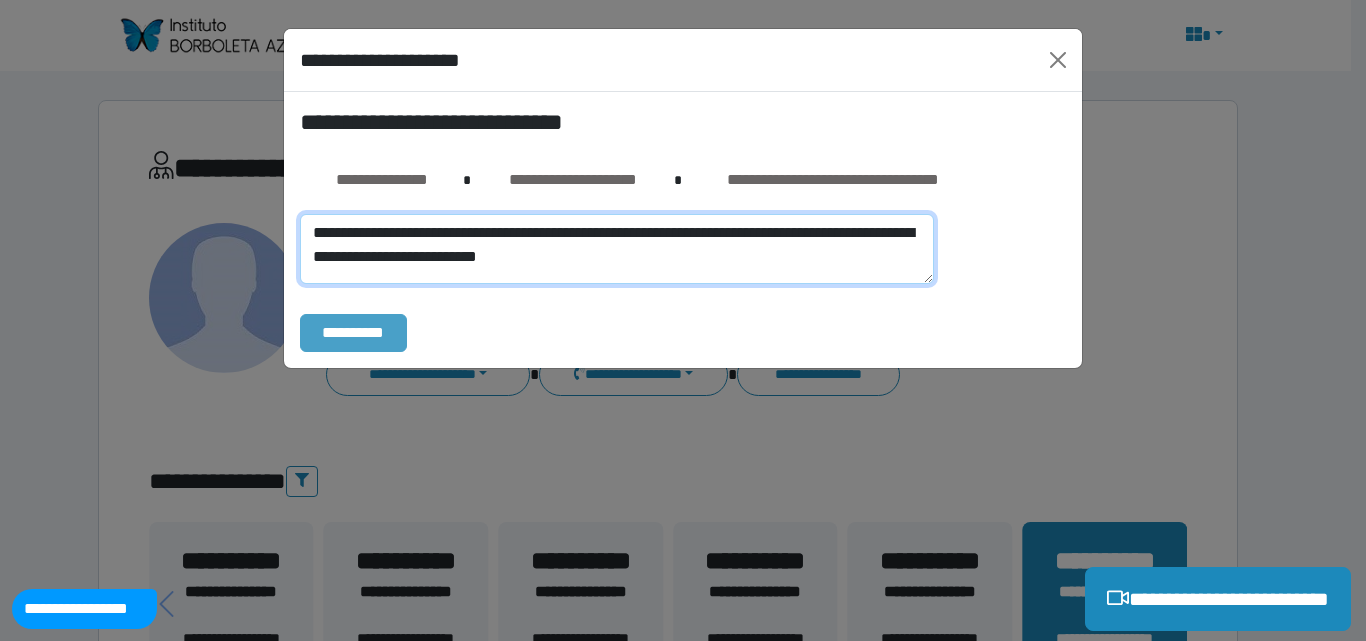 type on "**********" 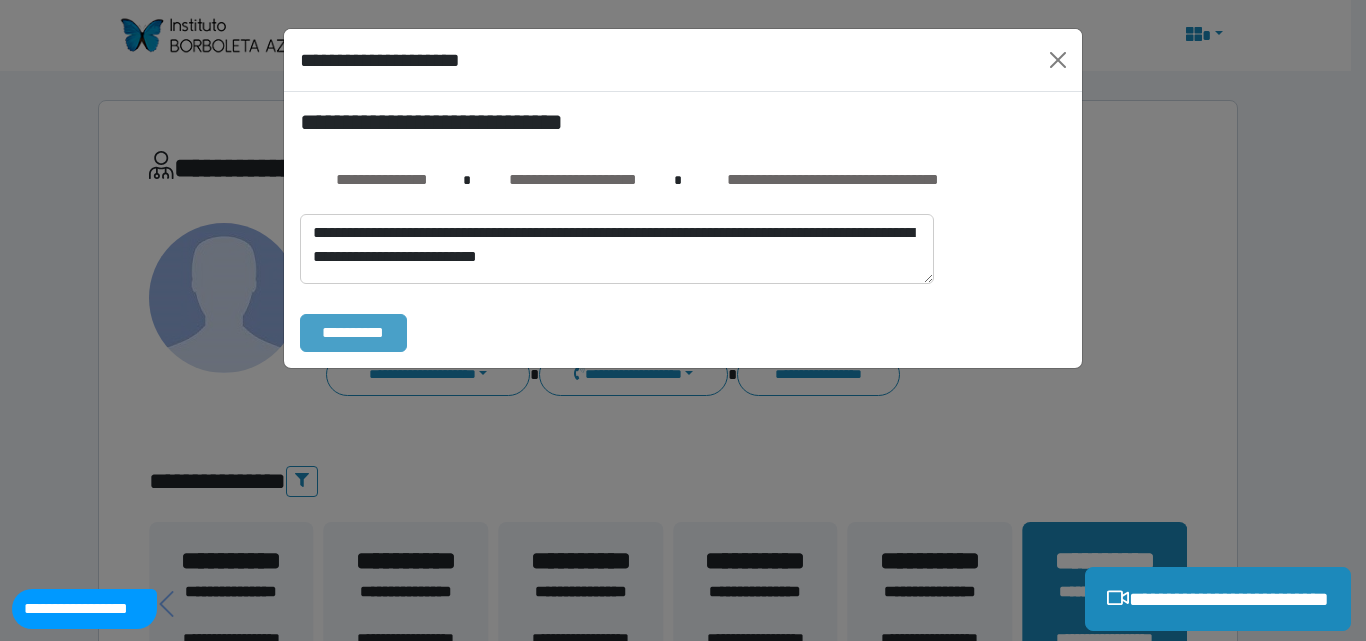 click on "**********" at bounding box center [353, 333] 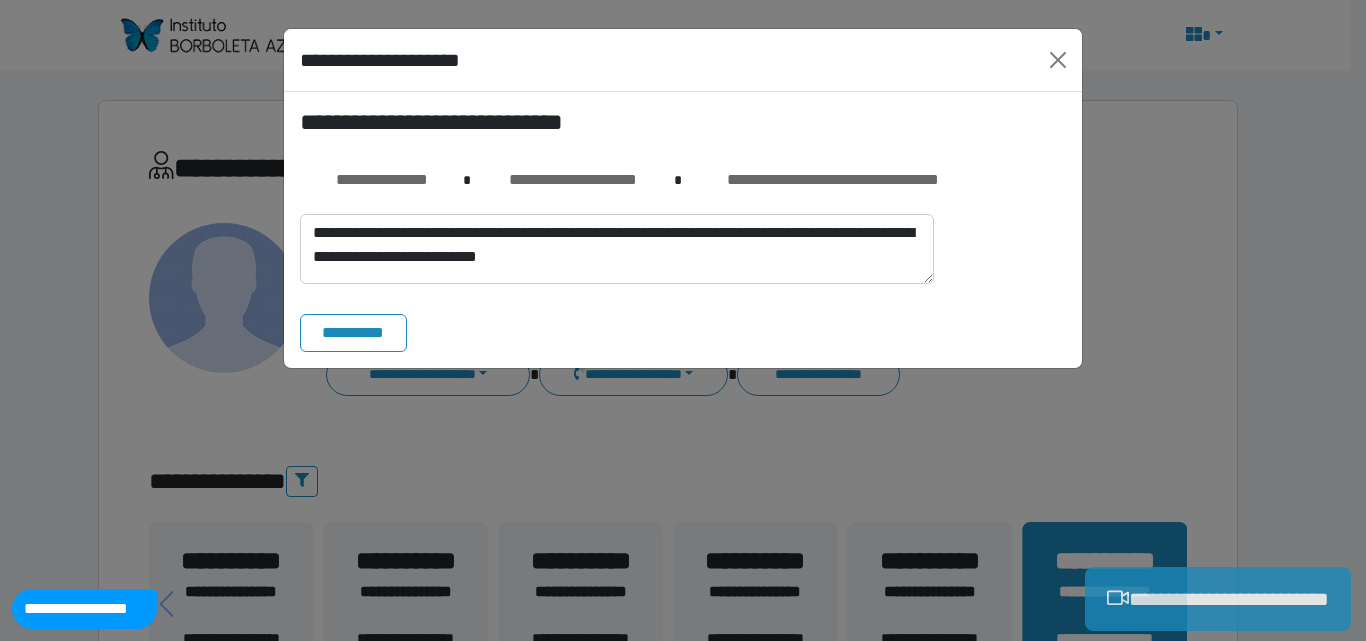 click on "**********" at bounding box center [1218, 599] 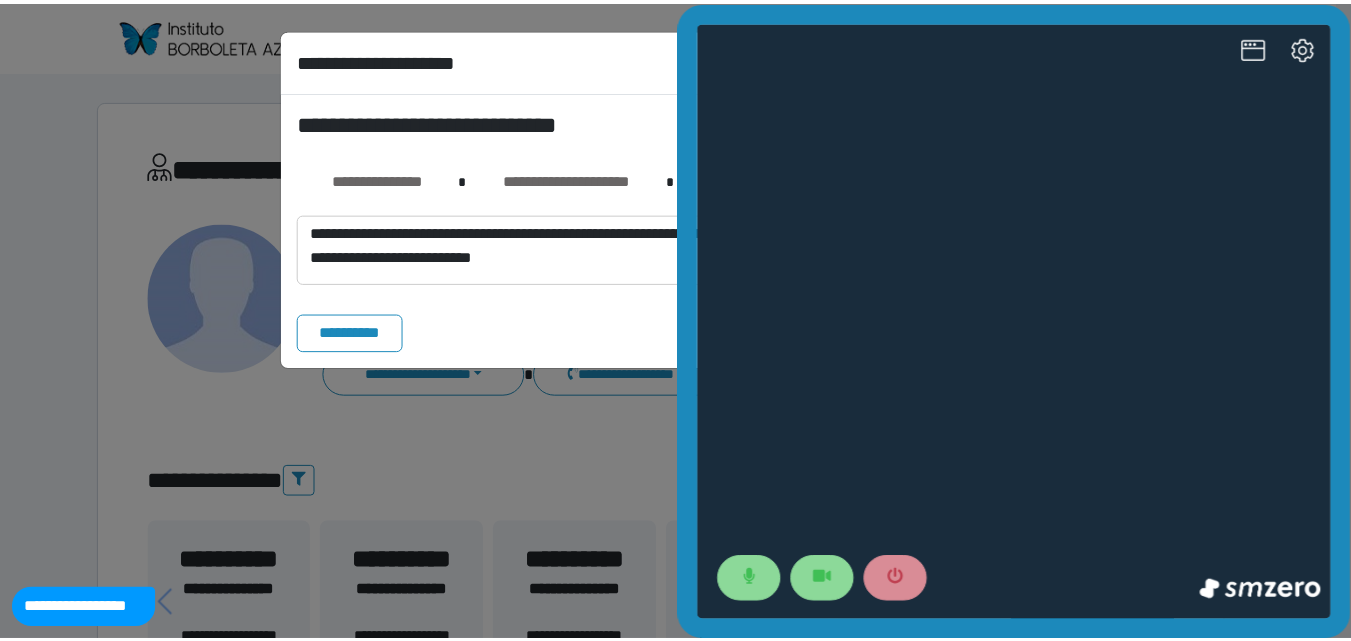 scroll, scrollTop: 0, scrollLeft: 0, axis: both 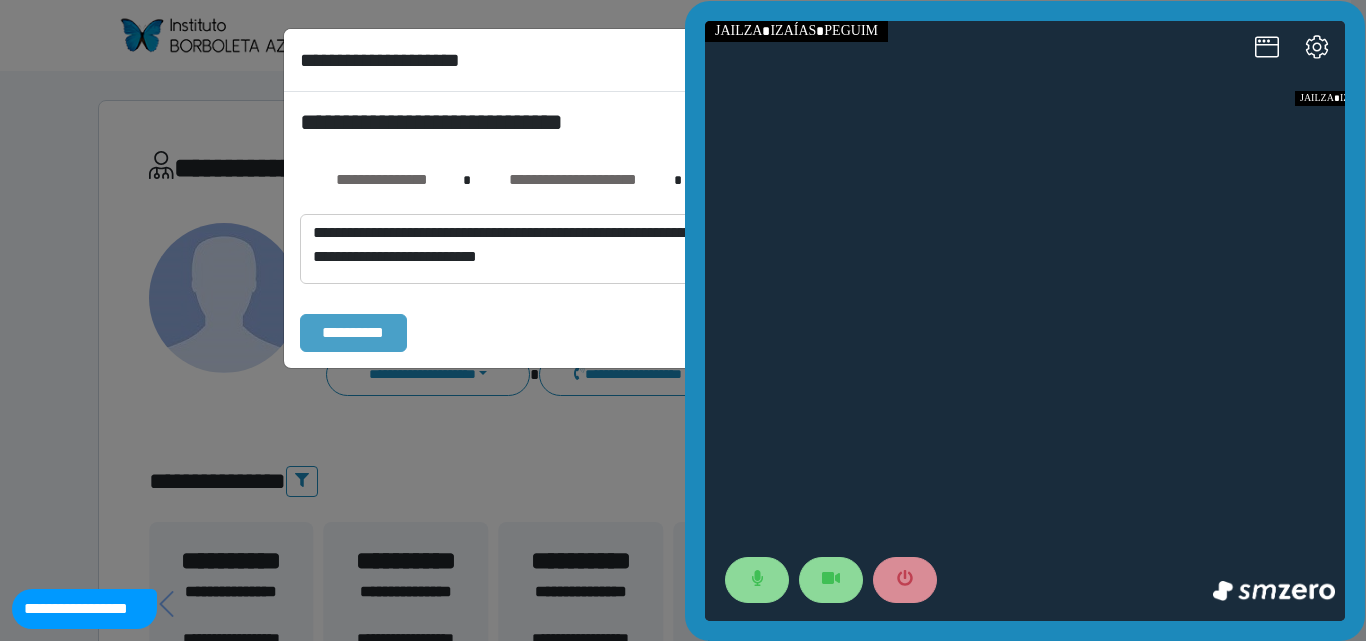 click on "**********" at bounding box center [353, 333] 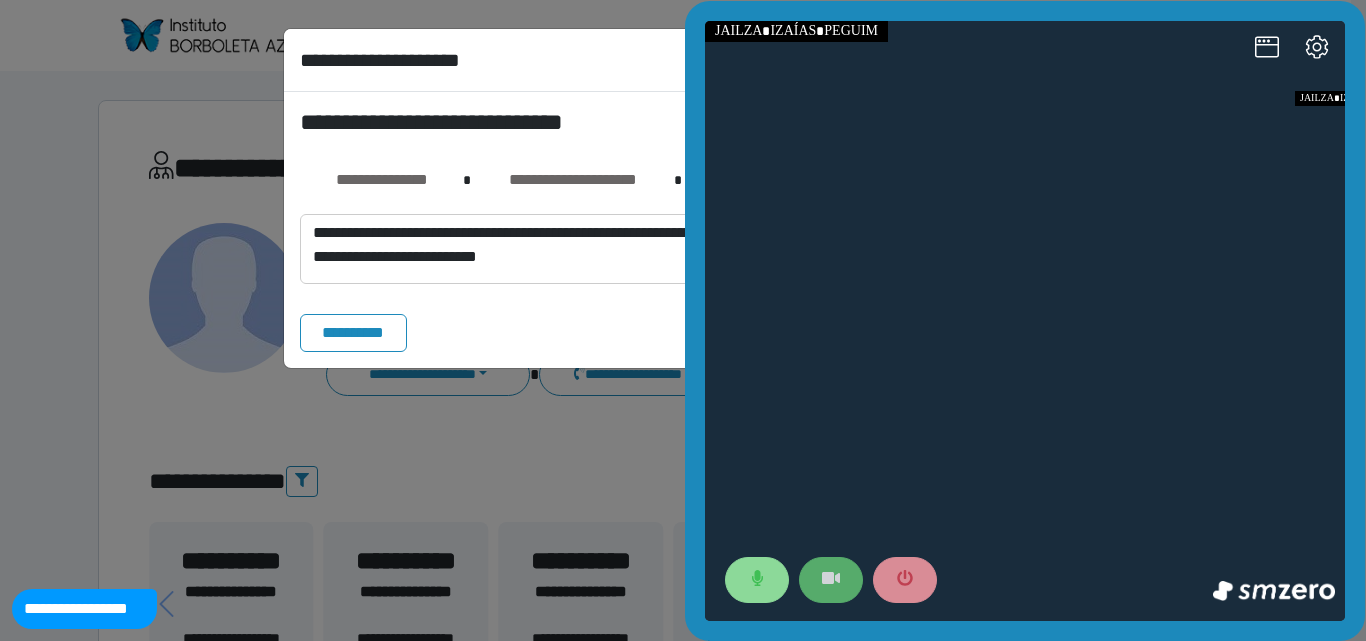 click 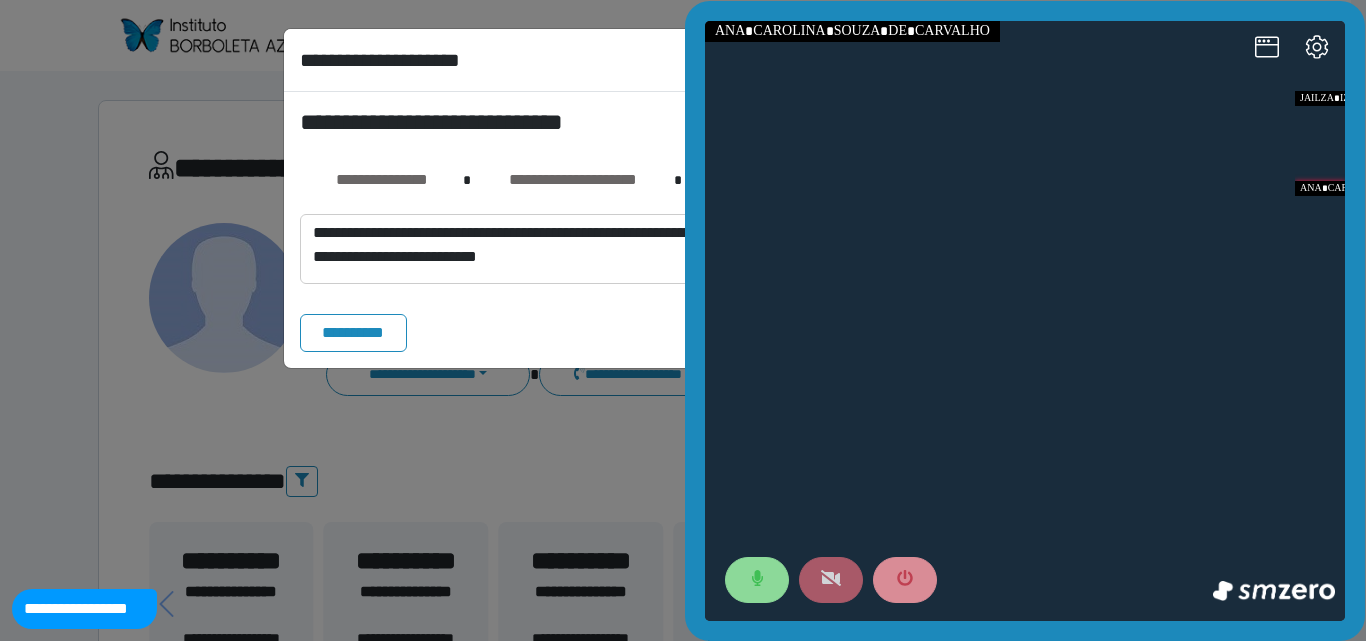 click 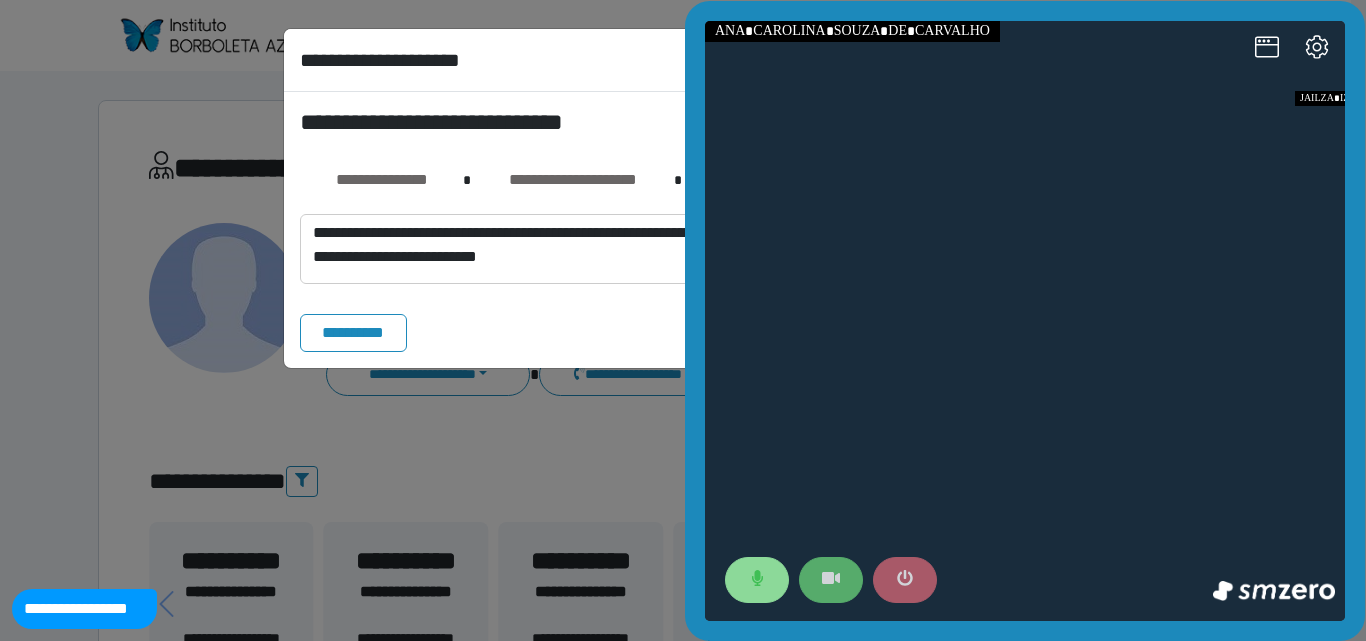 click 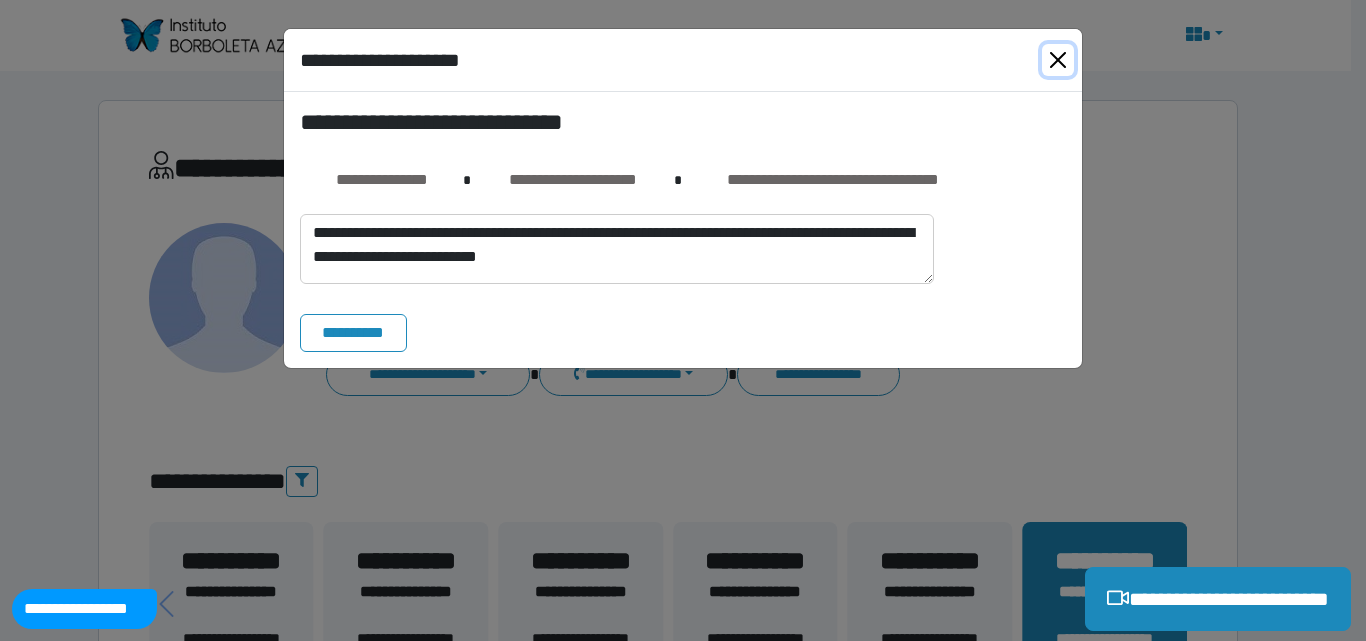 click at bounding box center (1058, 60) 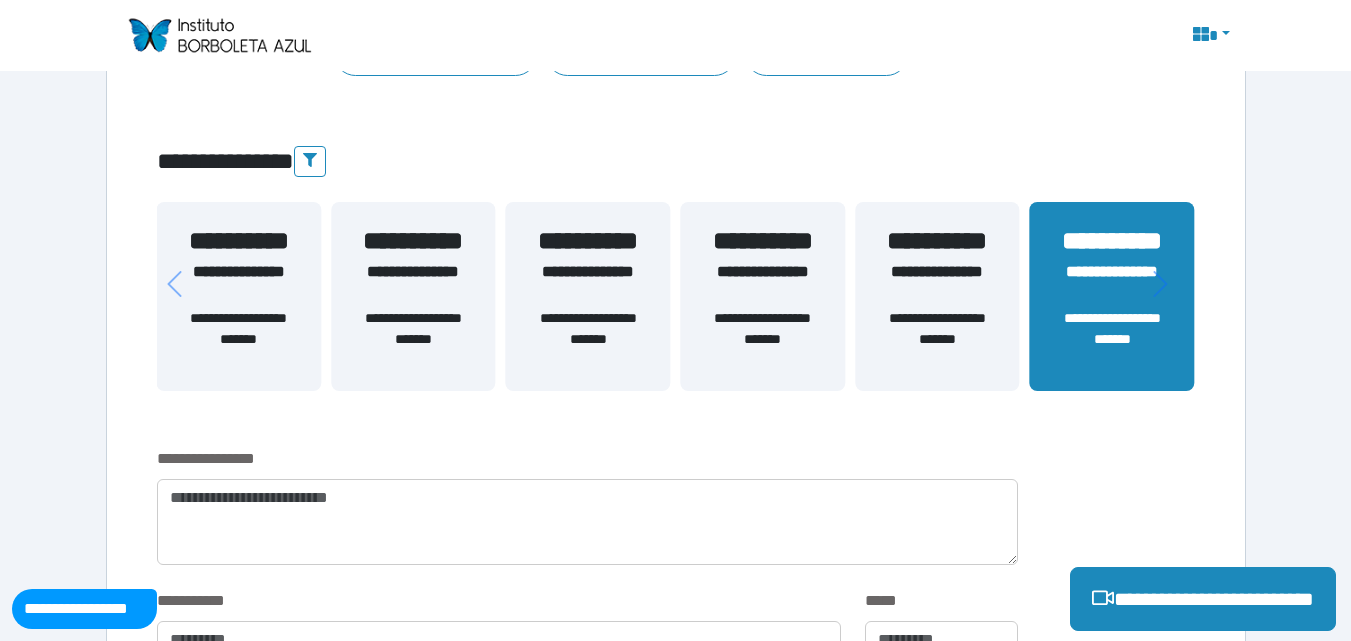 scroll, scrollTop: 334, scrollLeft: 0, axis: vertical 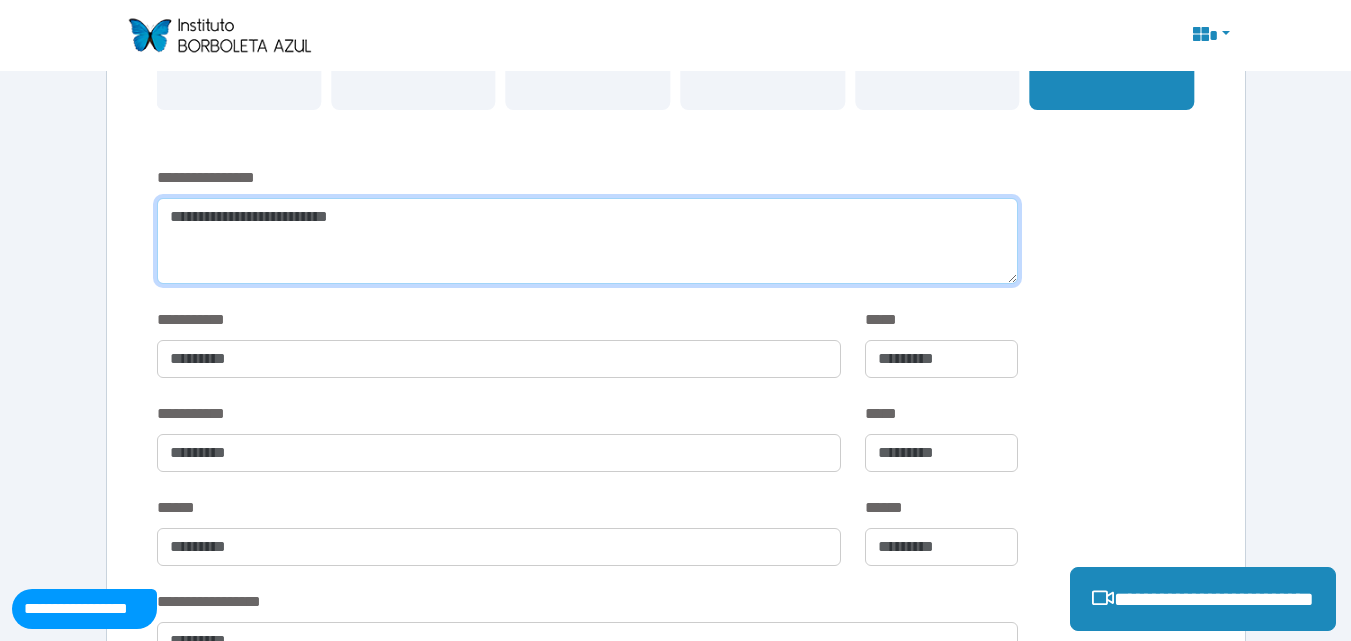 click at bounding box center (587, 241) 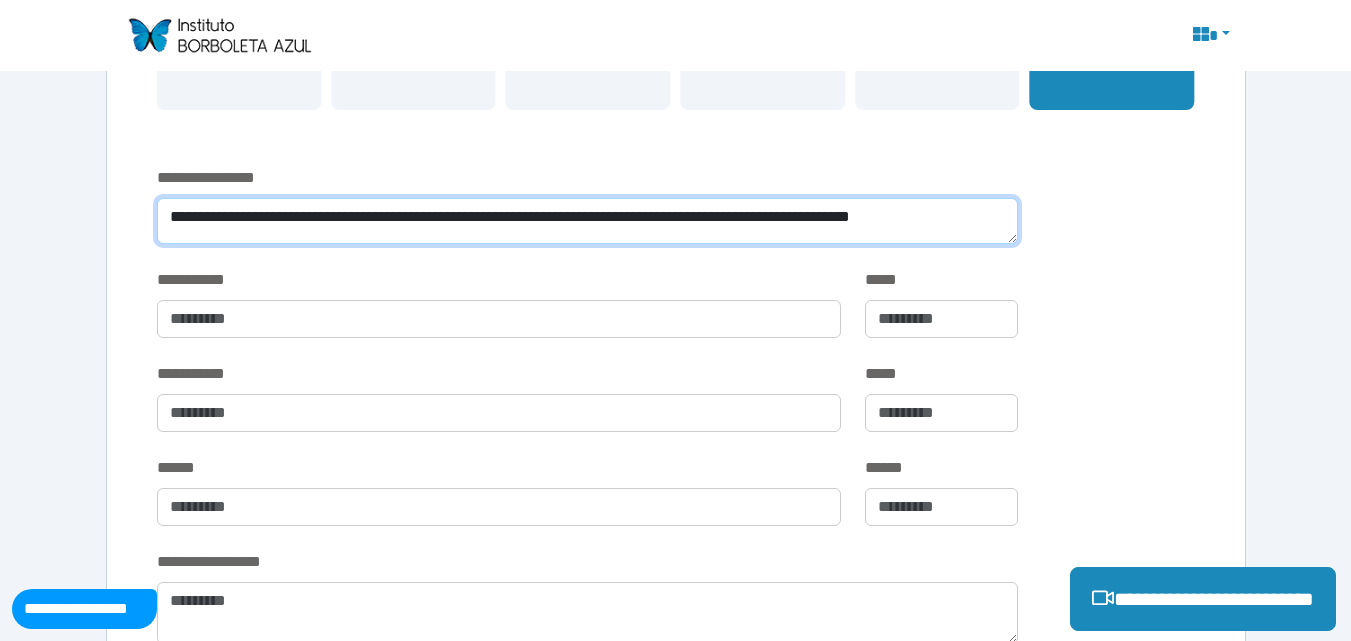 scroll, scrollTop: 0, scrollLeft: 0, axis: both 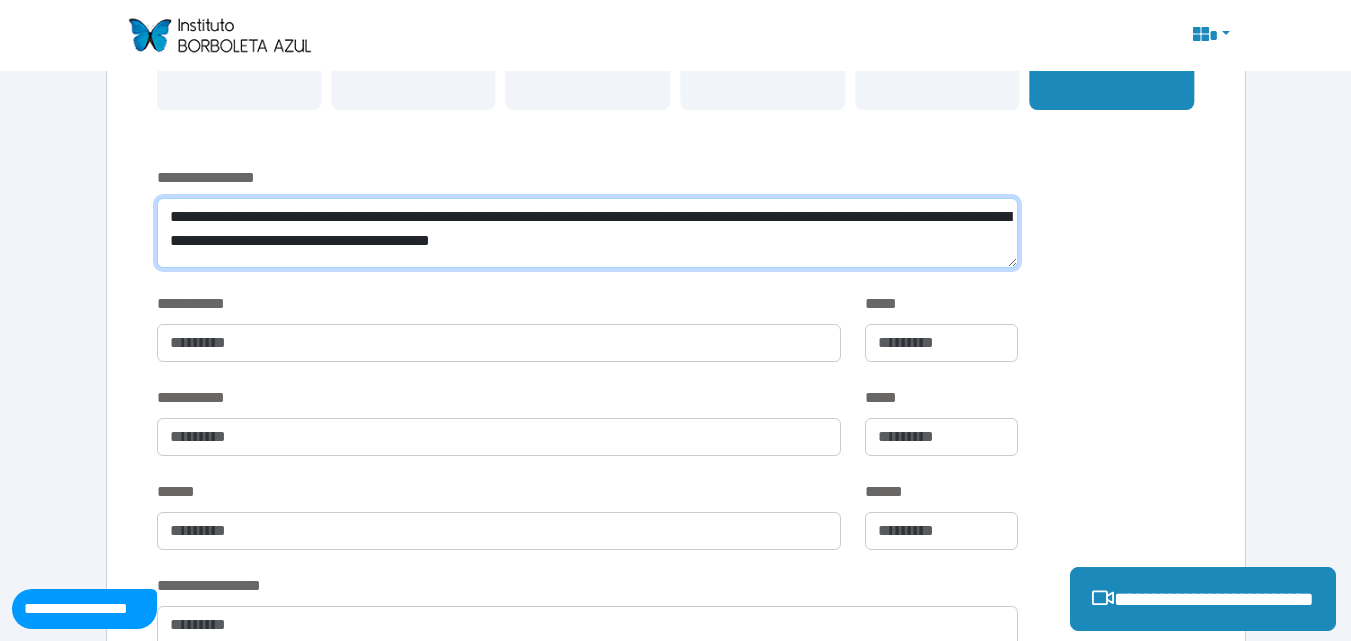 click on "**********" at bounding box center [587, 233] 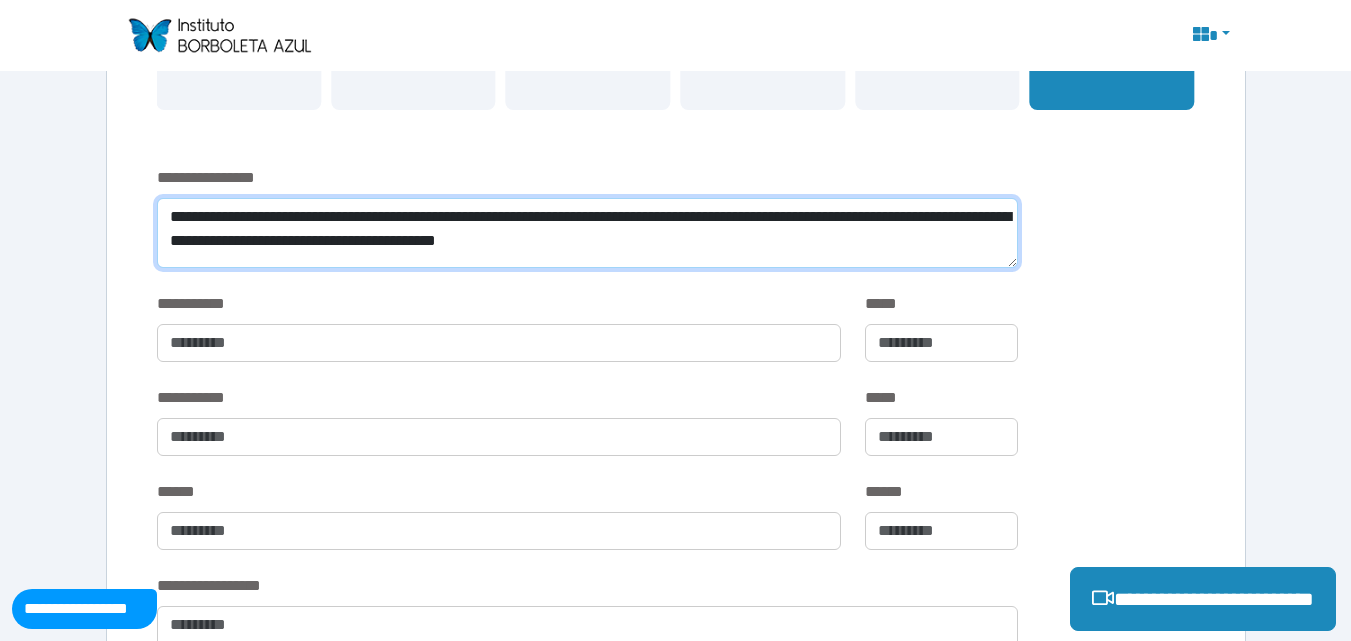 click on "**********" at bounding box center (587, 233) 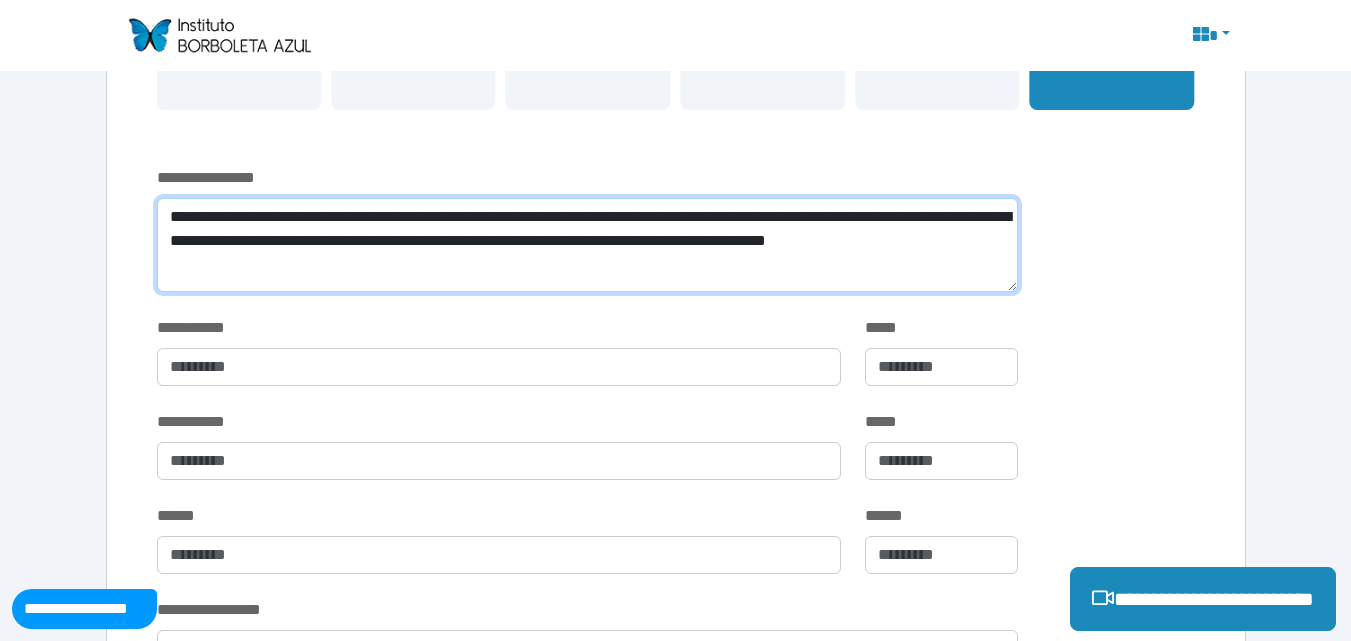 click on "**********" at bounding box center (587, 245) 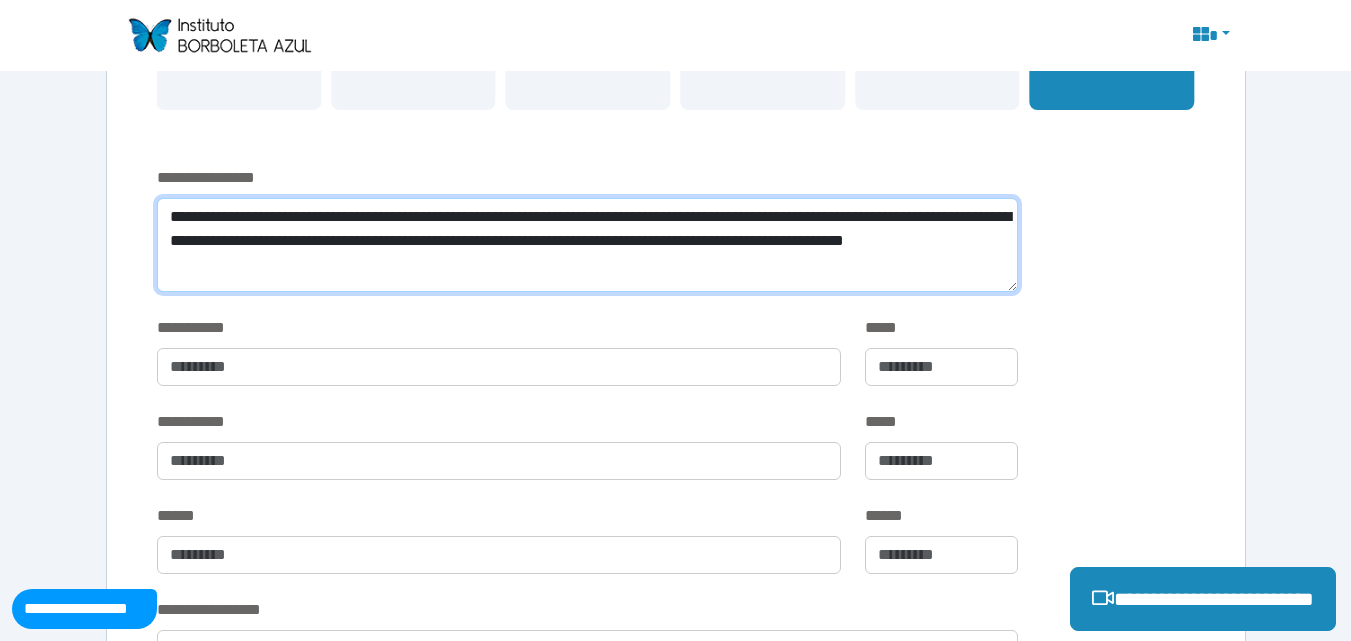 click on "**********" at bounding box center (587, 245) 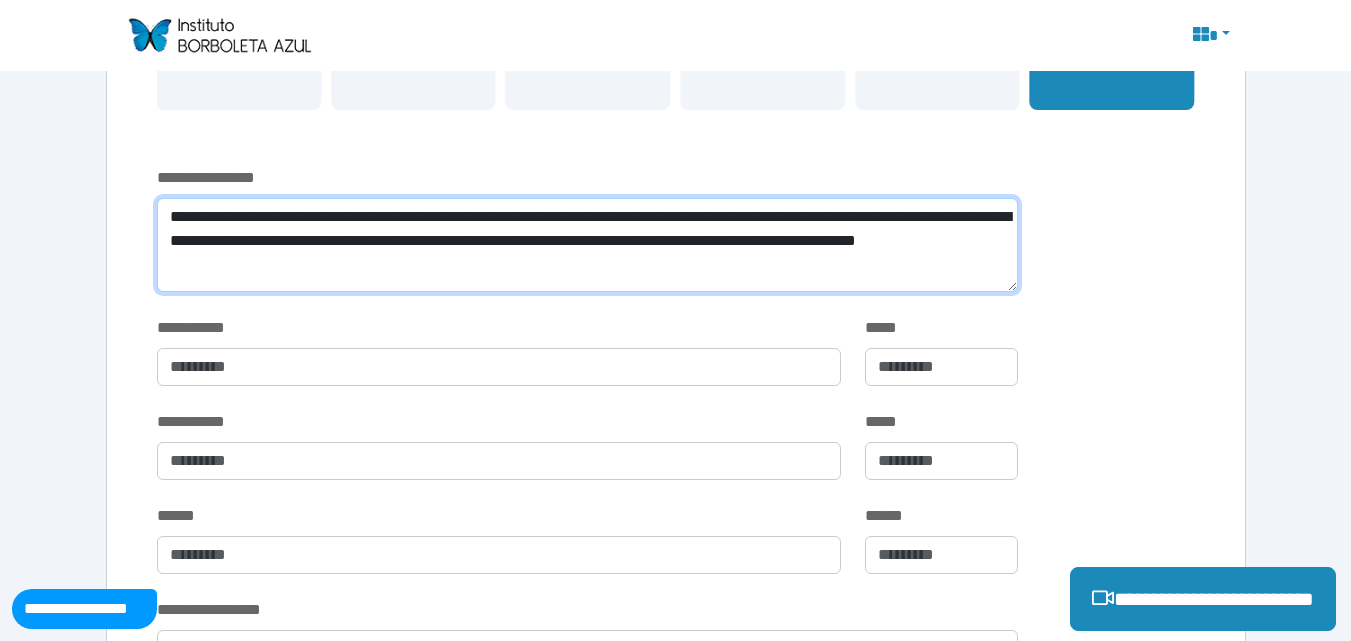 scroll, scrollTop: 0, scrollLeft: 0, axis: both 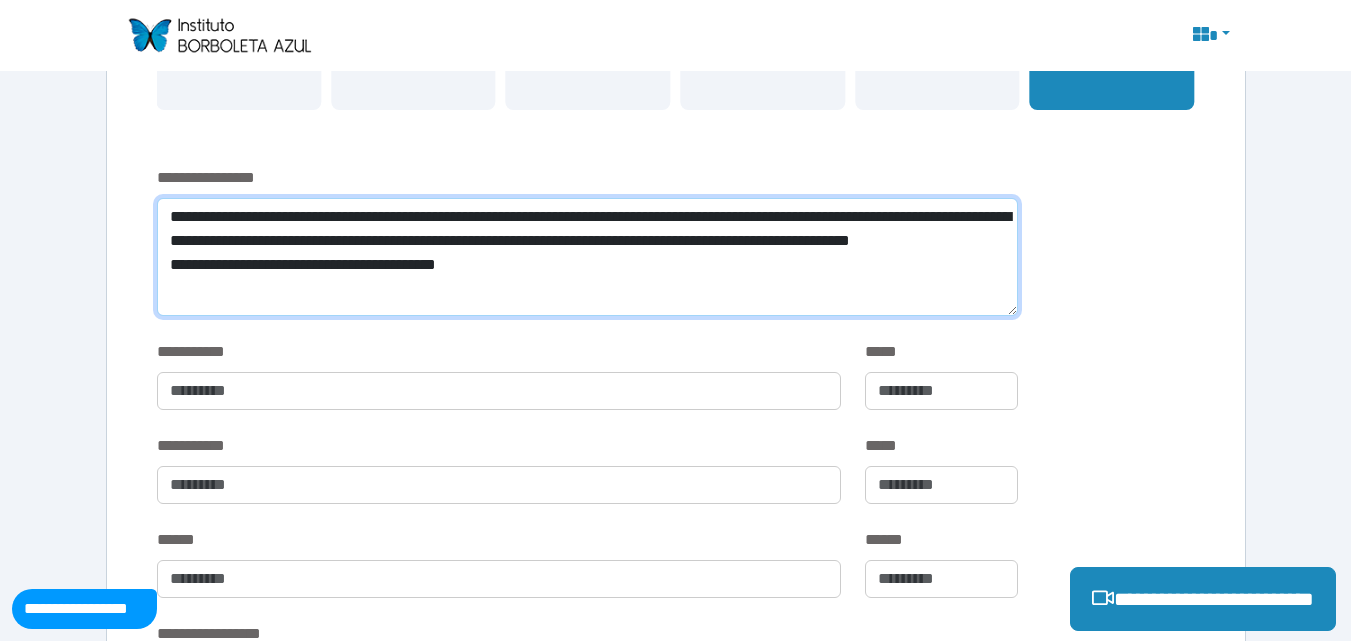 click on "**********" at bounding box center (587, 257) 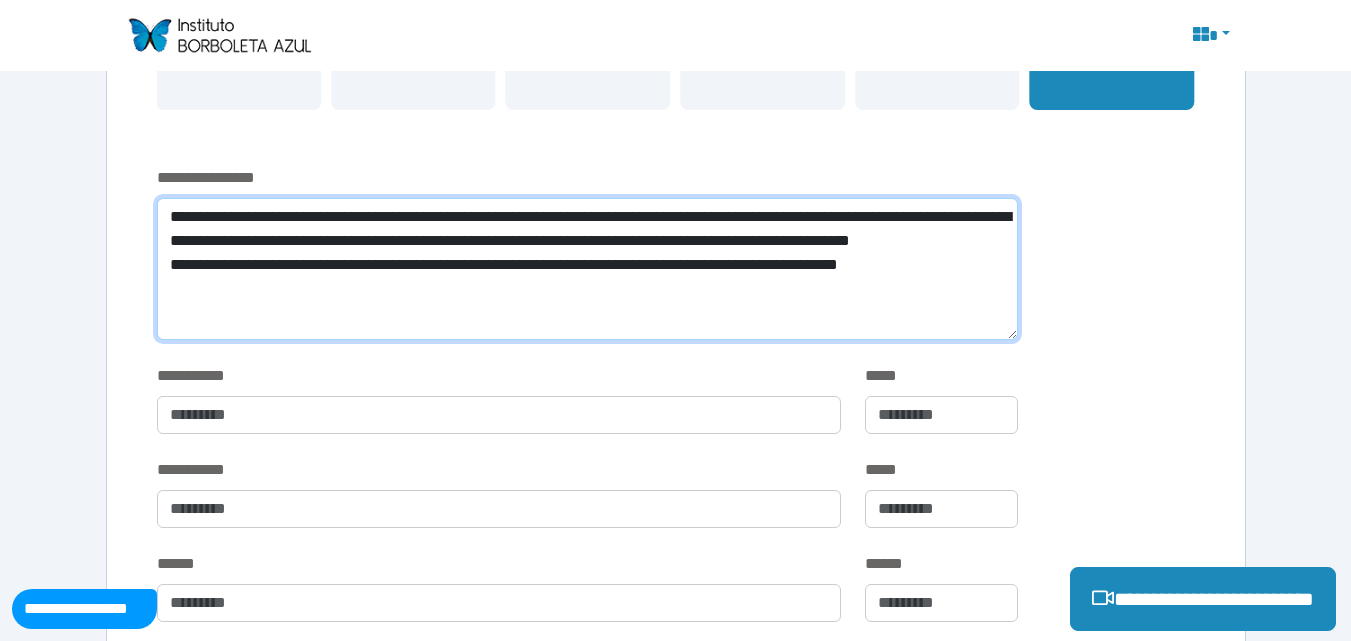 click on "**********" at bounding box center [587, 269] 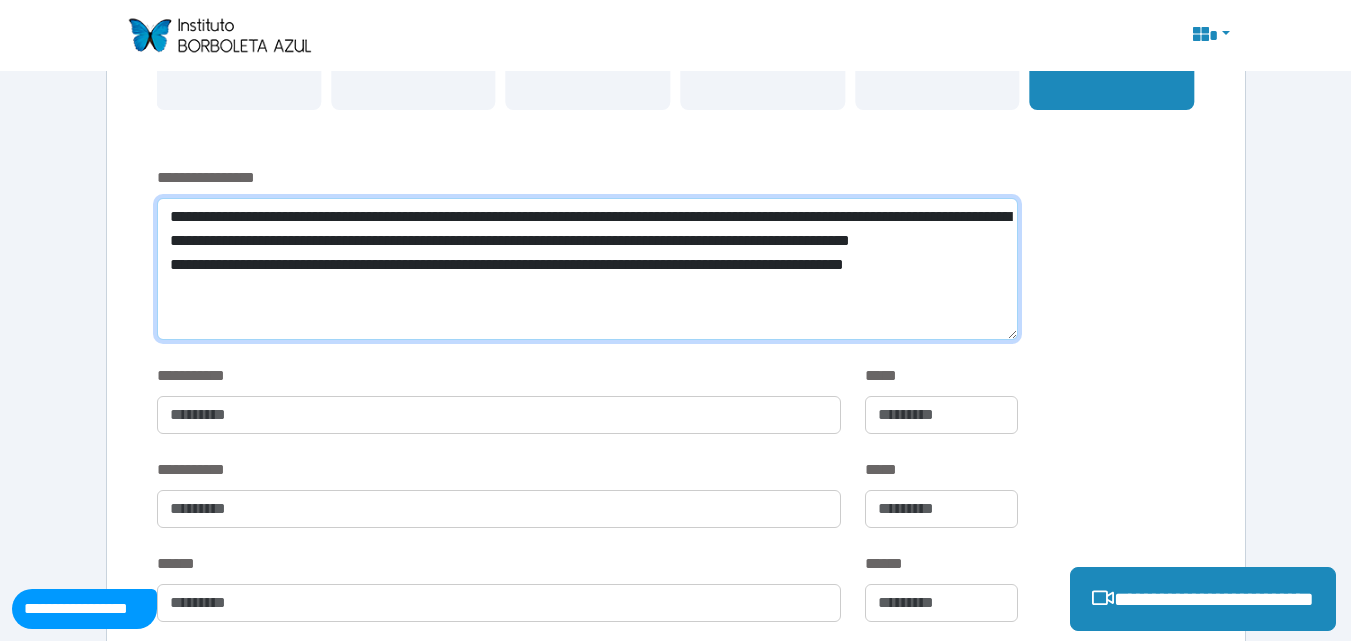 click on "**********" at bounding box center (587, 269) 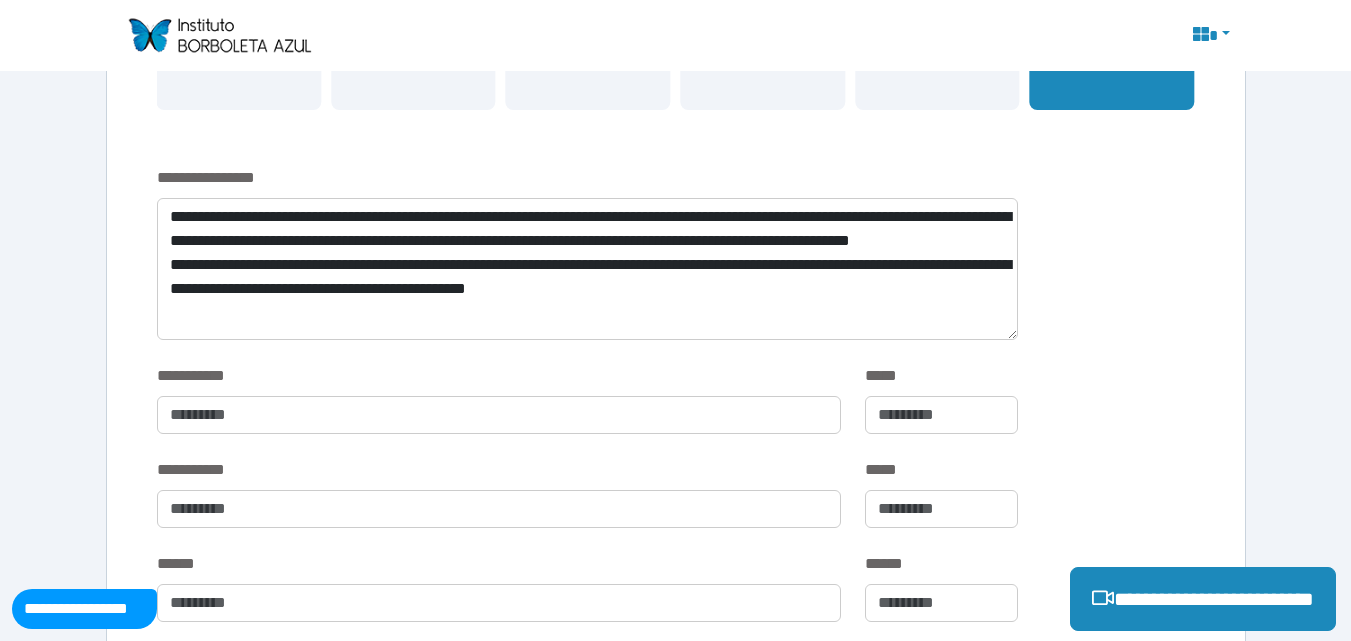 click on "**********" at bounding box center (499, 376) 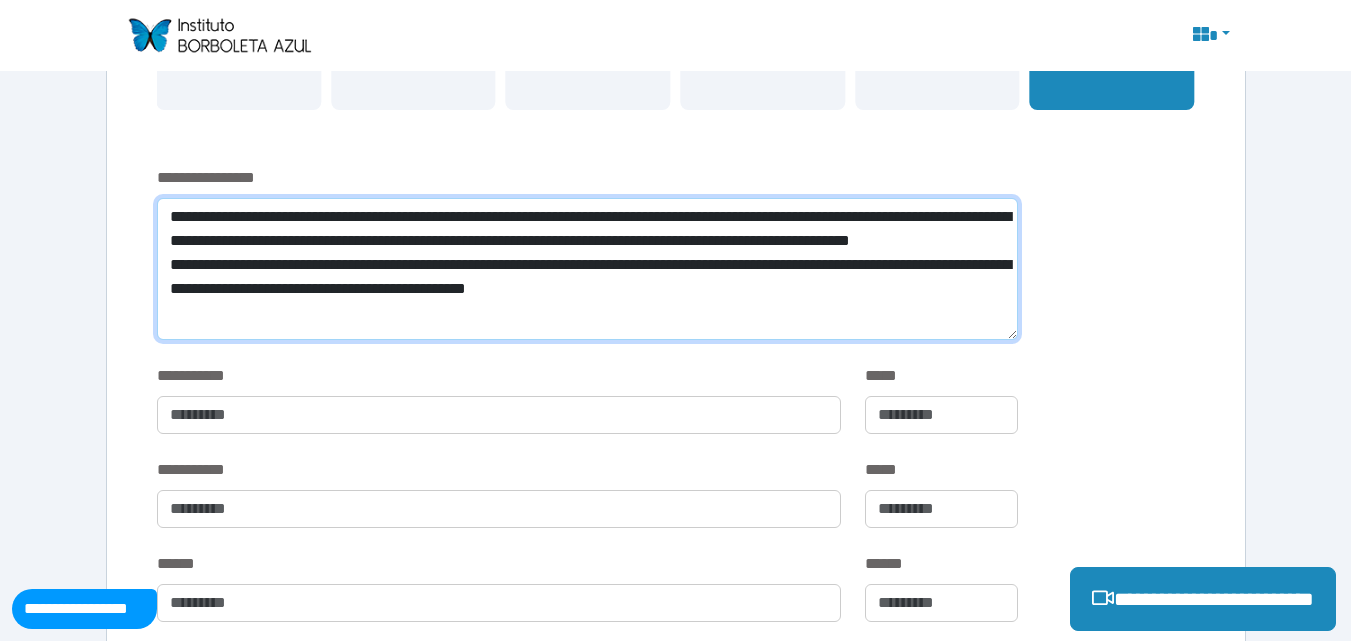 click on "**********" at bounding box center (587, 269) 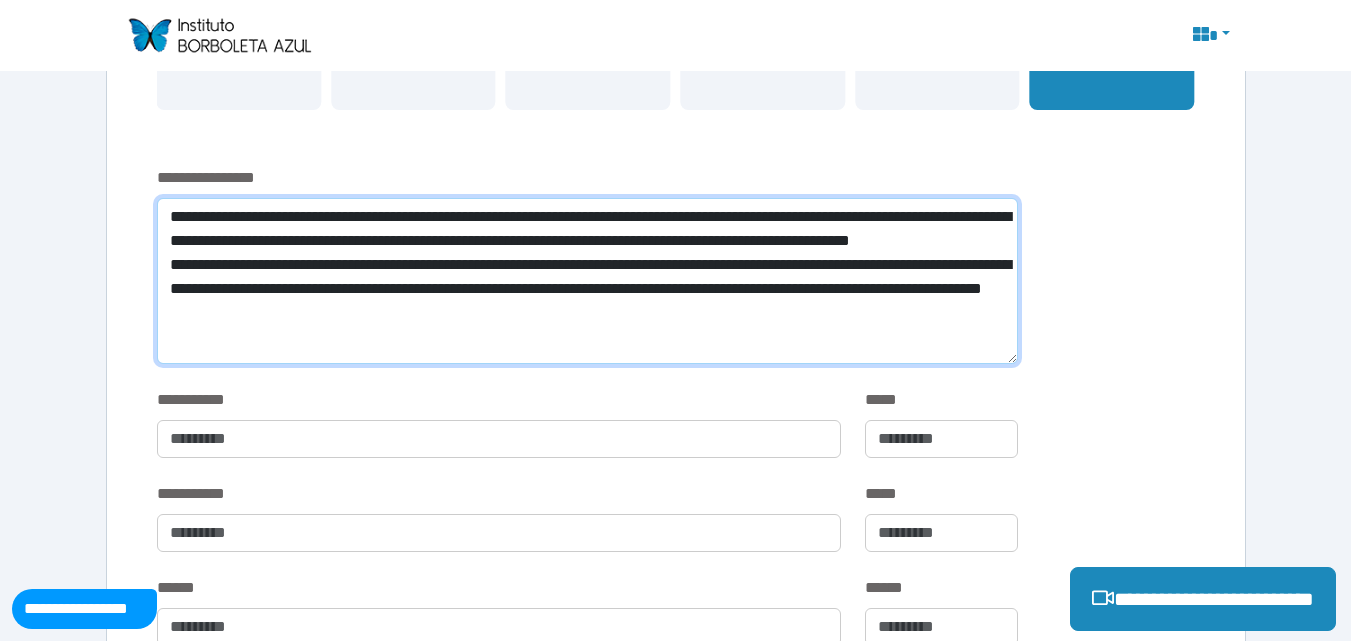 click on "**********" at bounding box center (587, 281) 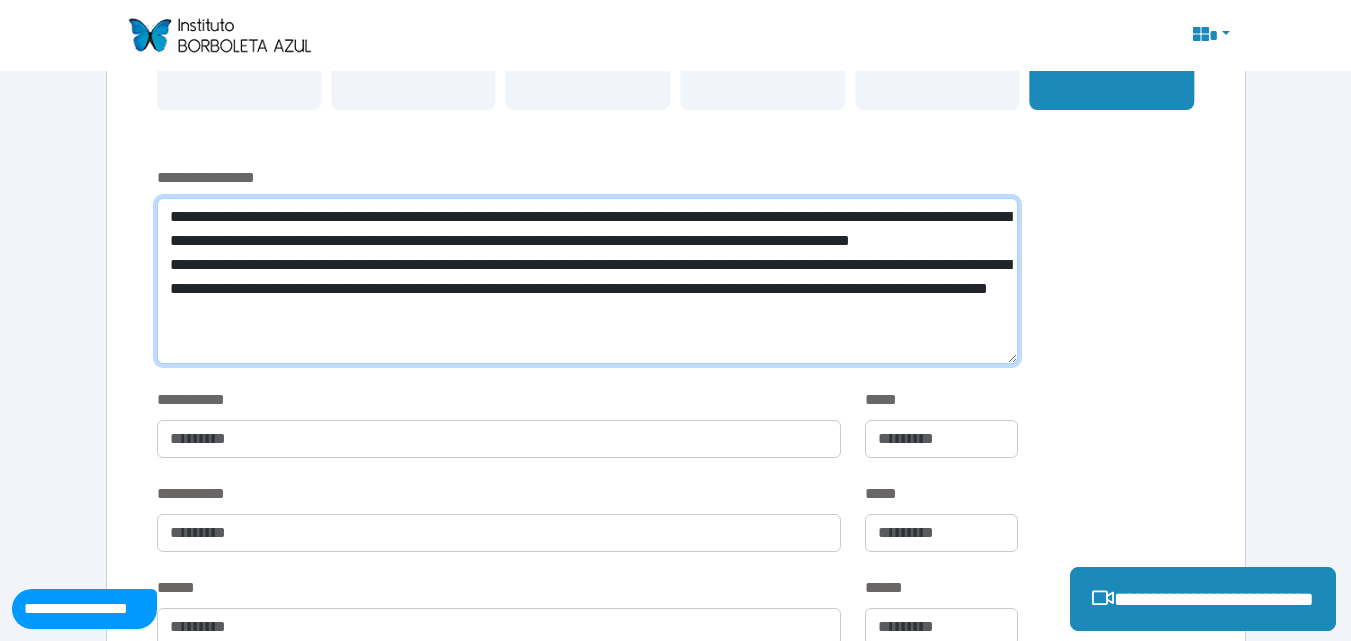 click on "**********" at bounding box center [587, 281] 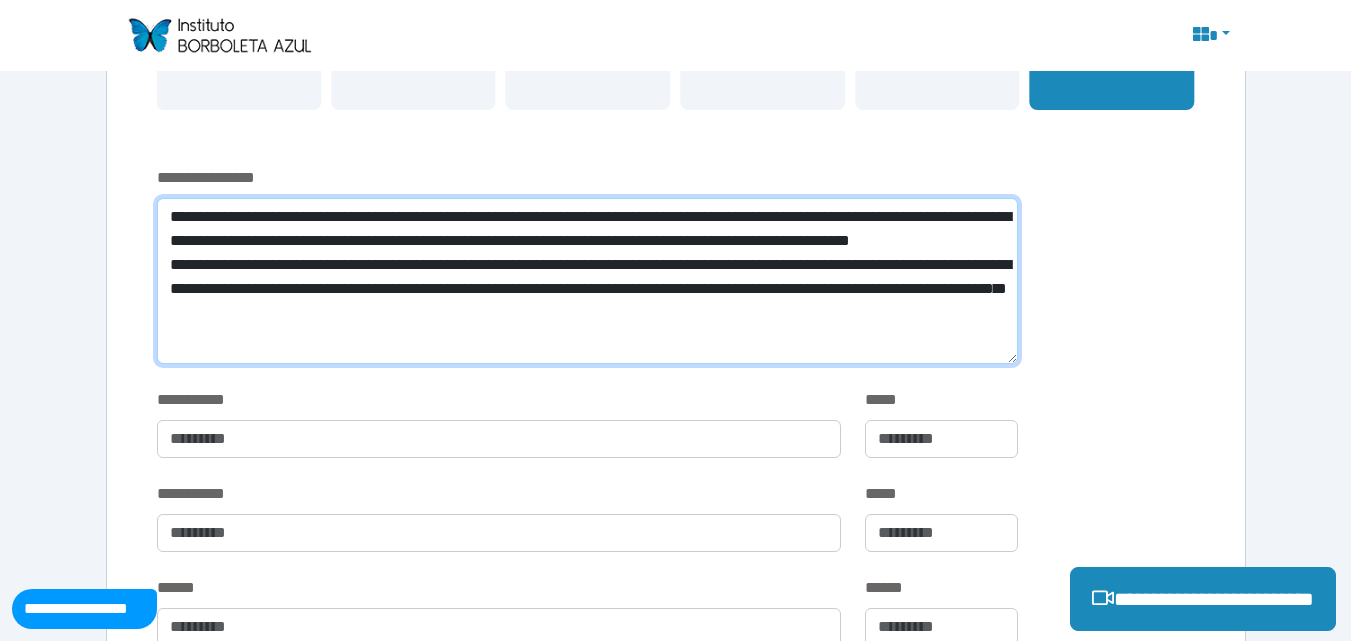 scroll, scrollTop: 0, scrollLeft: 0, axis: both 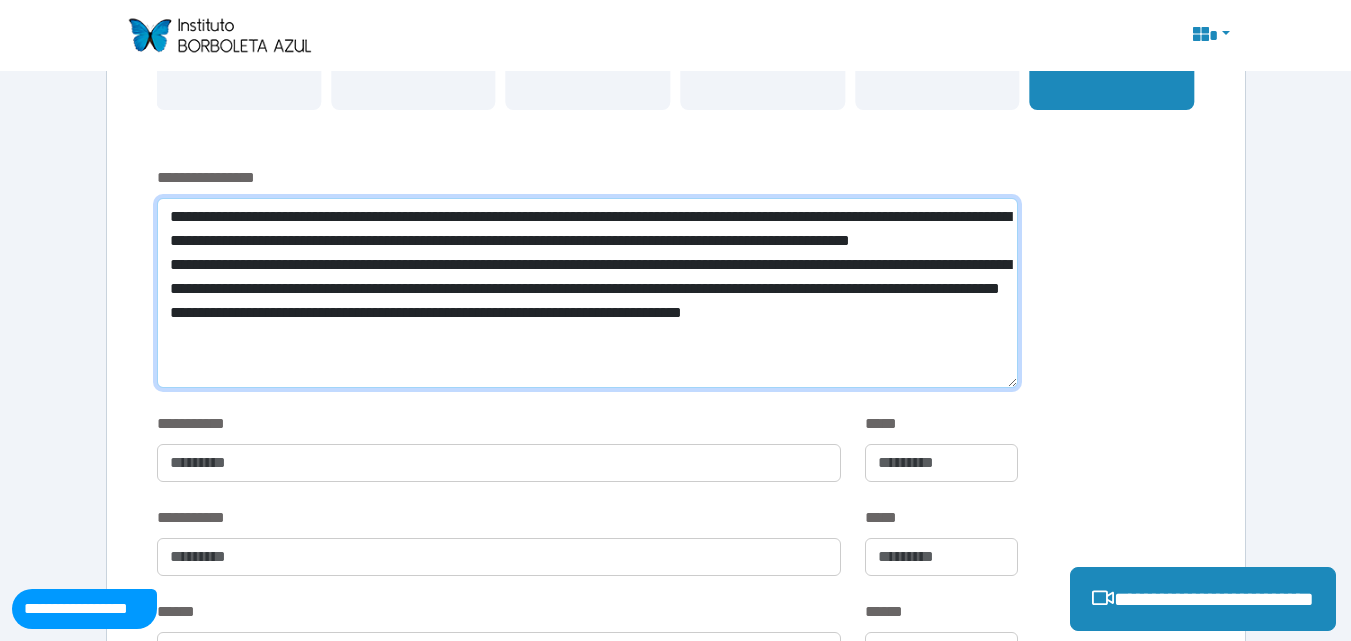 click on "**********" at bounding box center (587, 293) 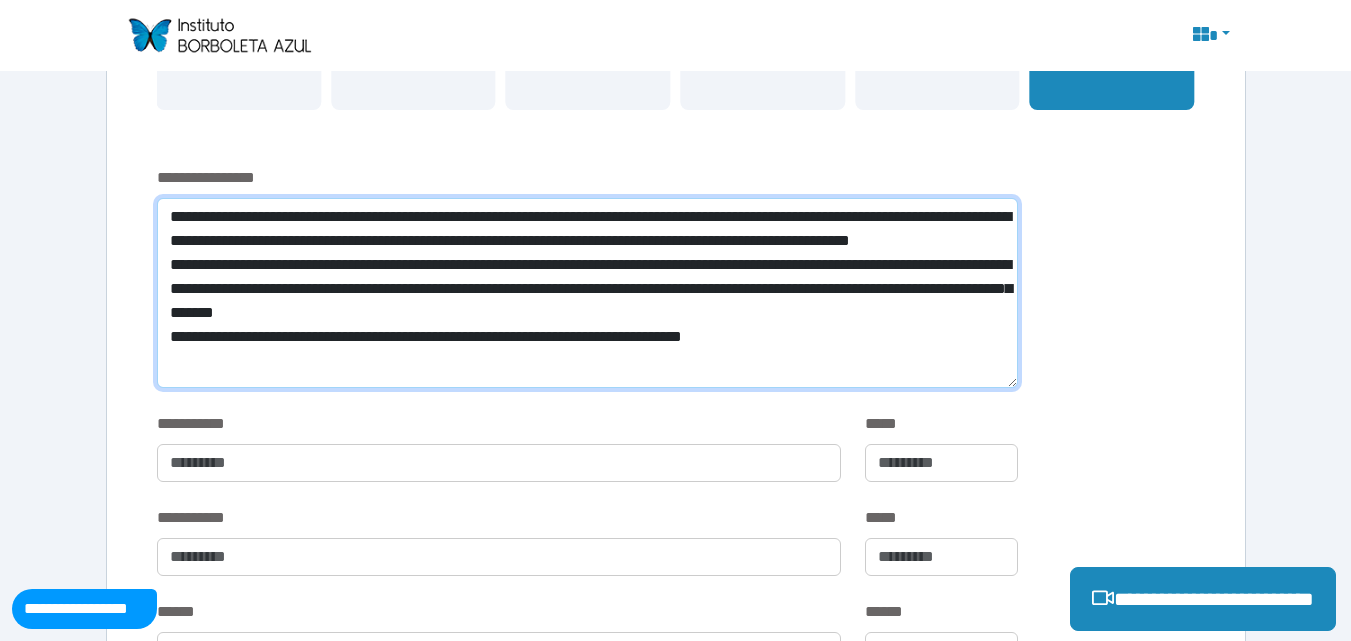 drag, startPoint x: 597, startPoint y: 344, endPoint x: 537, endPoint y: 337, distance: 60.40695 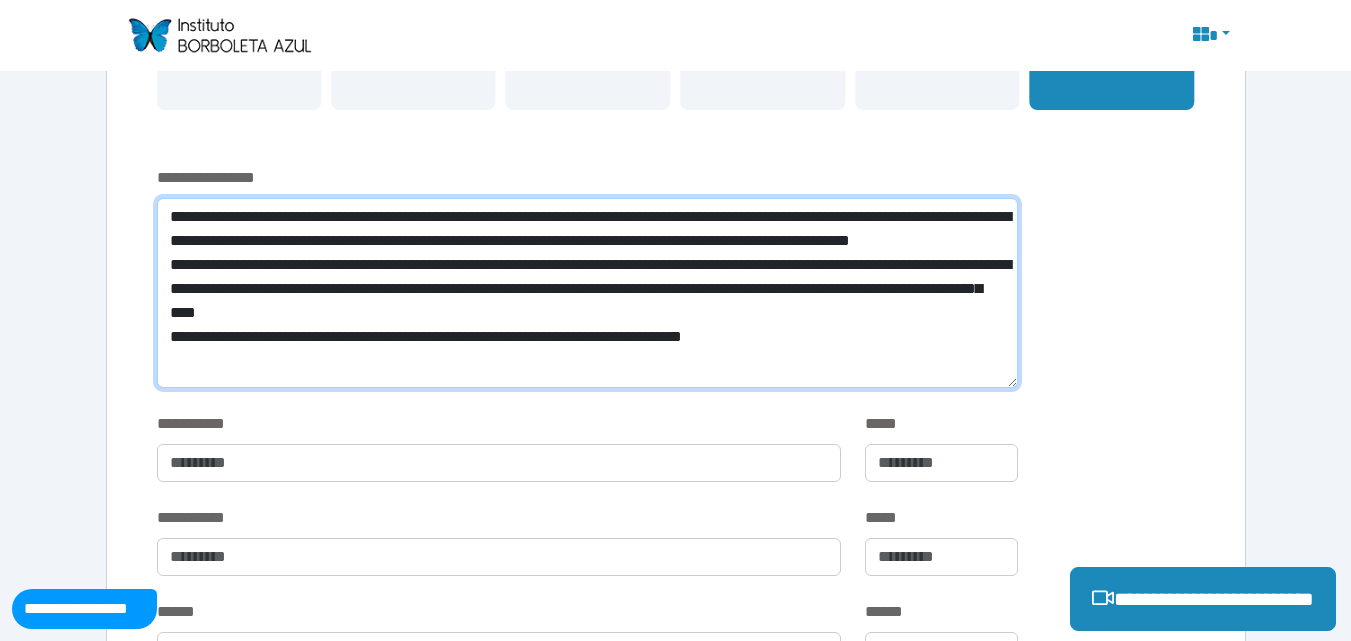 click on "**********" at bounding box center [587, 293] 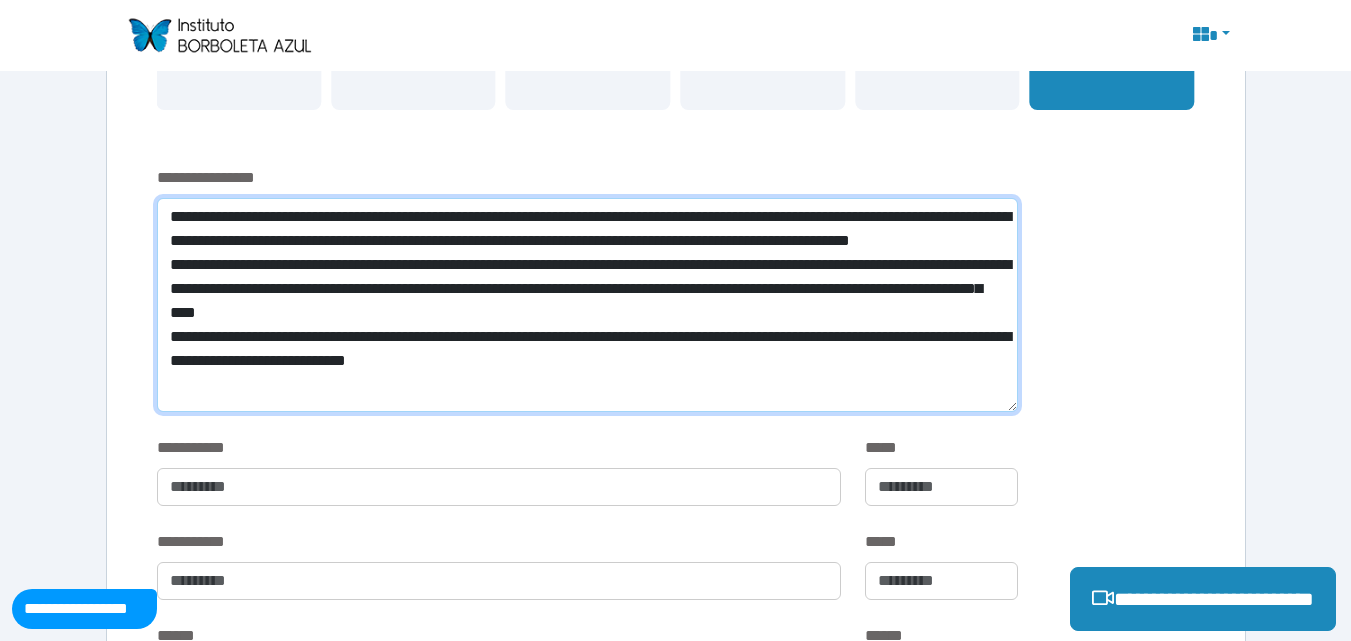 scroll, scrollTop: 0, scrollLeft: 0, axis: both 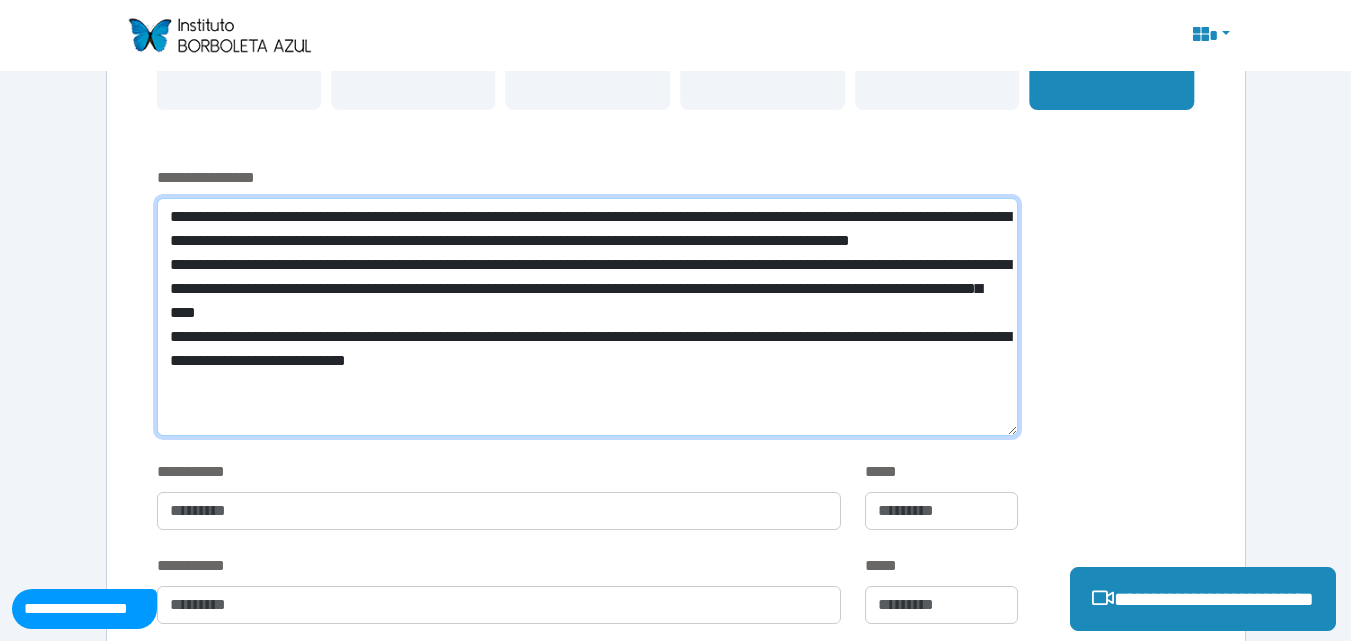 click on "**********" at bounding box center [587, 317] 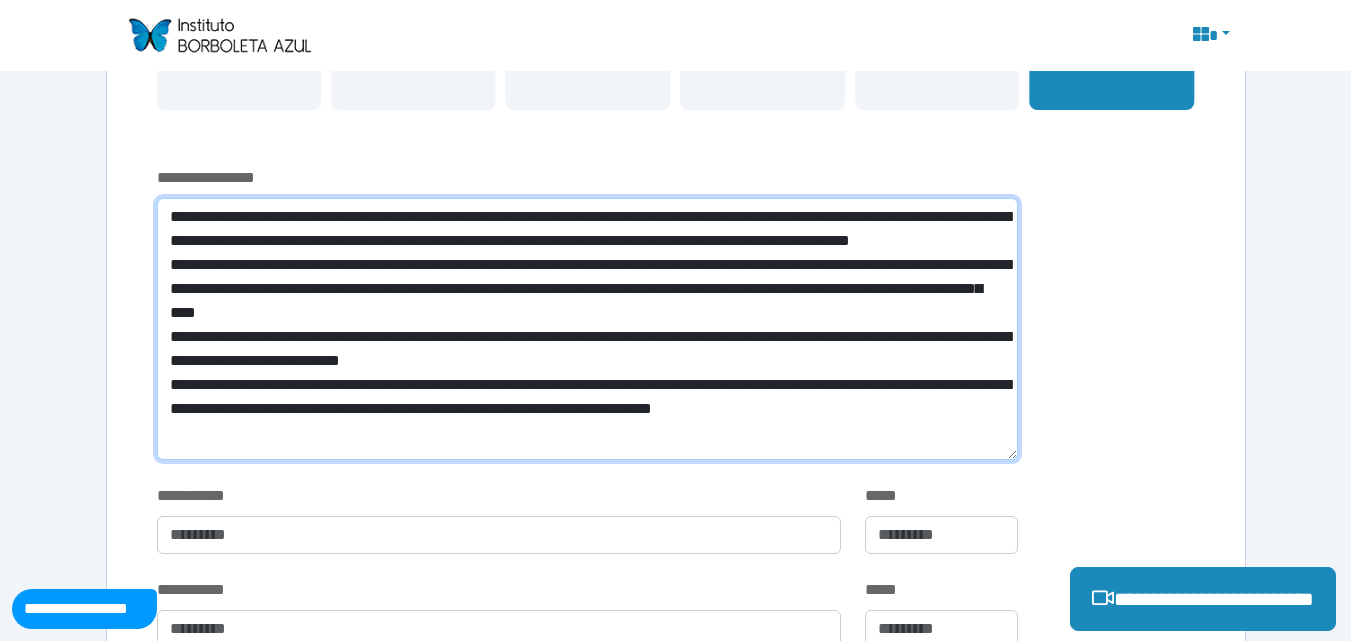 click on "**********" at bounding box center (587, 329) 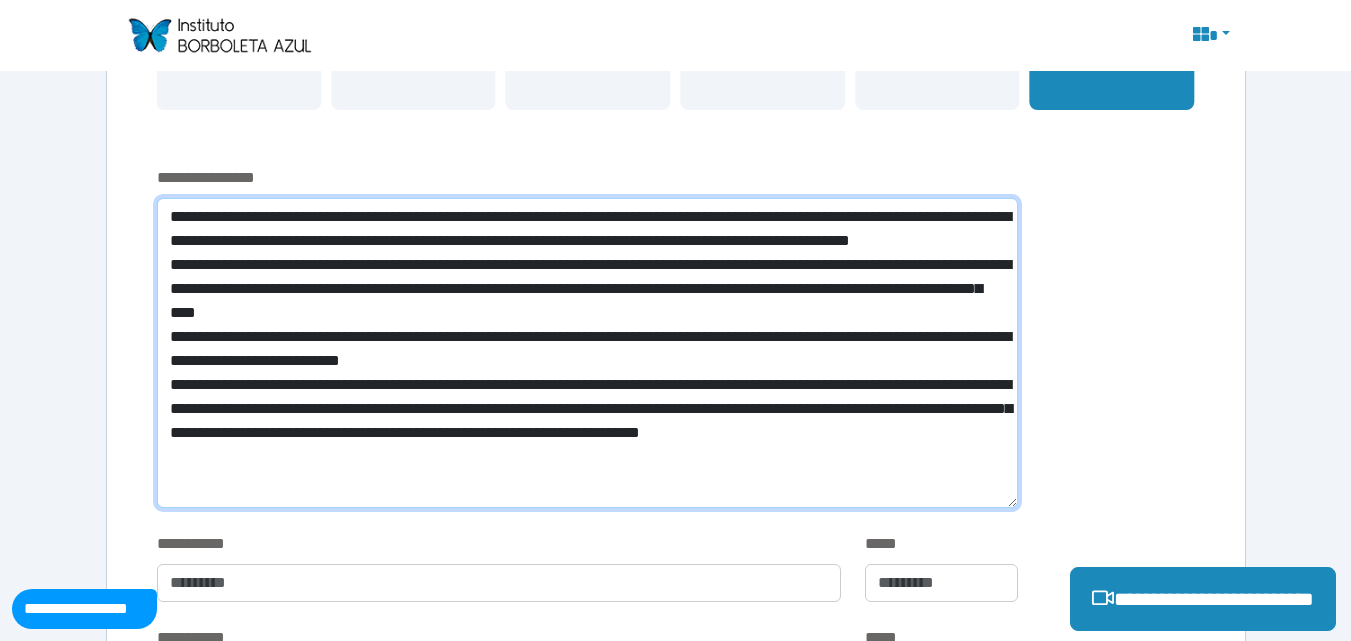 click at bounding box center (587, 353) 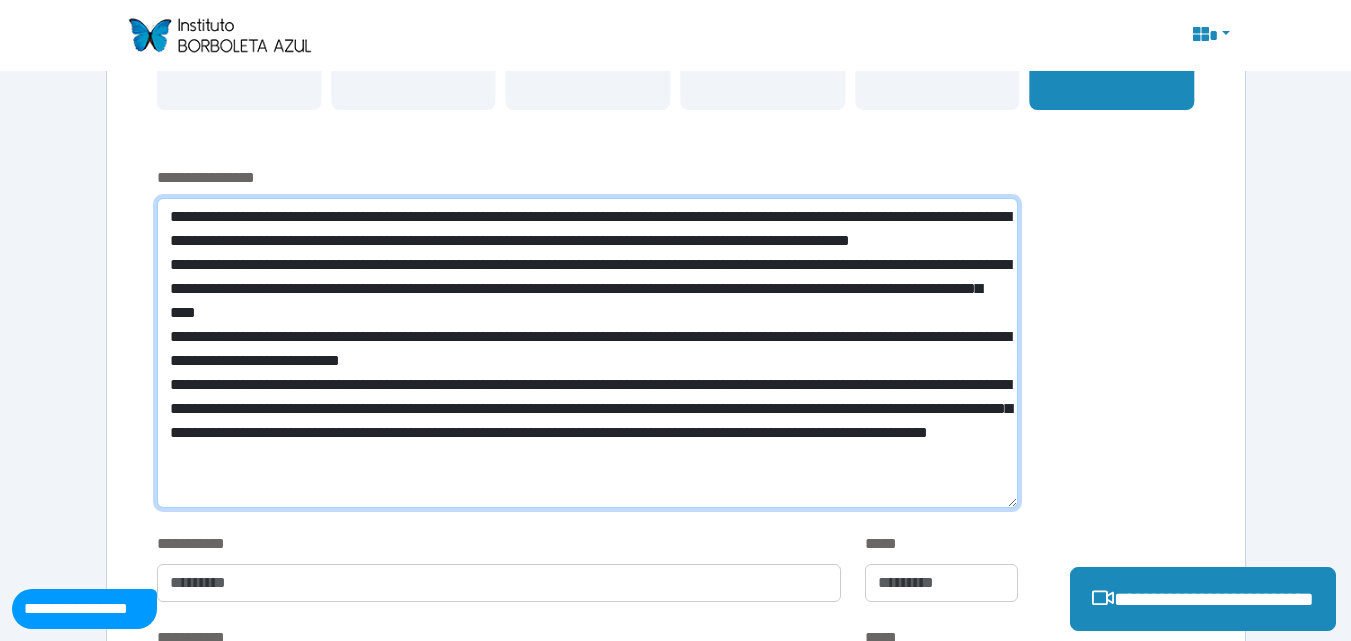 click at bounding box center [587, 353] 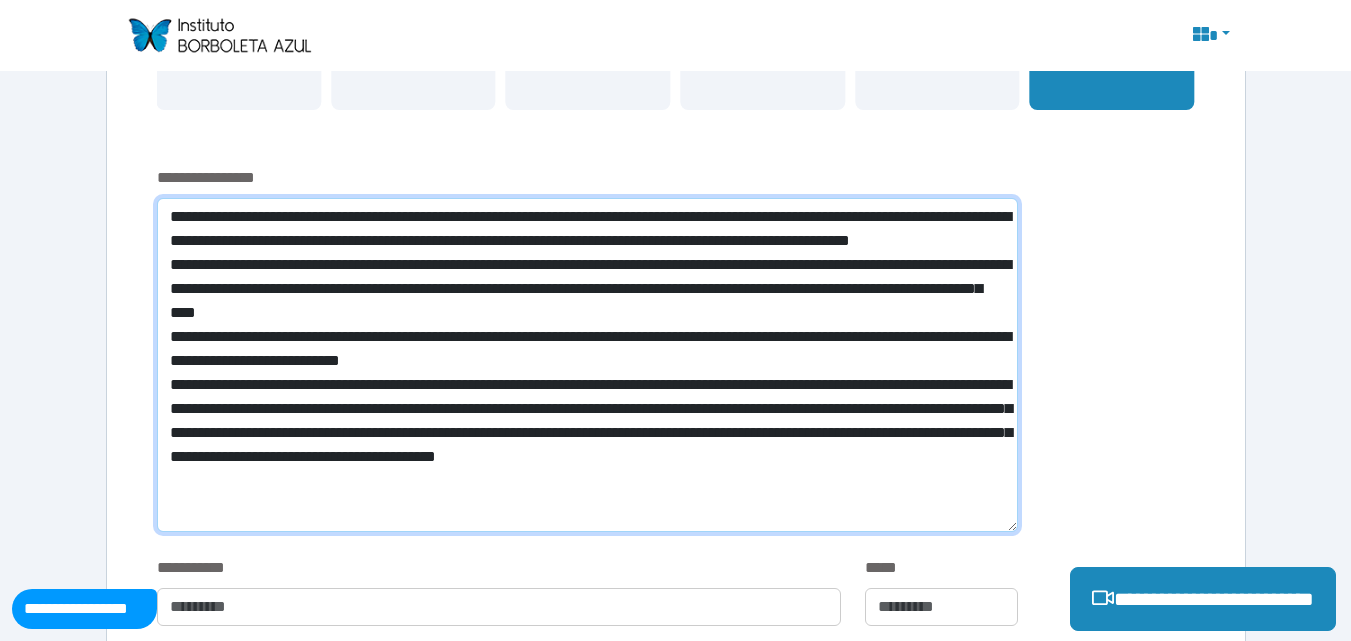 click at bounding box center [587, 365] 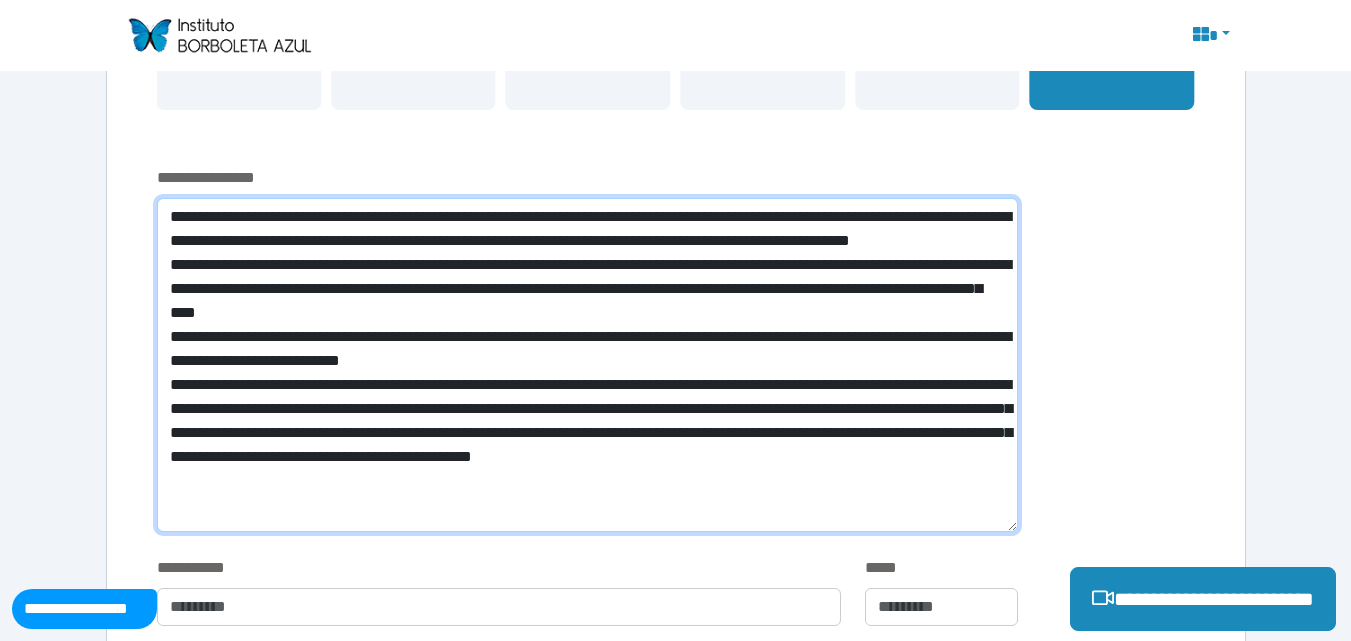 click at bounding box center [587, 365] 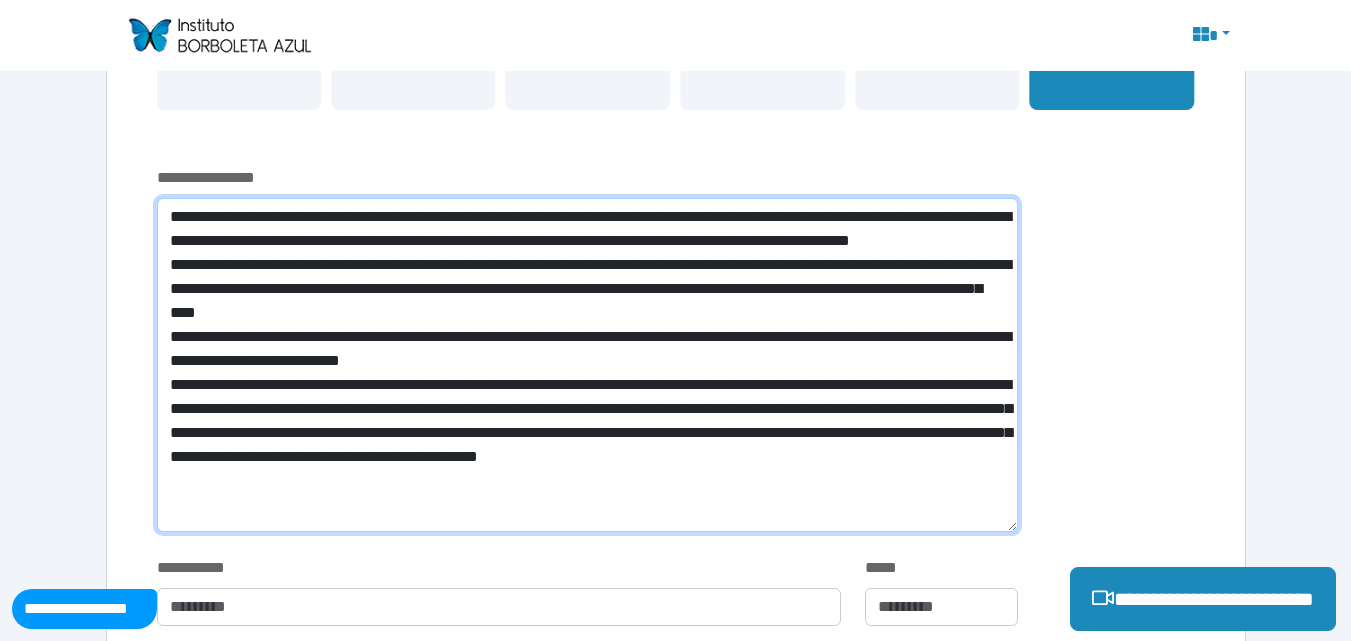 click at bounding box center [587, 365] 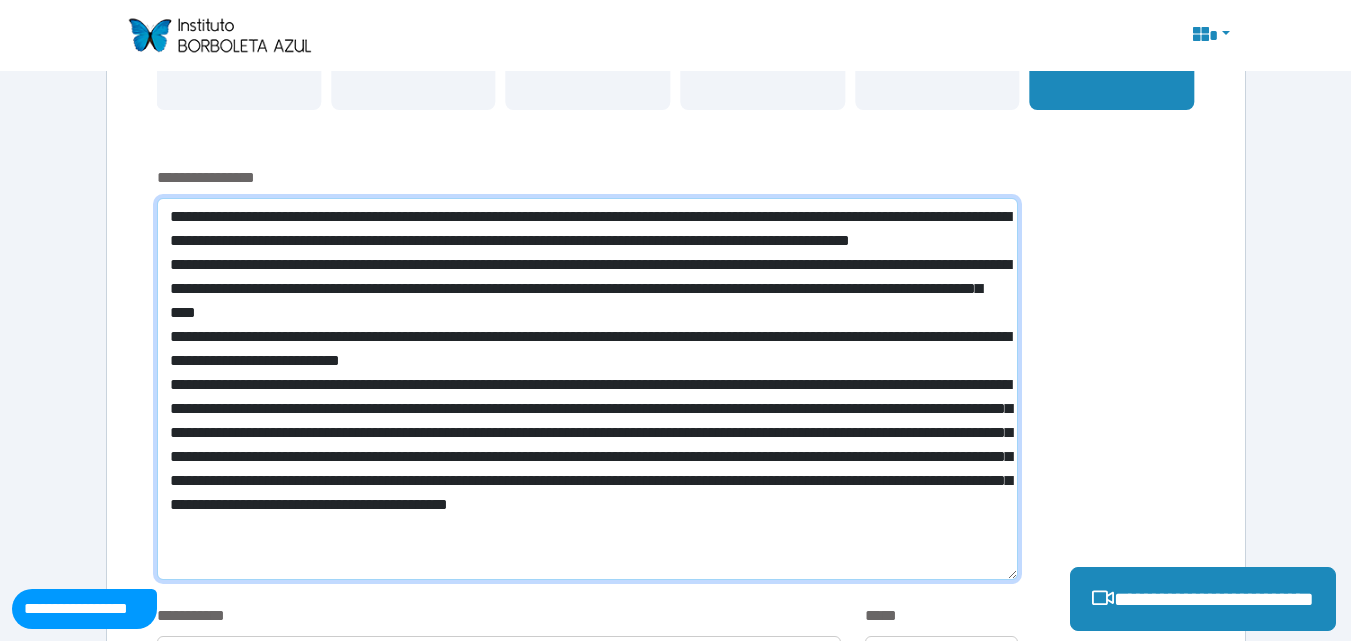 click at bounding box center [587, 389] 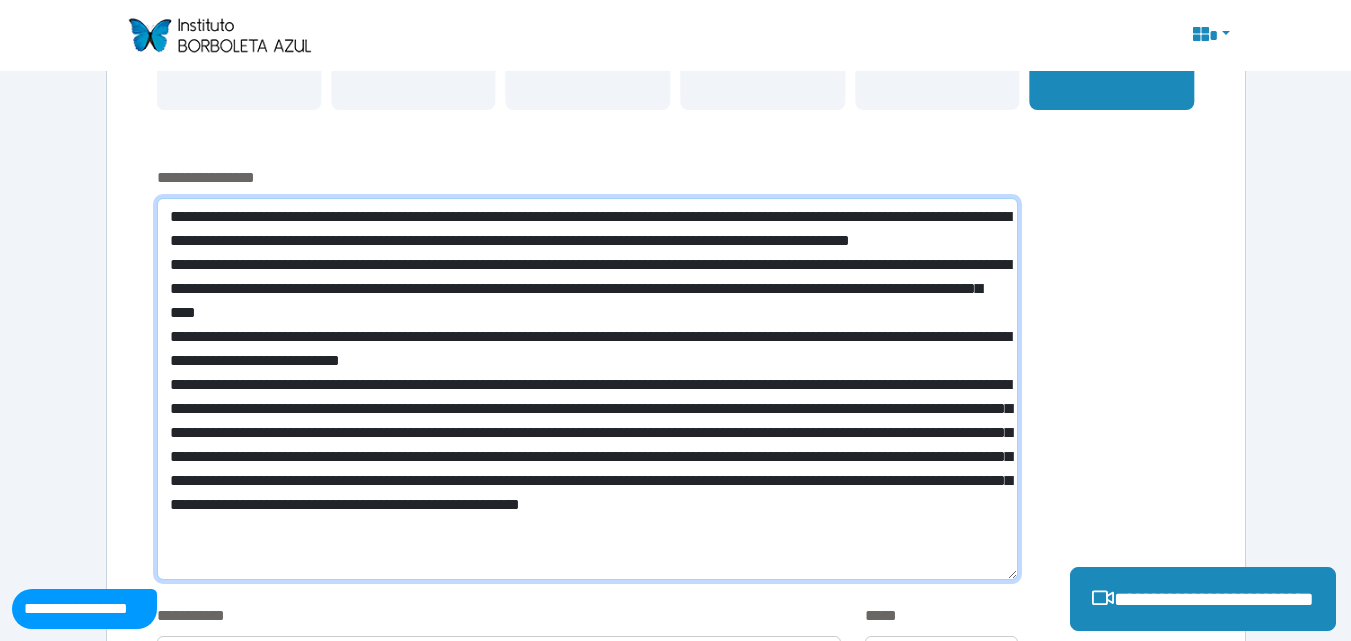 click at bounding box center (587, 389) 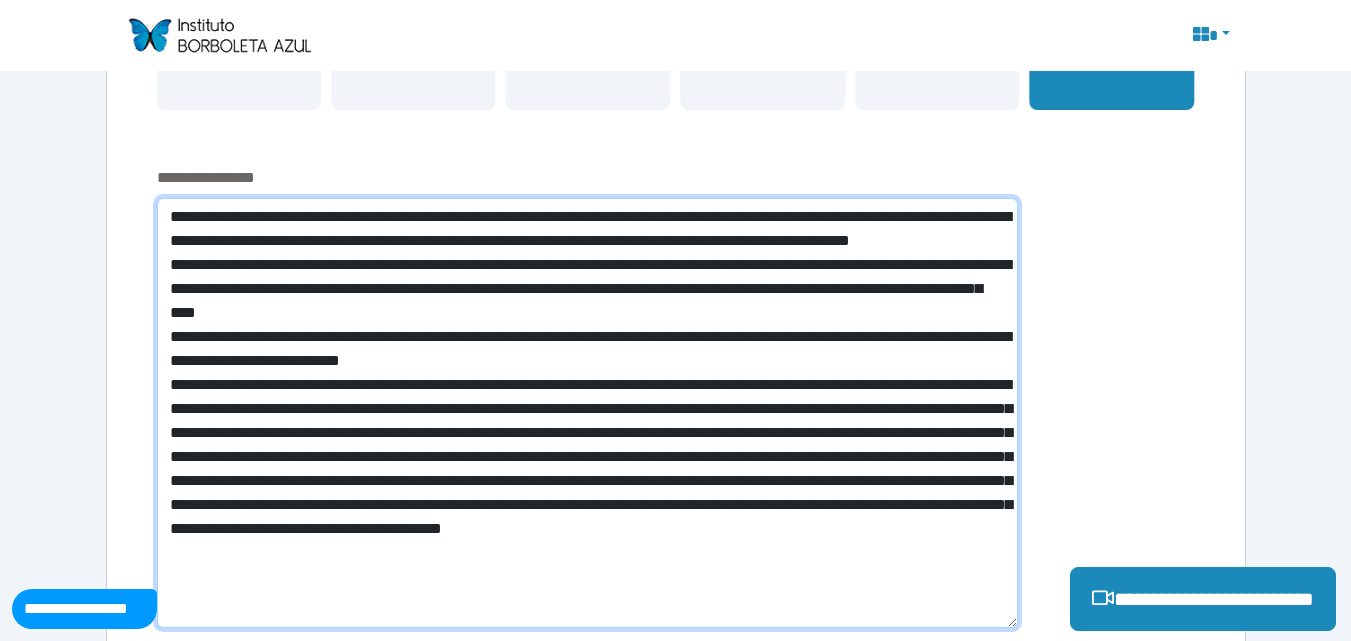 click at bounding box center [587, 413] 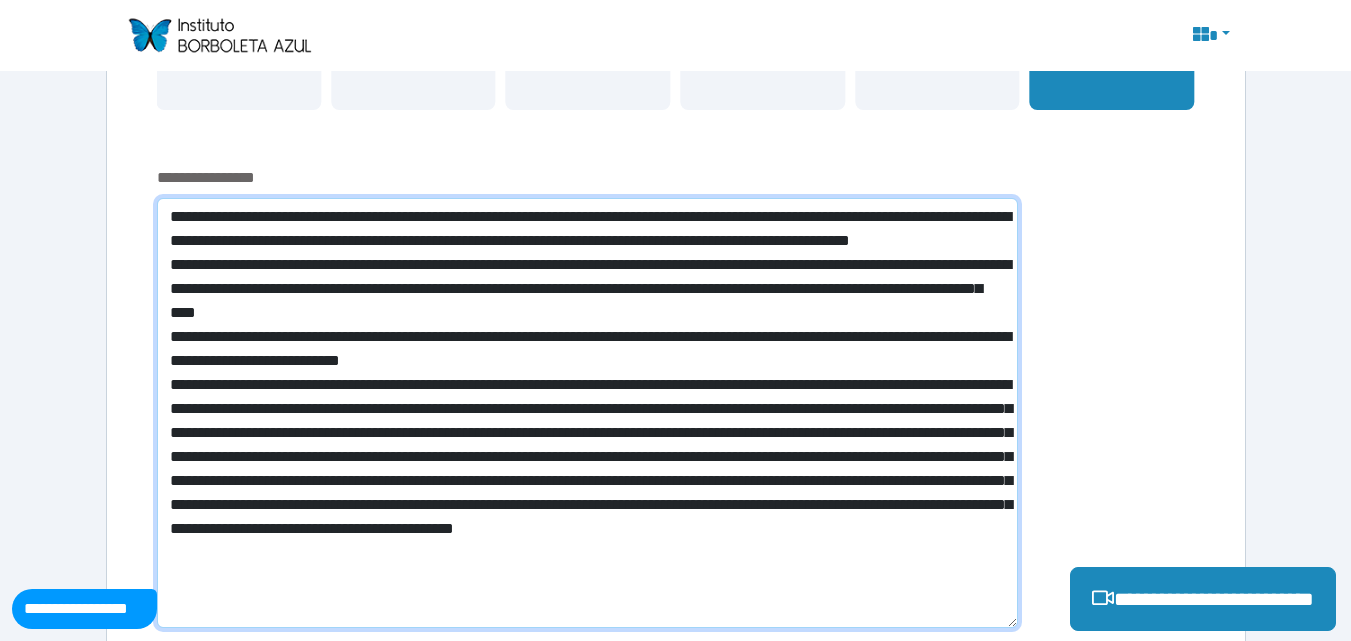 scroll, scrollTop: 0, scrollLeft: 0, axis: both 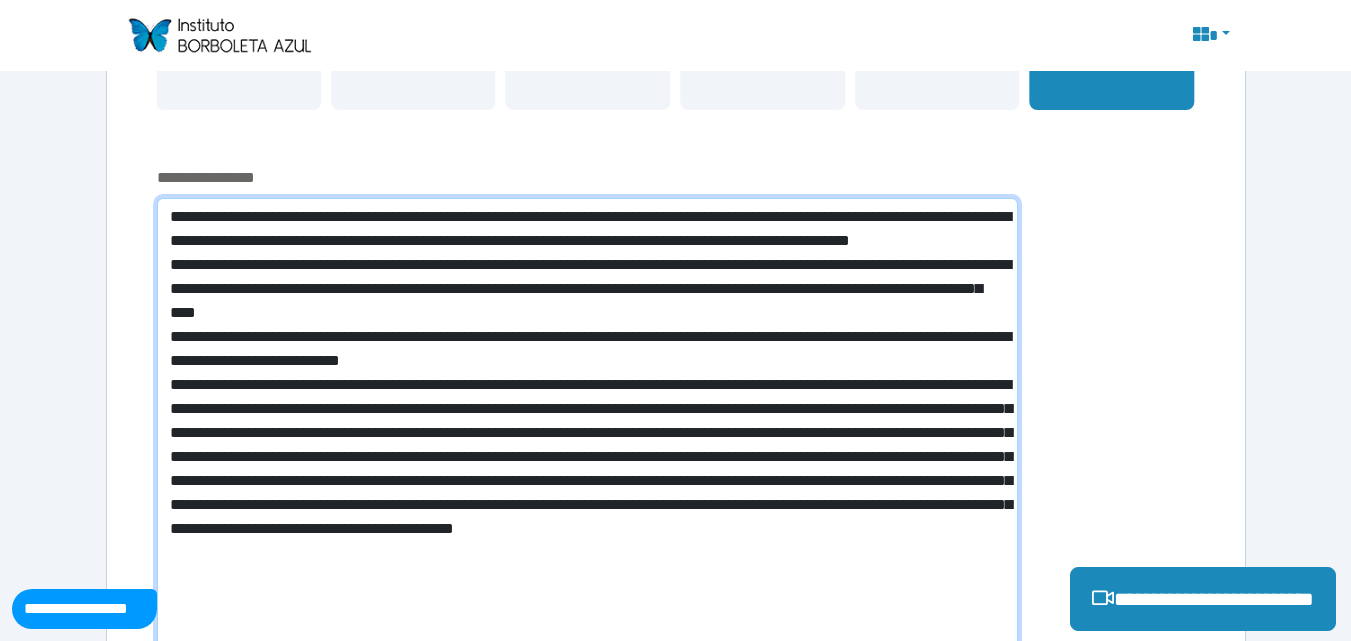click at bounding box center (587, 425) 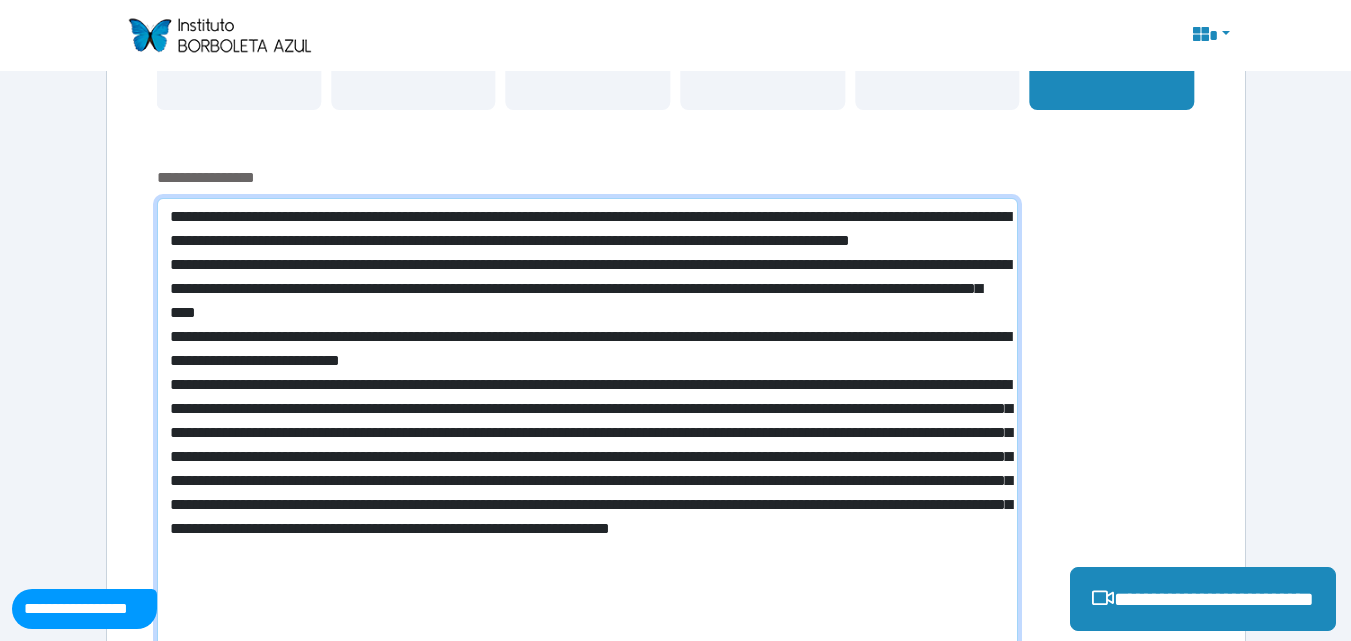 click at bounding box center (587, 425) 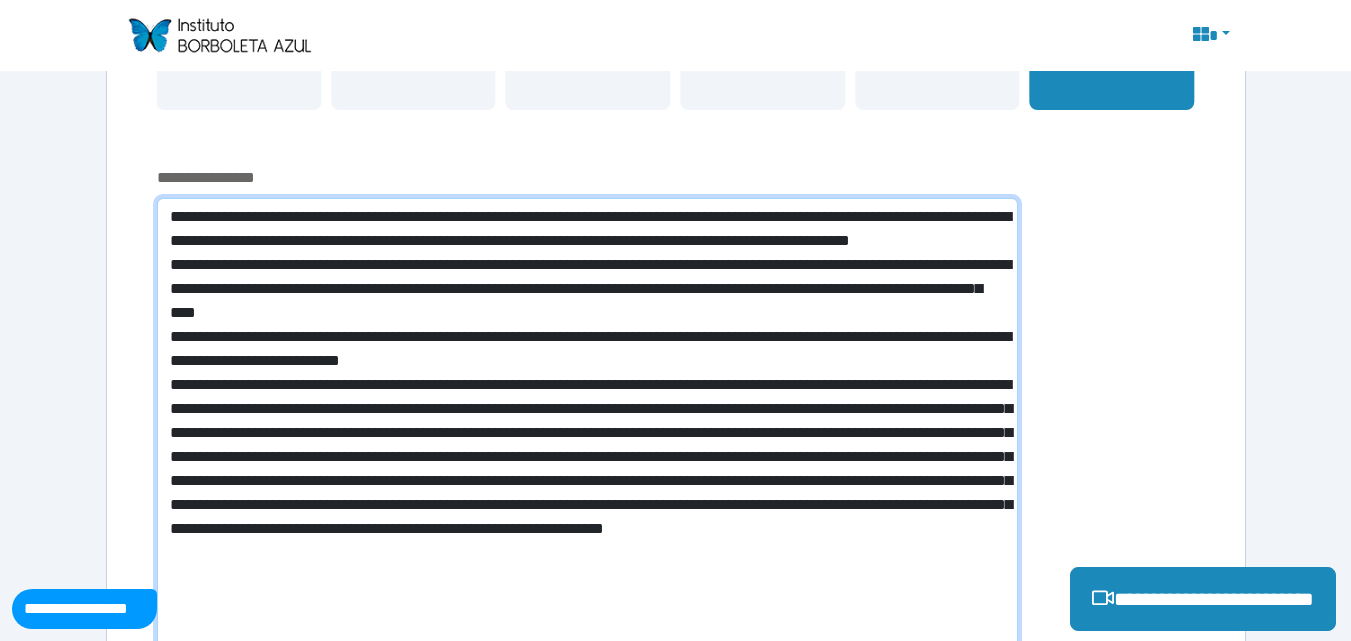 click at bounding box center [587, 425] 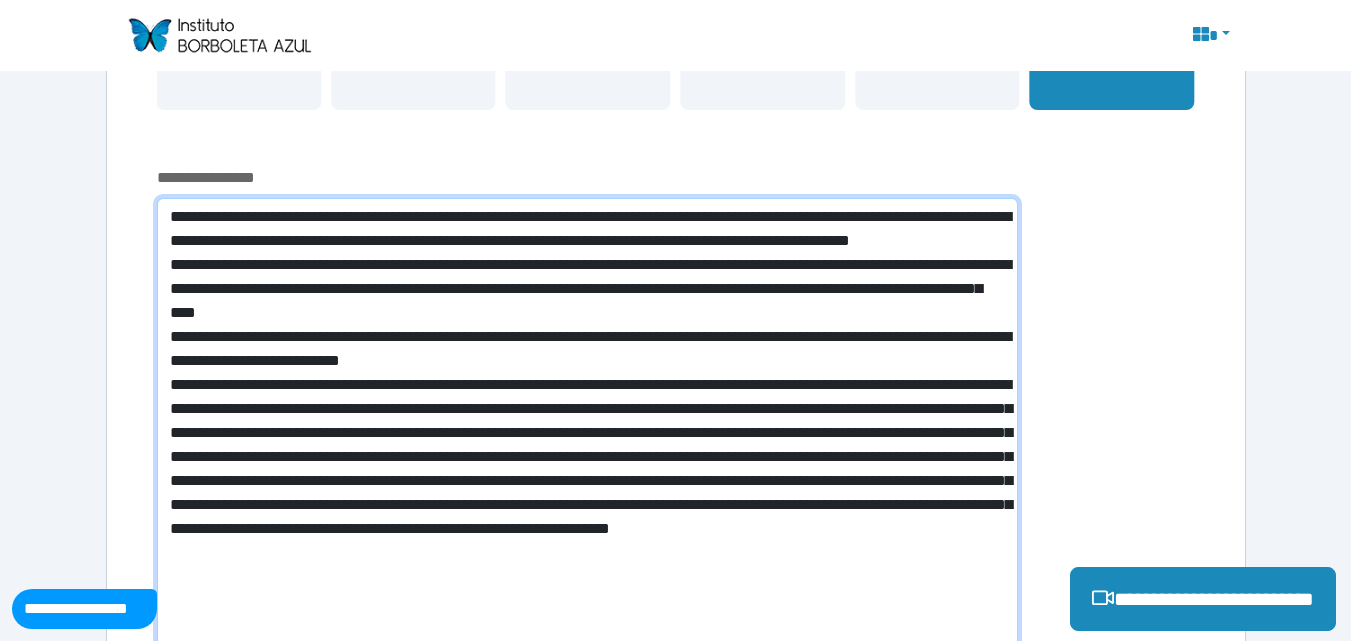 click at bounding box center [587, 425] 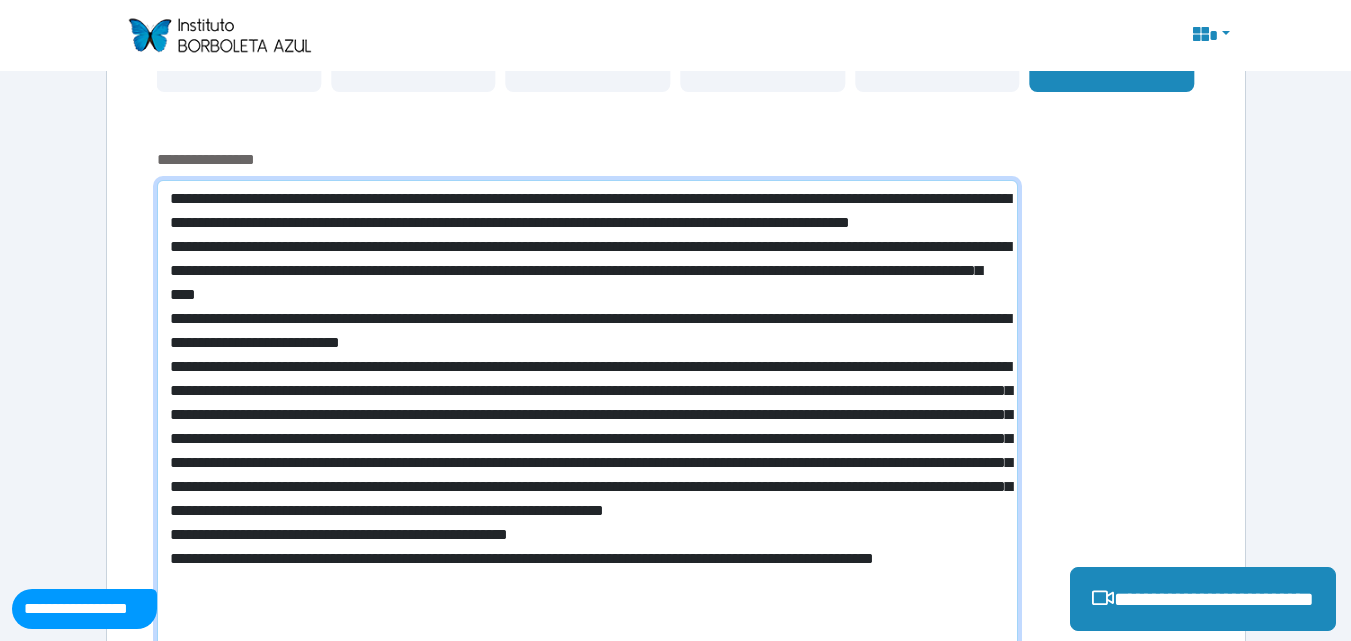 scroll, scrollTop: 643, scrollLeft: 0, axis: vertical 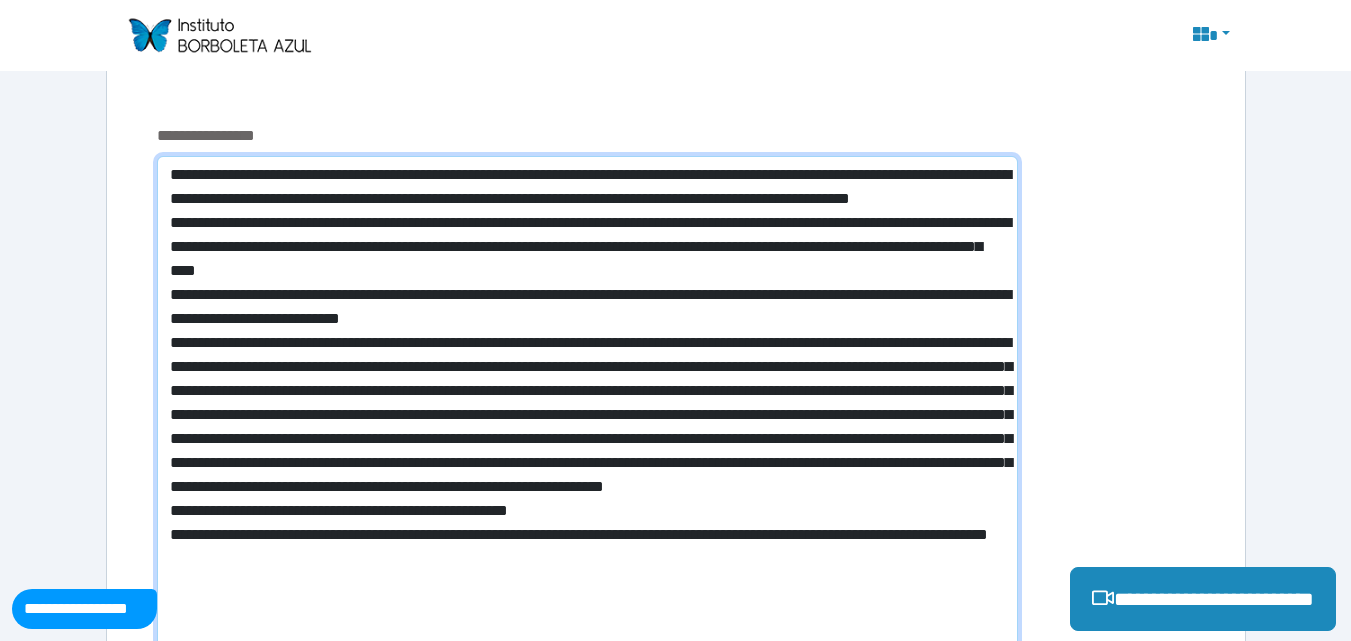 click at bounding box center [587, 419] 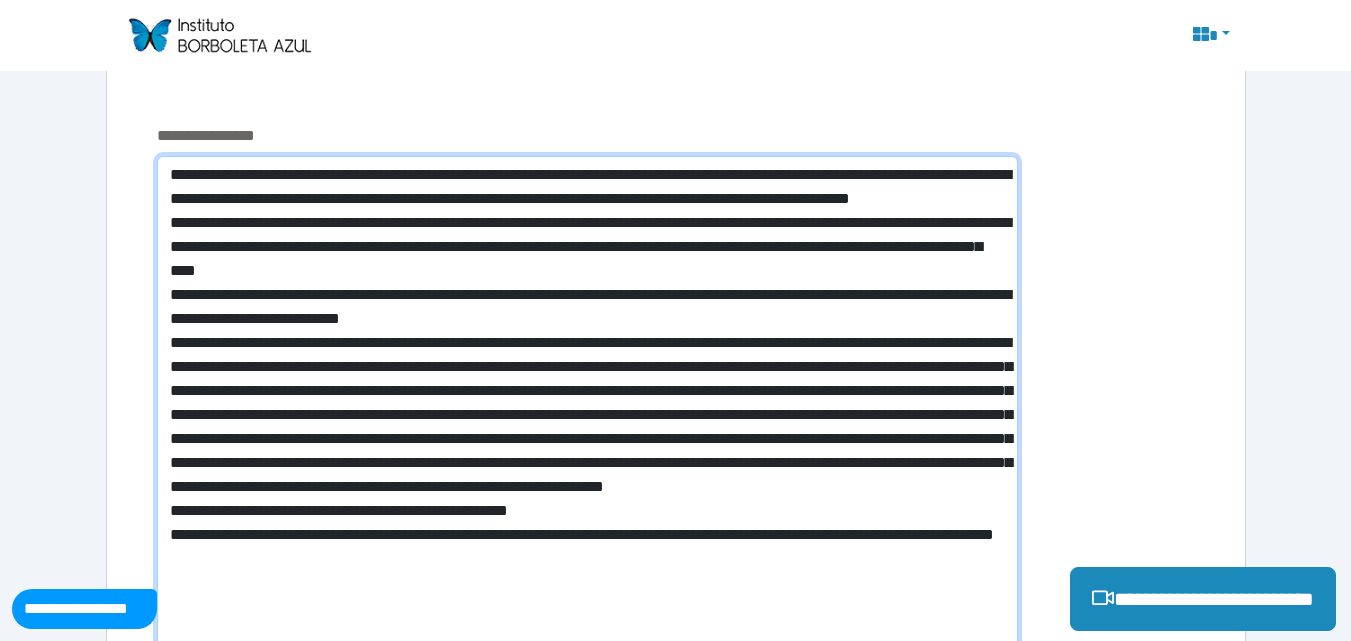 click at bounding box center [587, 419] 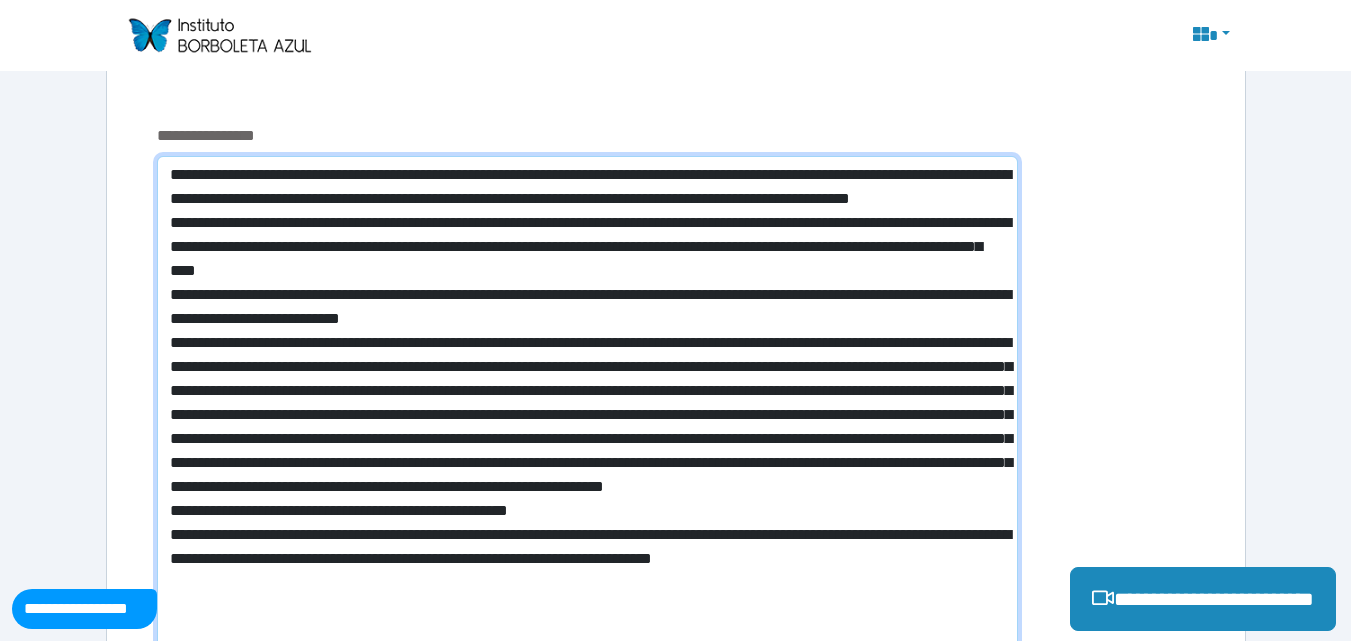 scroll, scrollTop: 667, scrollLeft: 0, axis: vertical 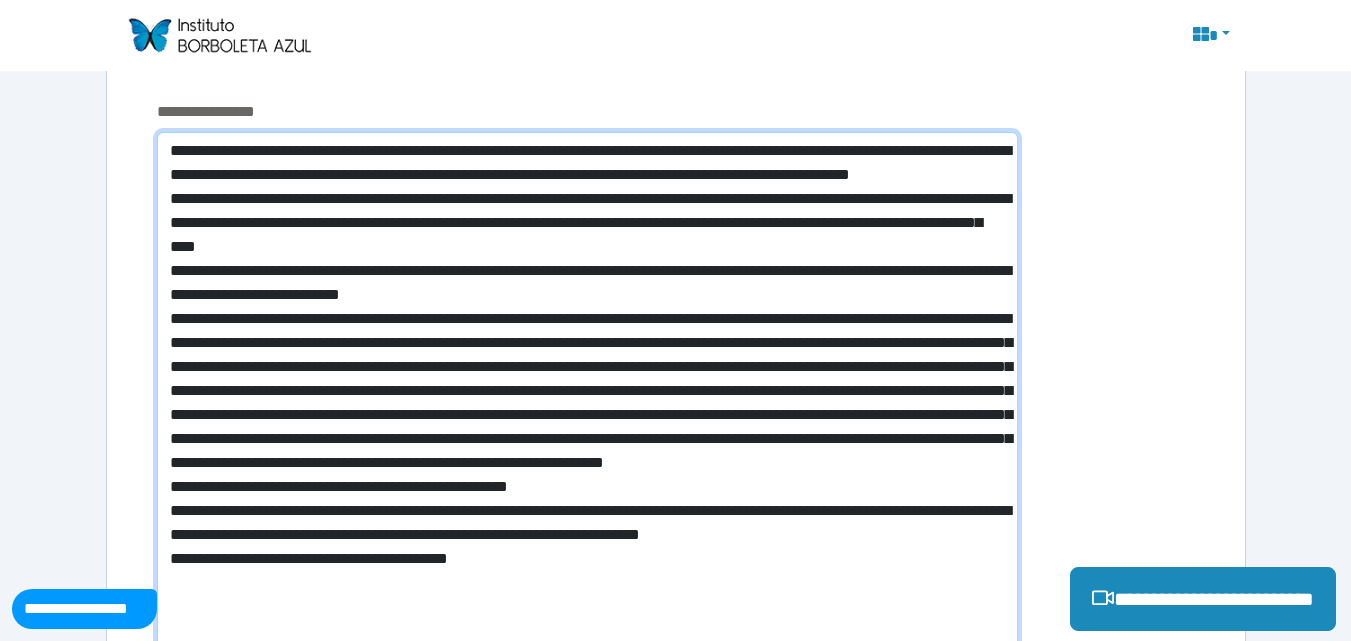 click at bounding box center (587, 407) 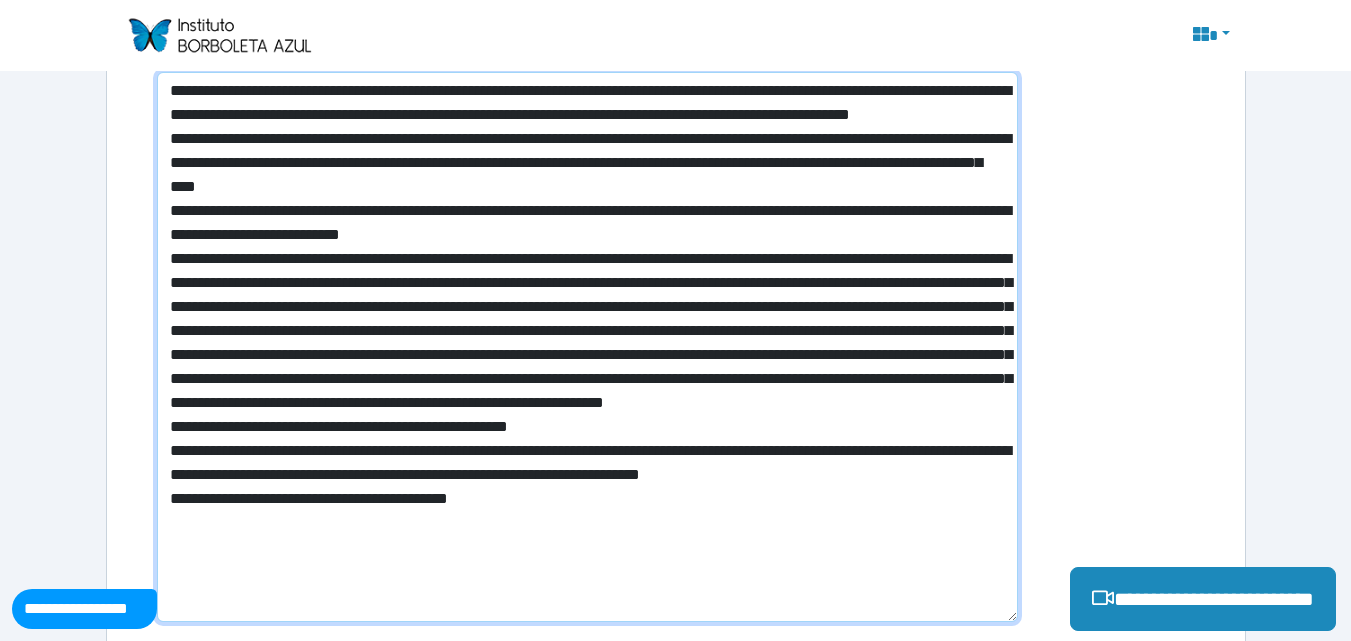 click on "**********" at bounding box center [587, 343] 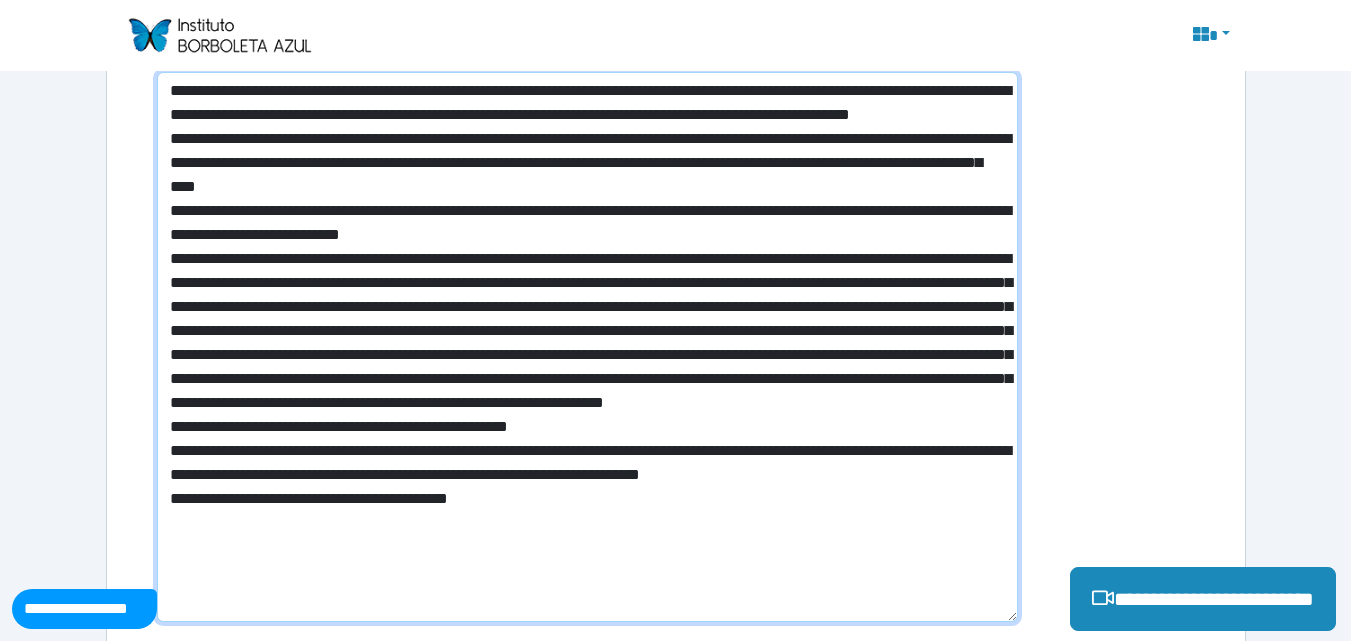 click at bounding box center [587, 347] 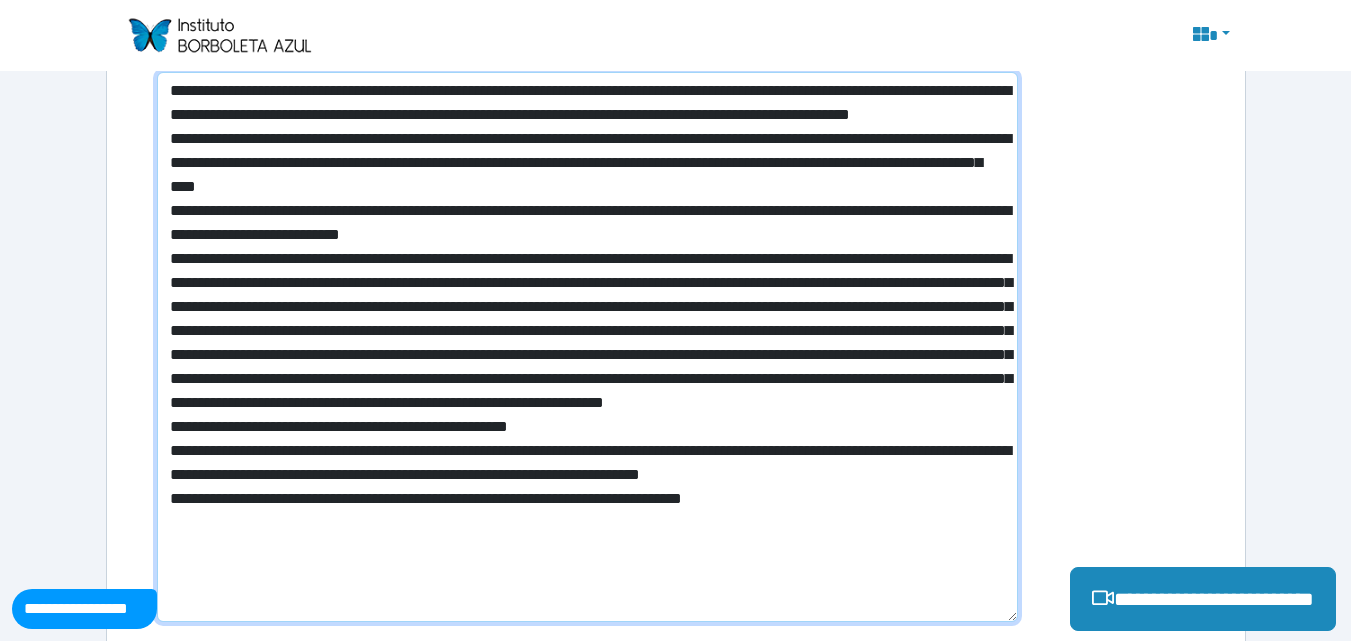 click at bounding box center (587, 347) 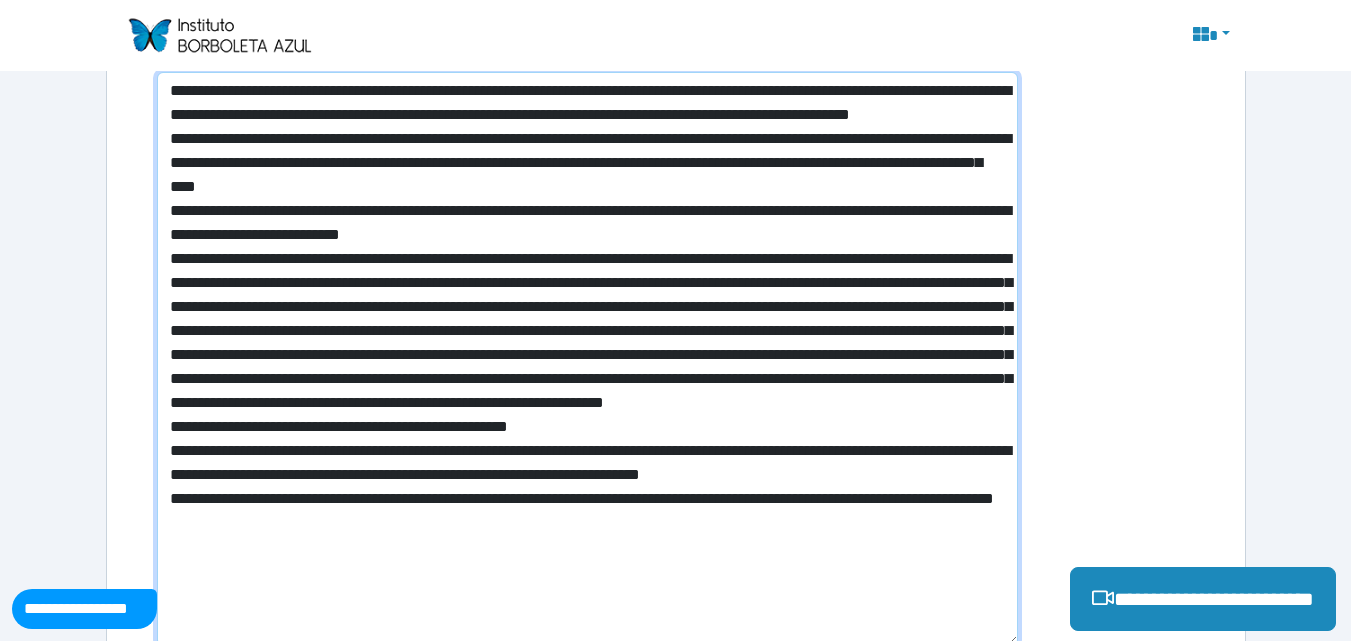 click at bounding box center [587, 359] 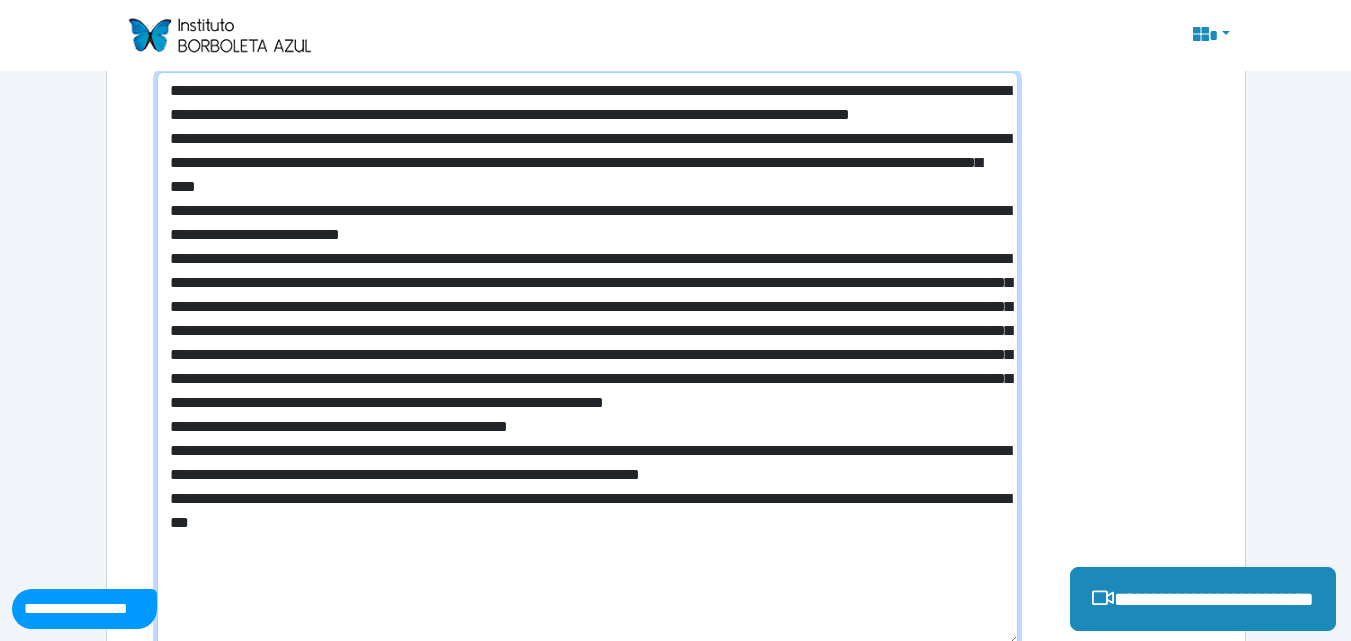 click at bounding box center (587, 359) 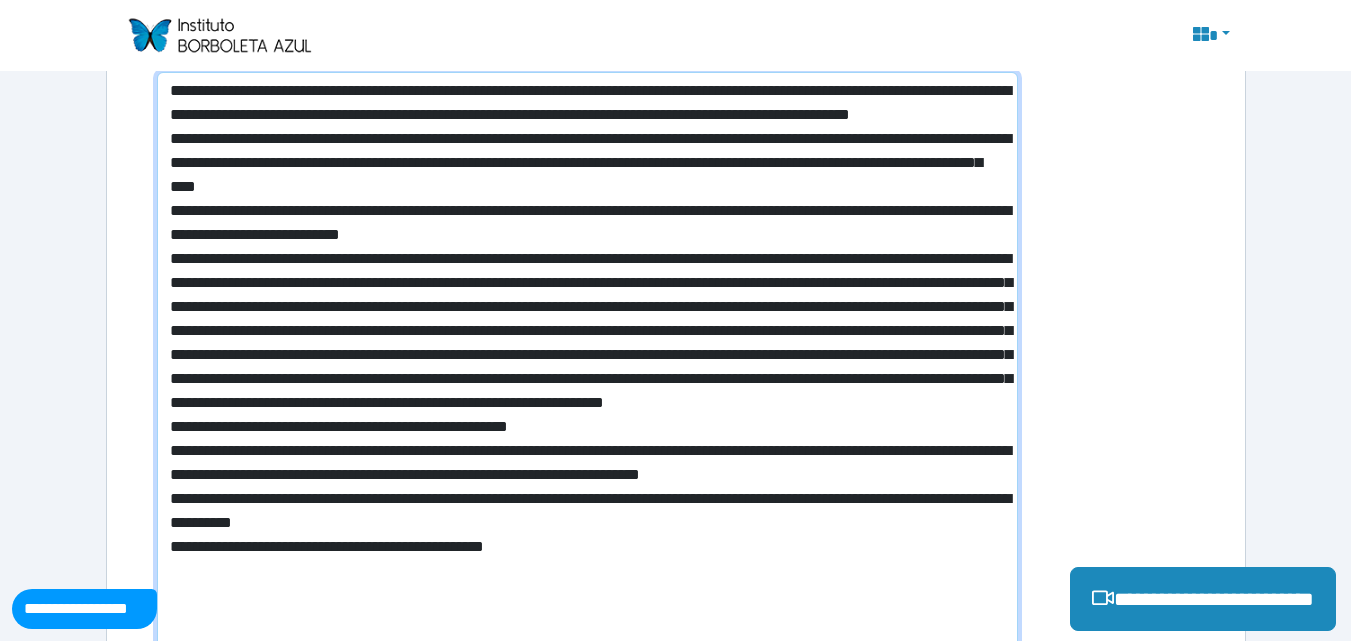 click at bounding box center [587, 371] 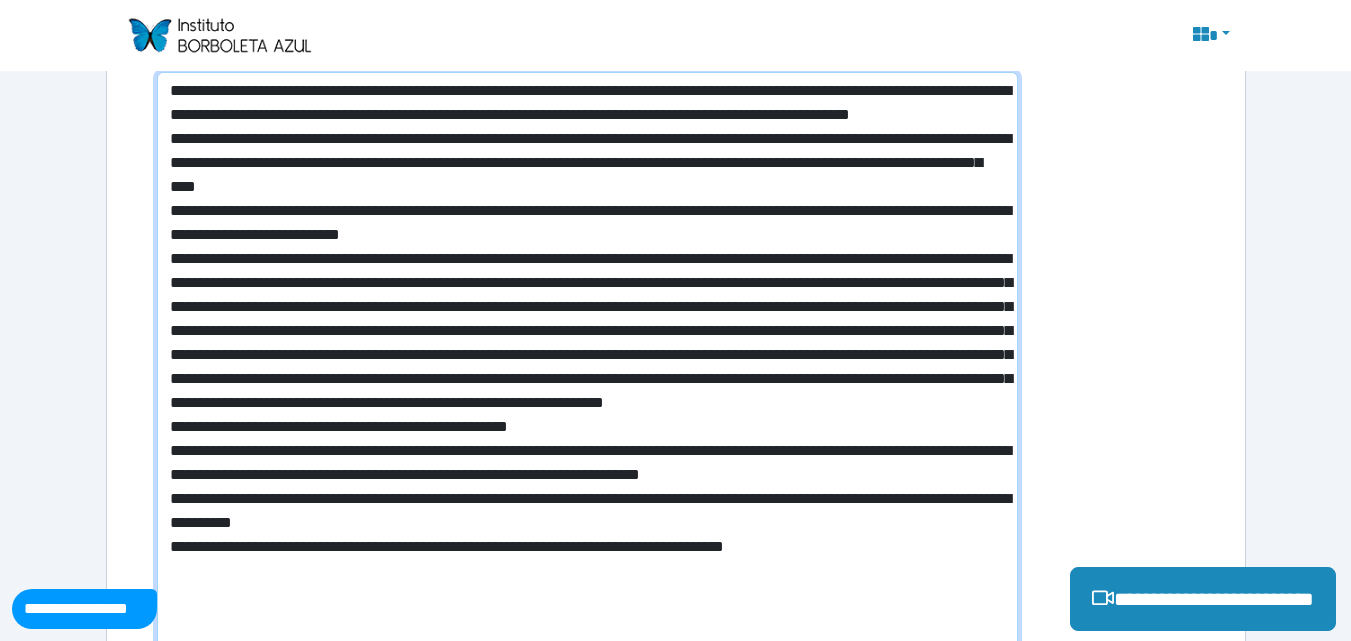 click at bounding box center (587, 371) 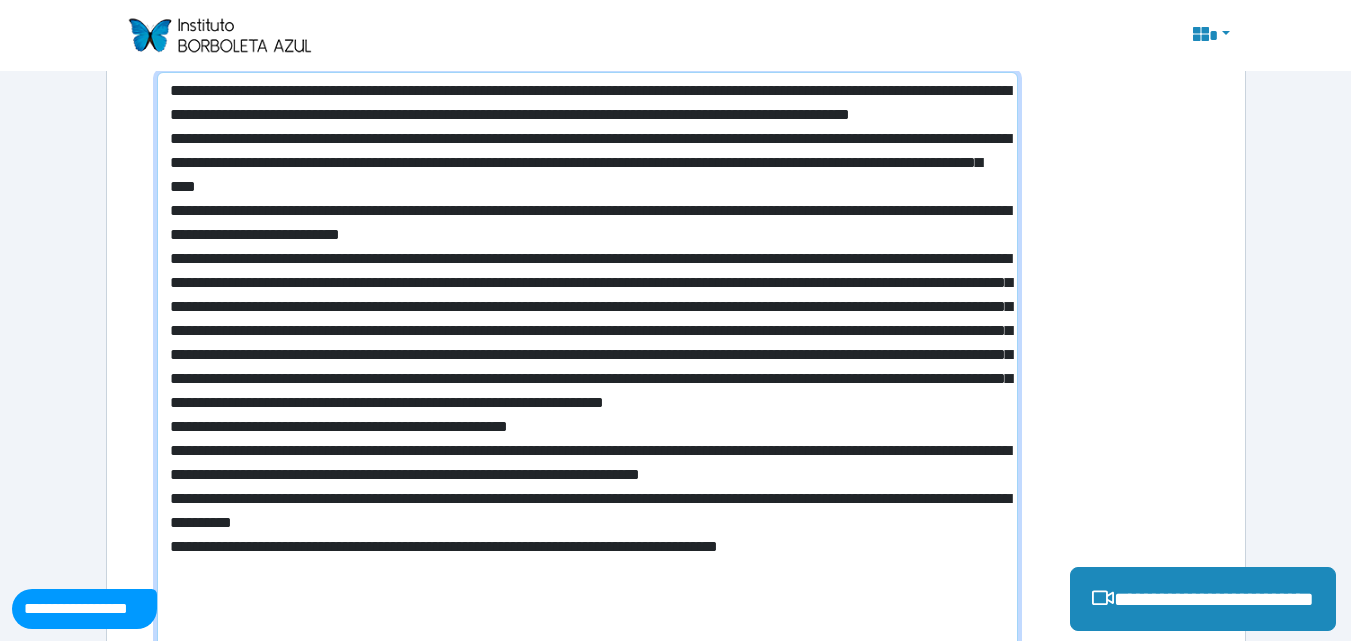 click at bounding box center (587, 371) 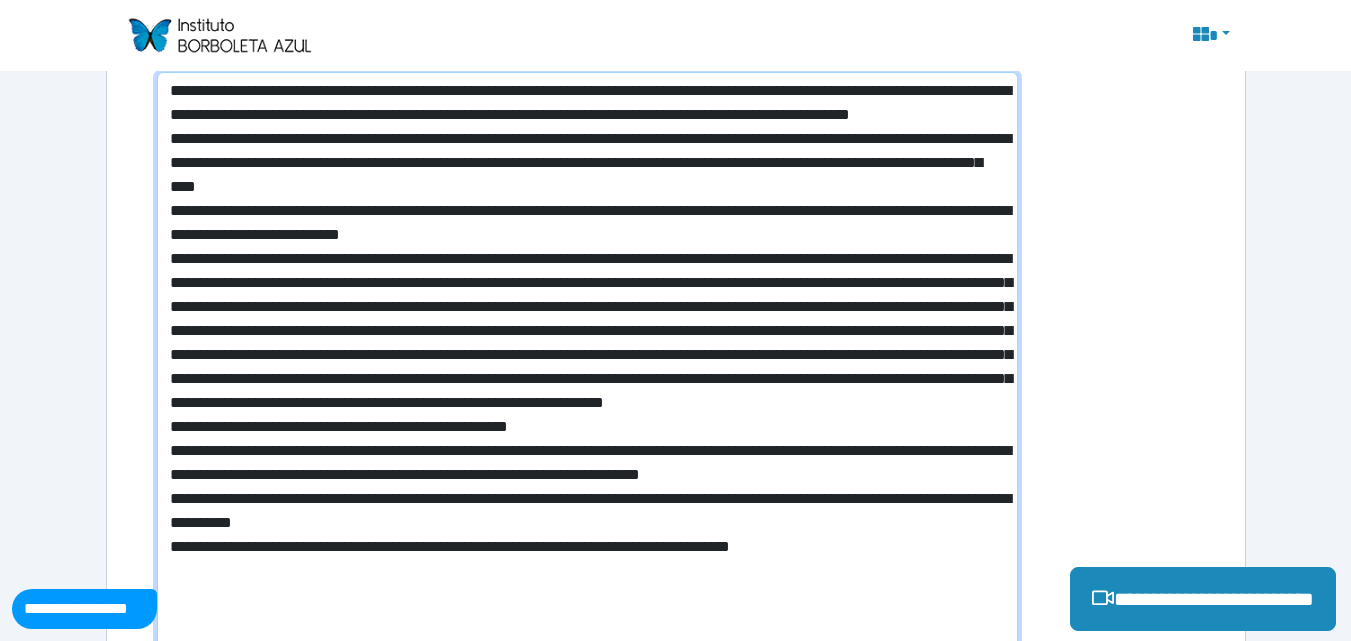 click at bounding box center (587, 371) 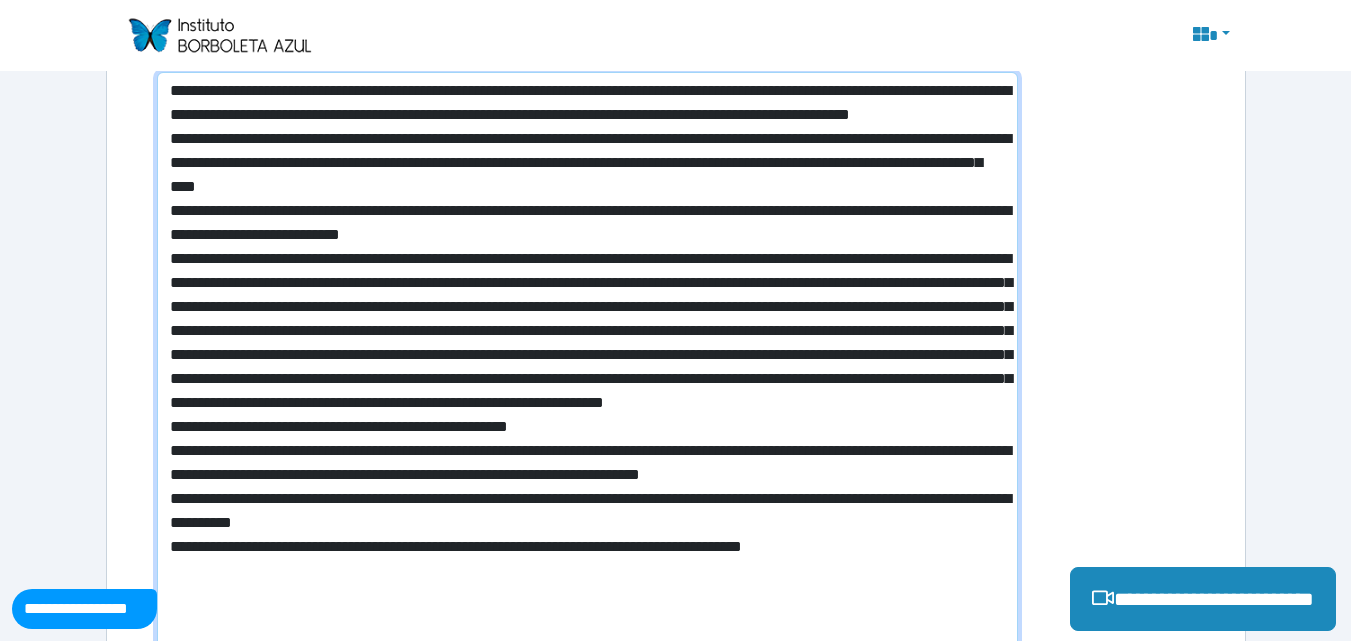 scroll, scrollTop: 739, scrollLeft: 0, axis: vertical 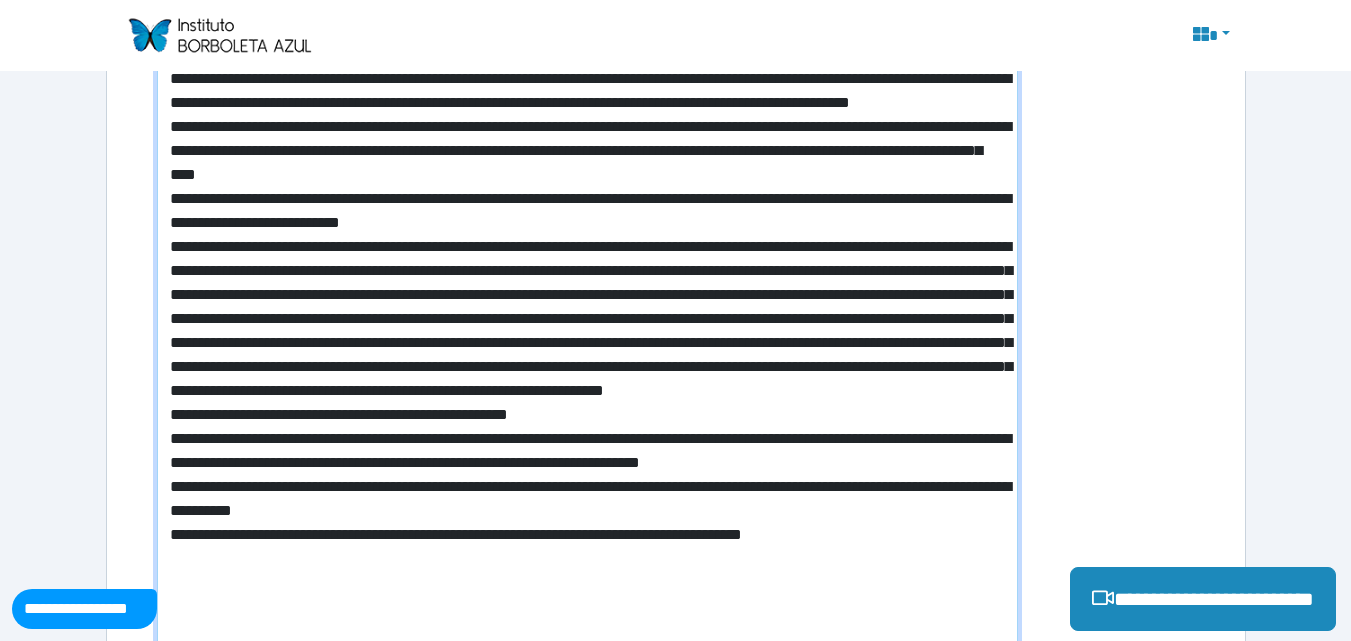 click at bounding box center (587, 371) 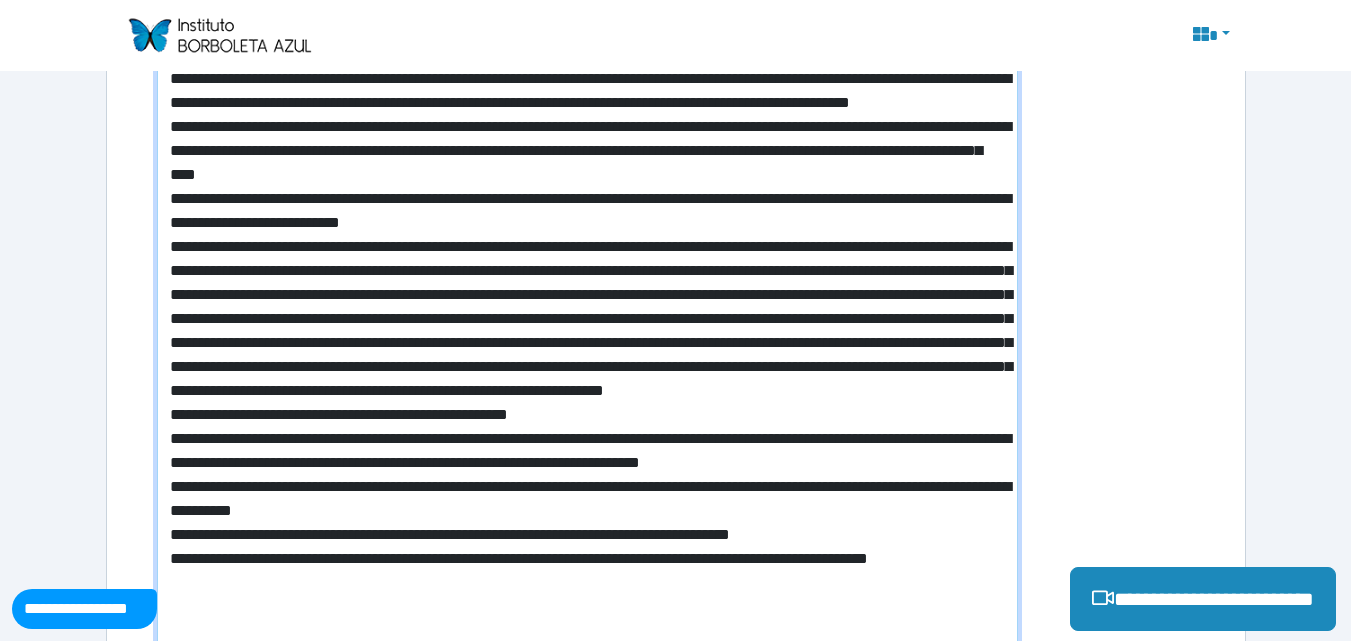 scroll, scrollTop: 763, scrollLeft: 0, axis: vertical 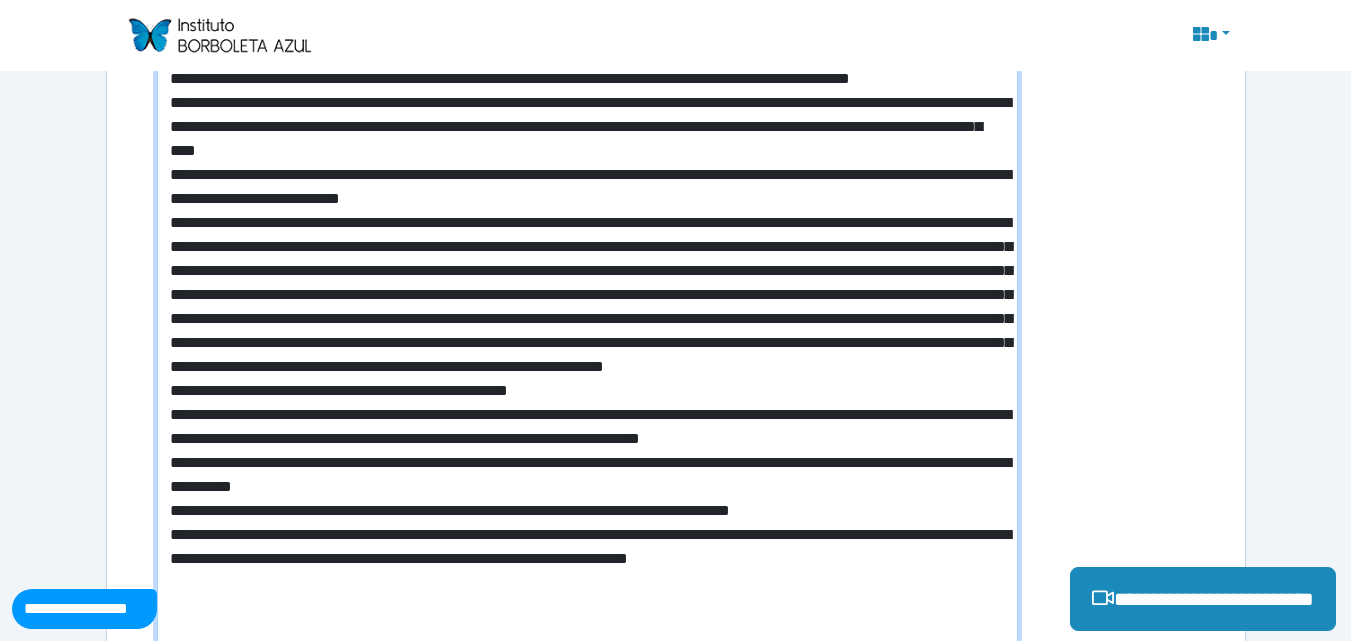 click at bounding box center (587, 359) 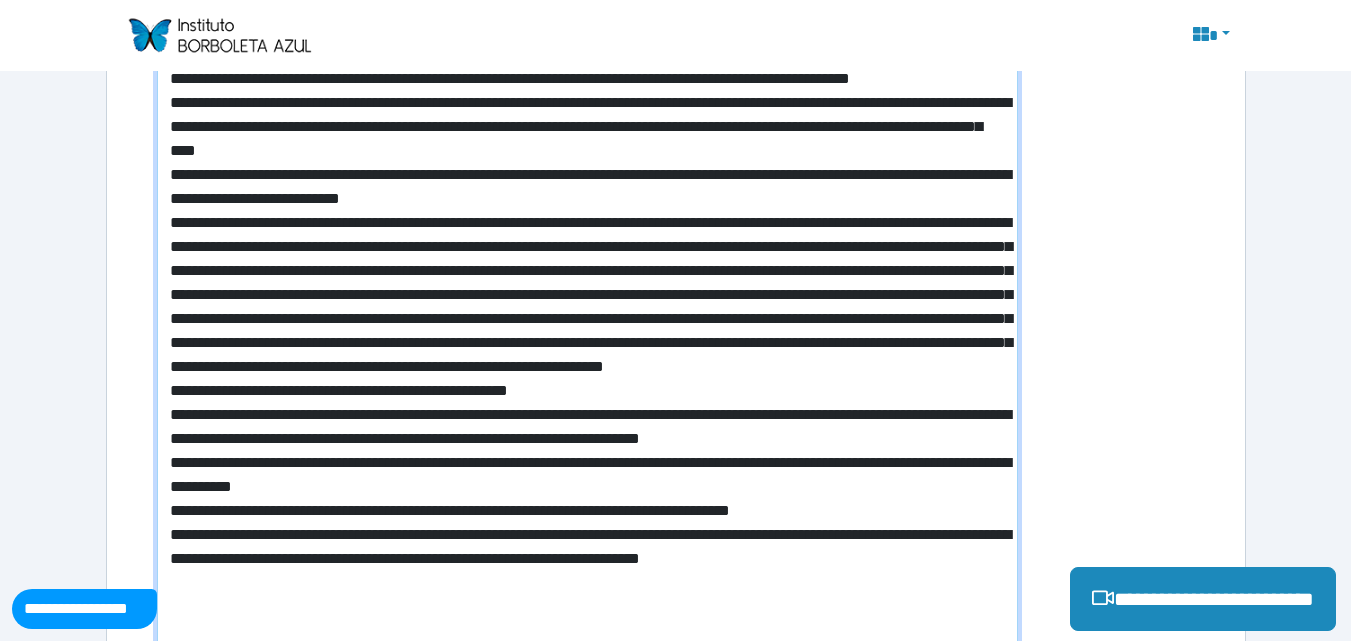 click at bounding box center [587, 359] 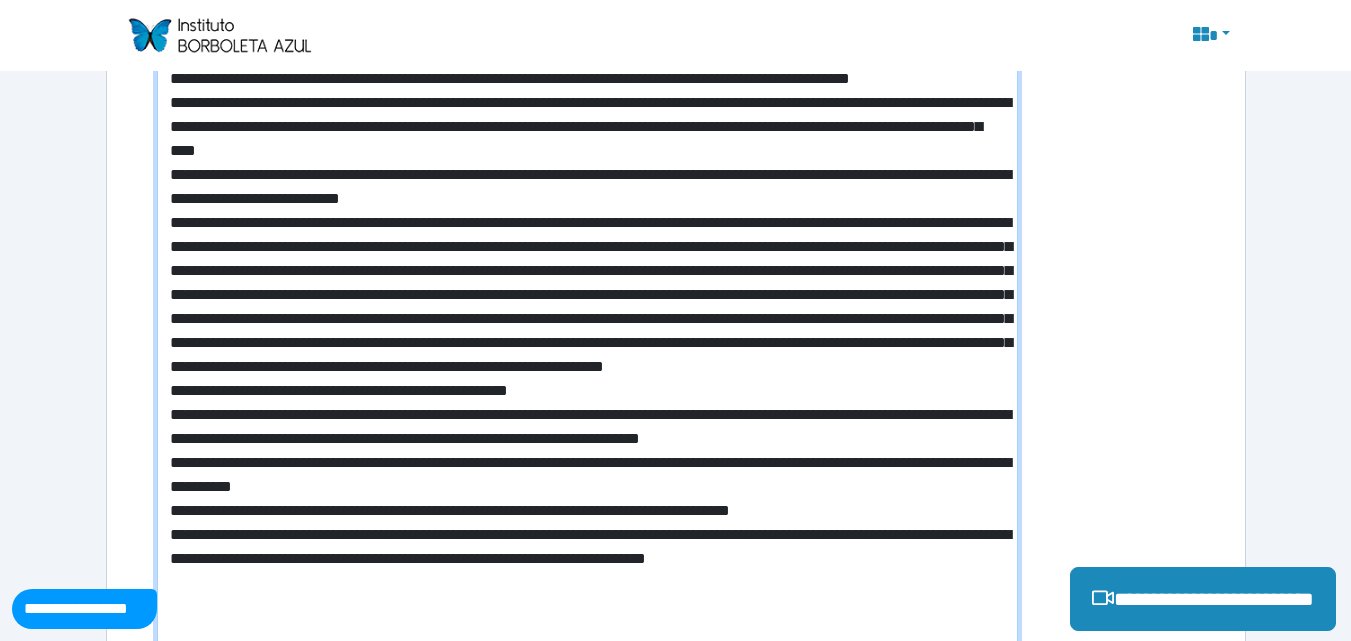 scroll, scrollTop: 787, scrollLeft: 0, axis: vertical 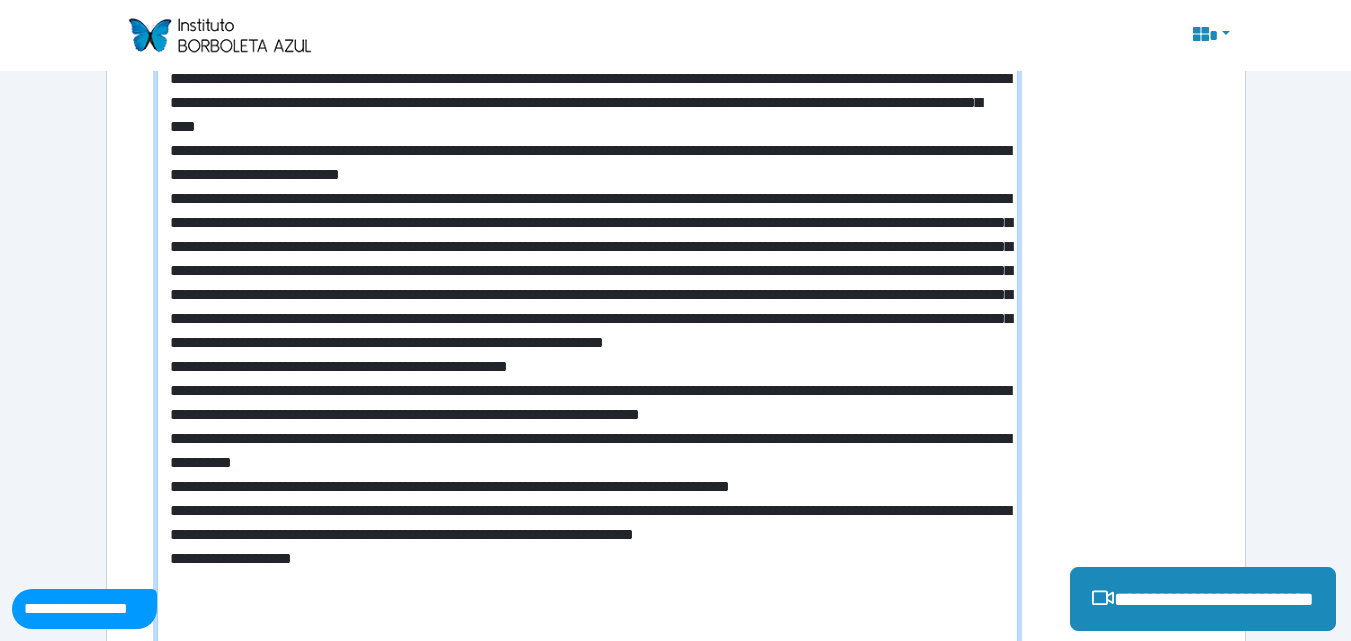 click at bounding box center [587, 347] 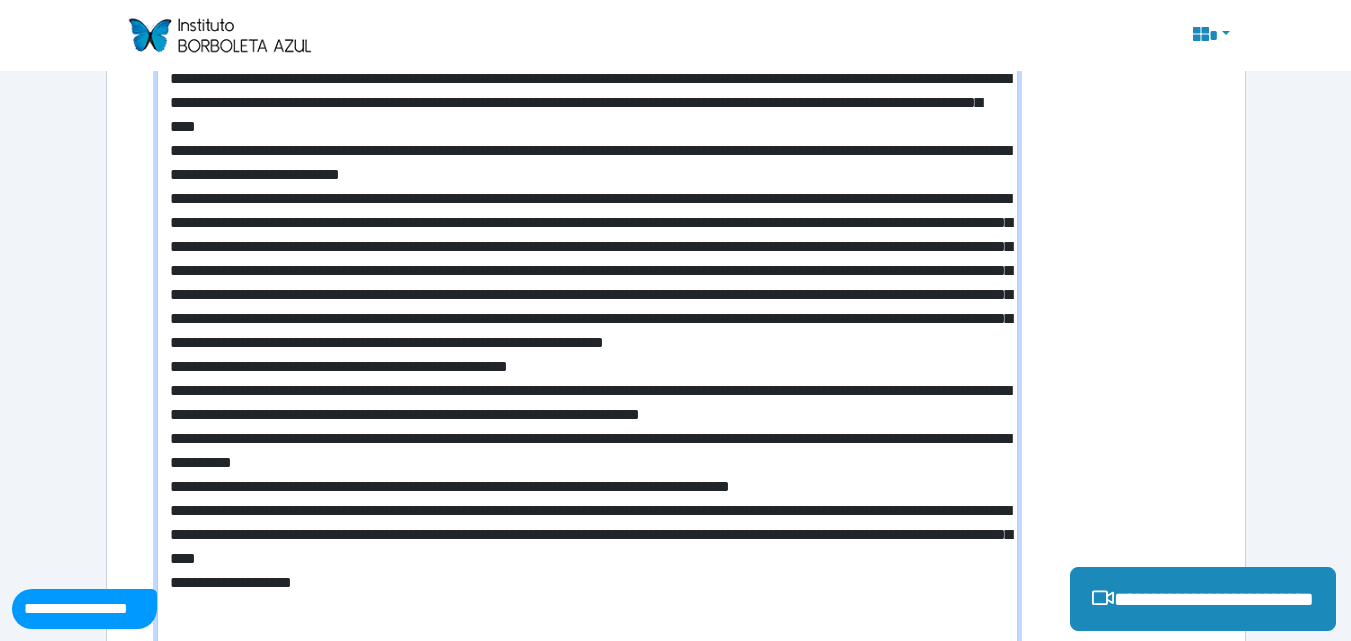 click at bounding box center (587, 359) 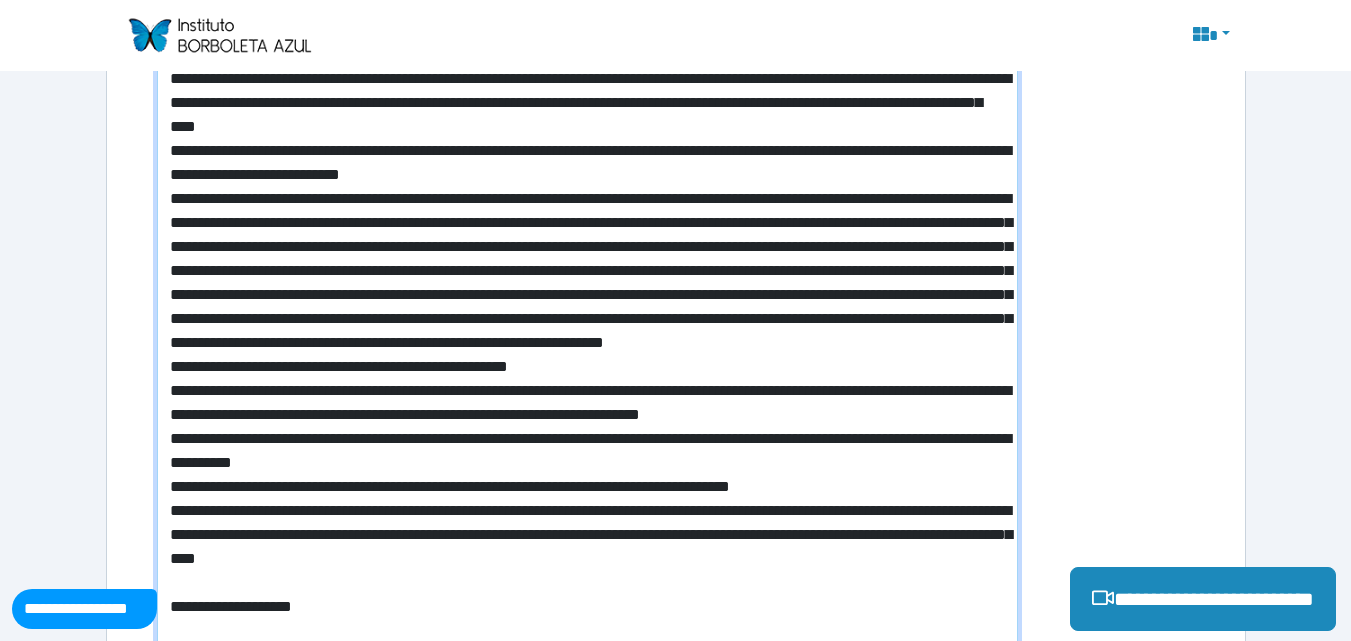 scroll, scrollTop: 811, scrollLeft: 0, axis: vertical 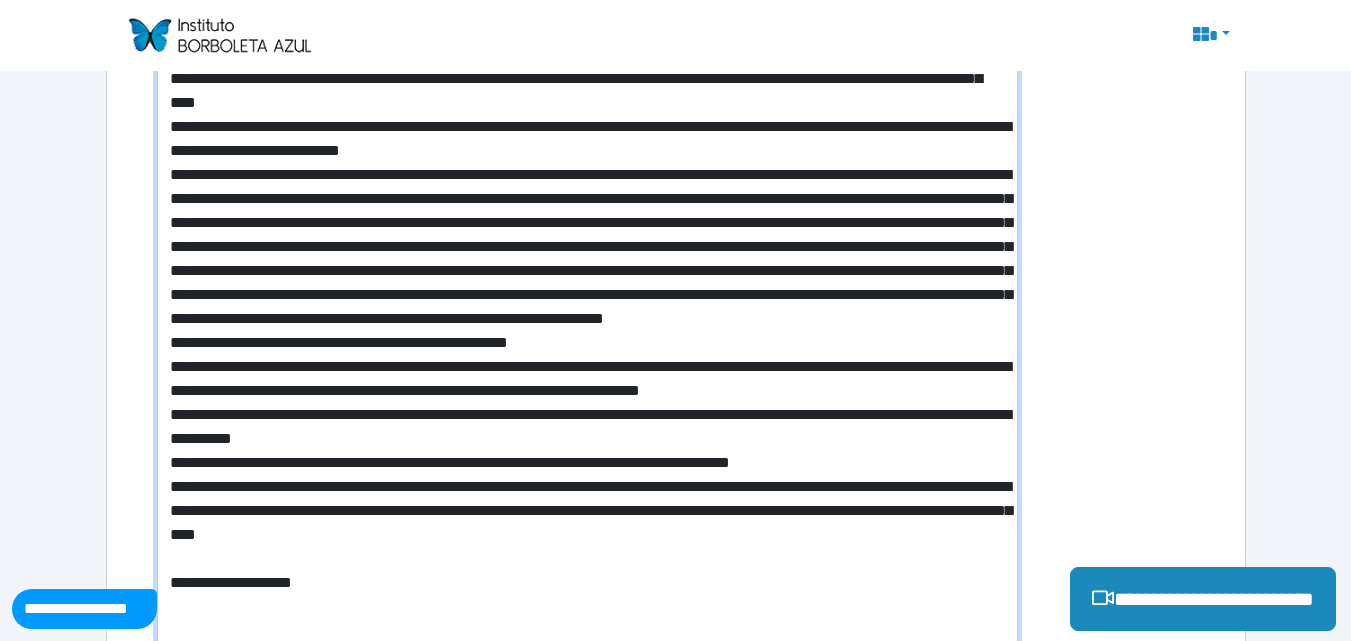 click at bounding box center (587, 347) 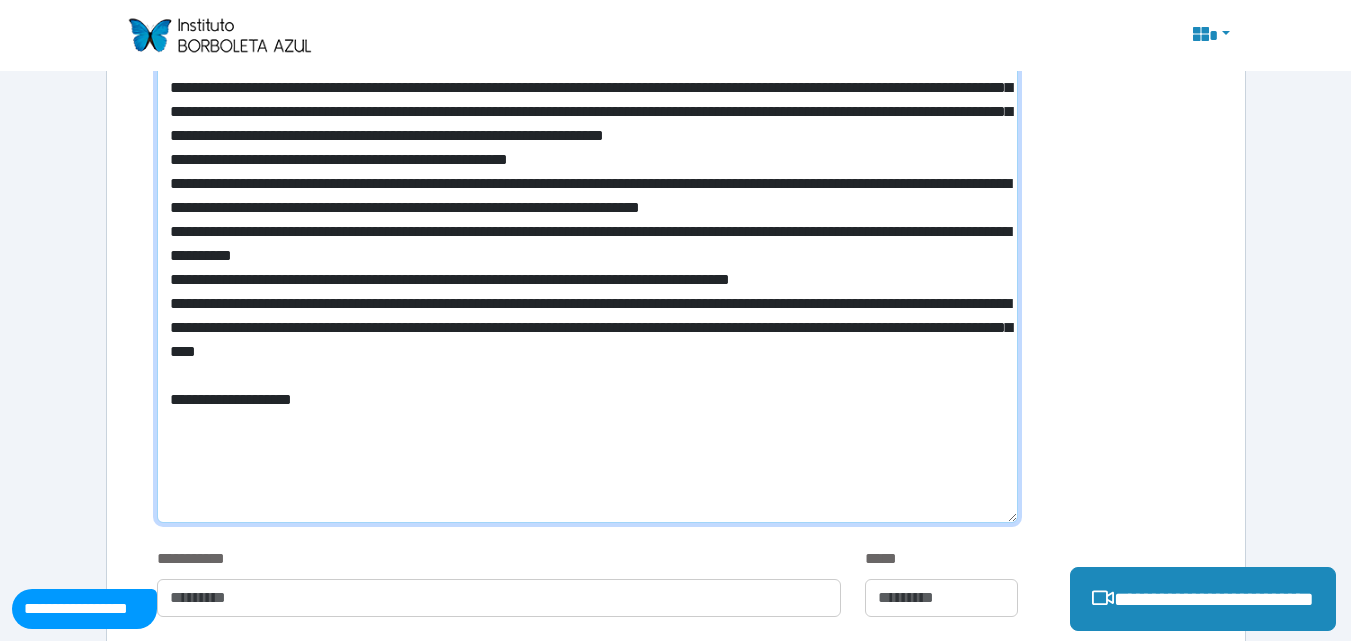 scroll, scrollTop: 1024, scrollLeft: 0, axis: vertical 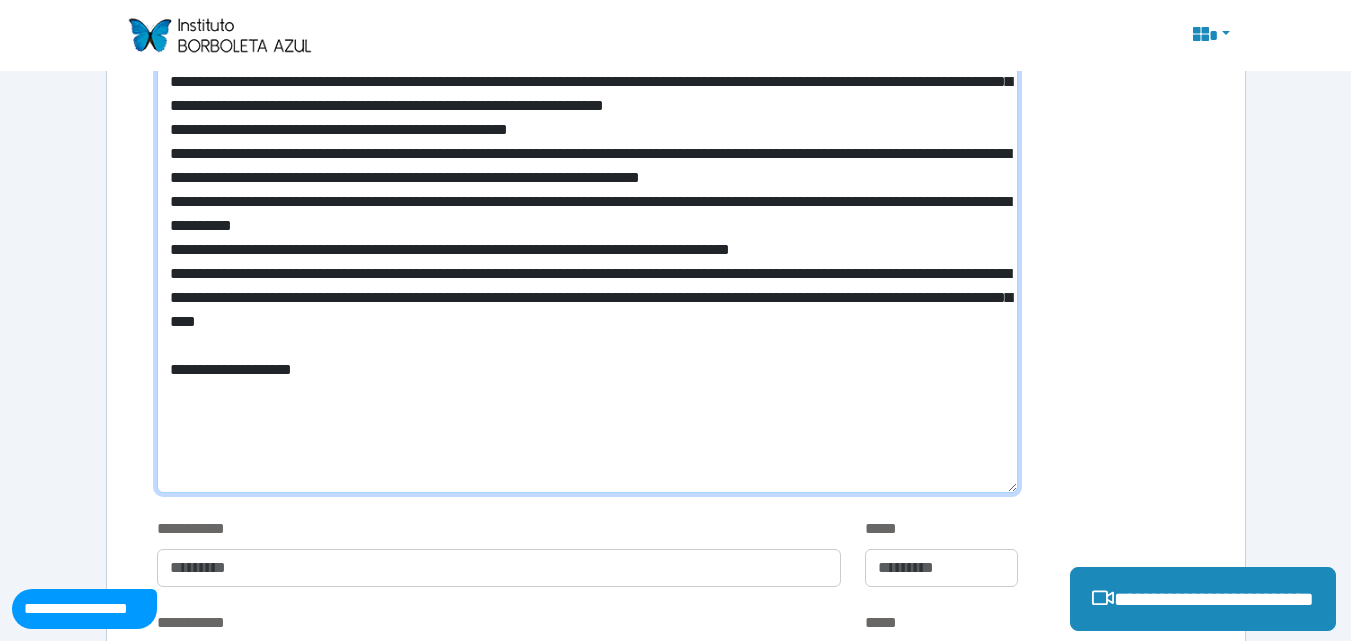 click at bounding box center (587, 134) 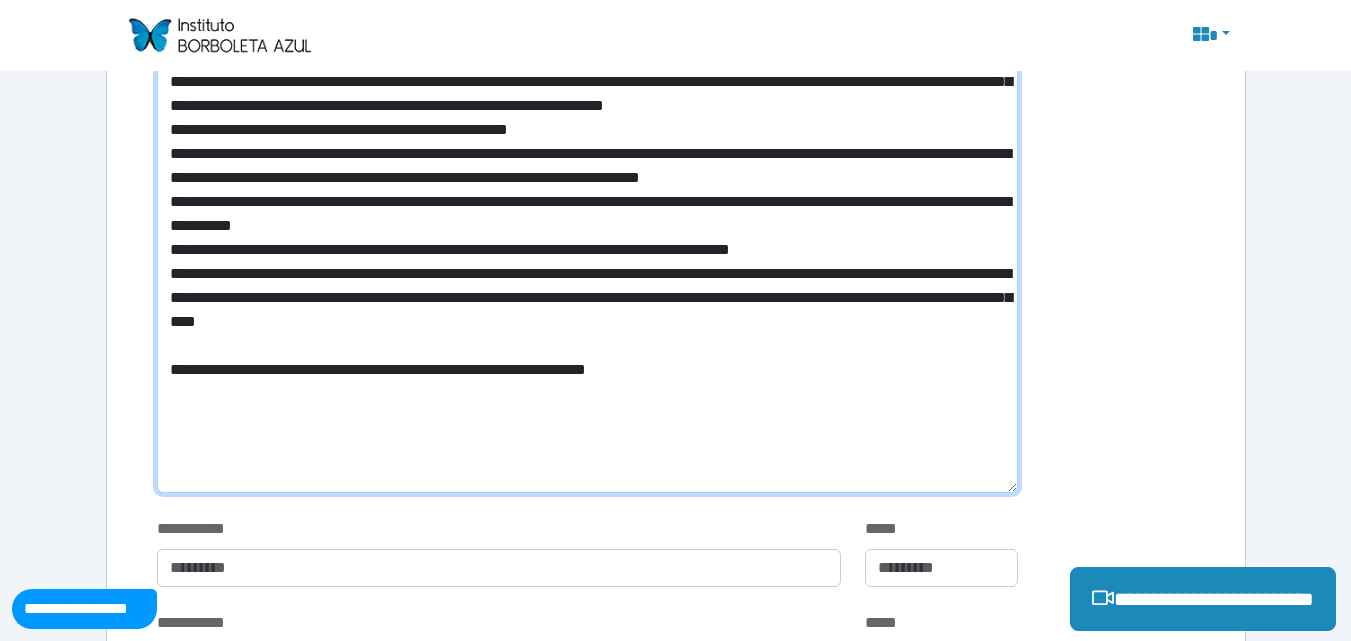 click at bounding box center (587, 134) 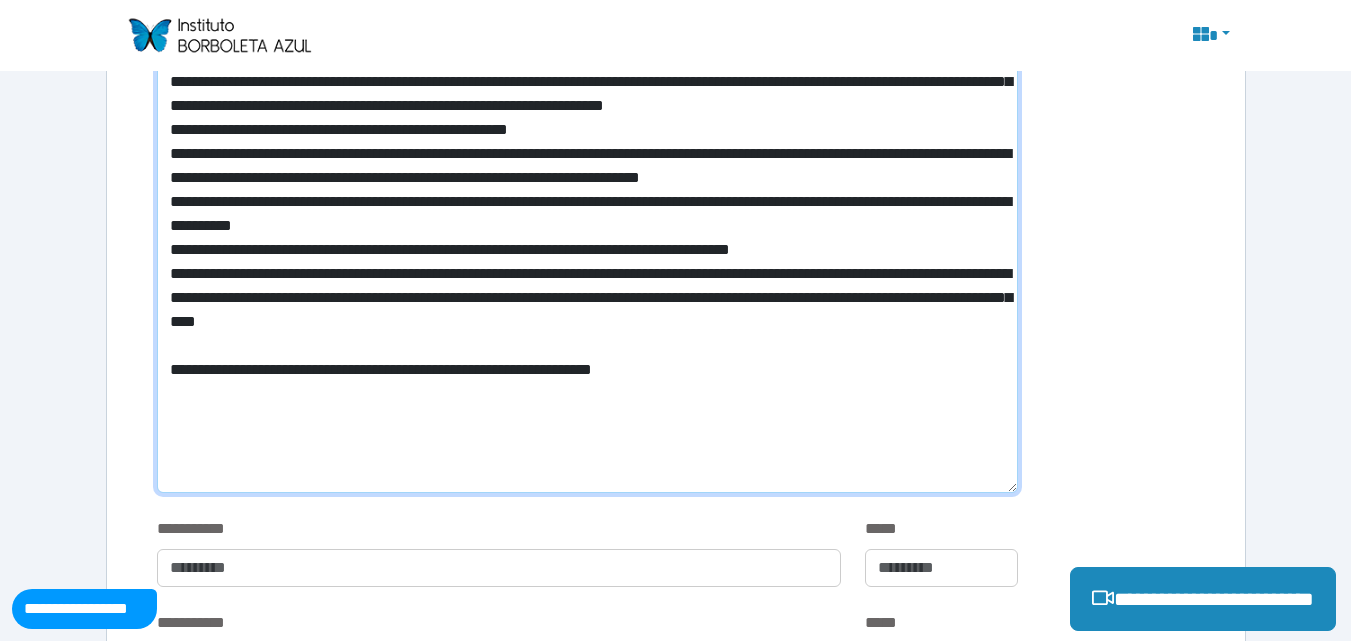 click at bounding box center [587, 134] 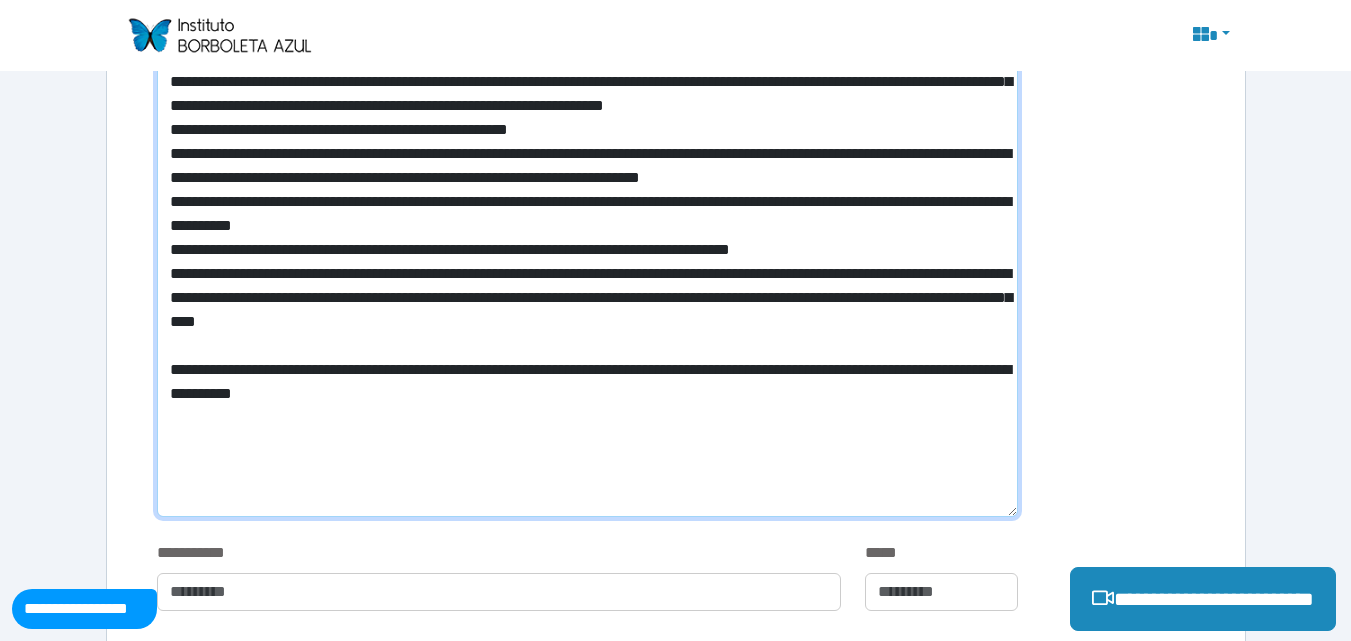 click at bounding box center [587, 146] 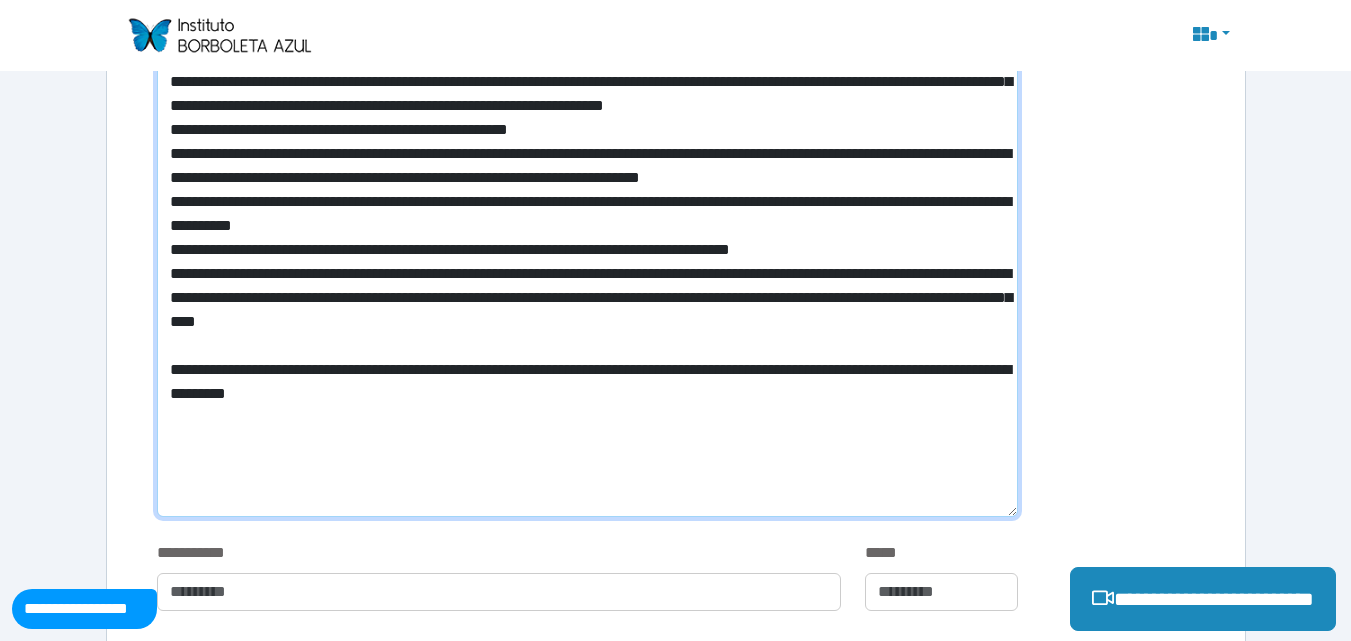 click at bounding box center (587, 146) 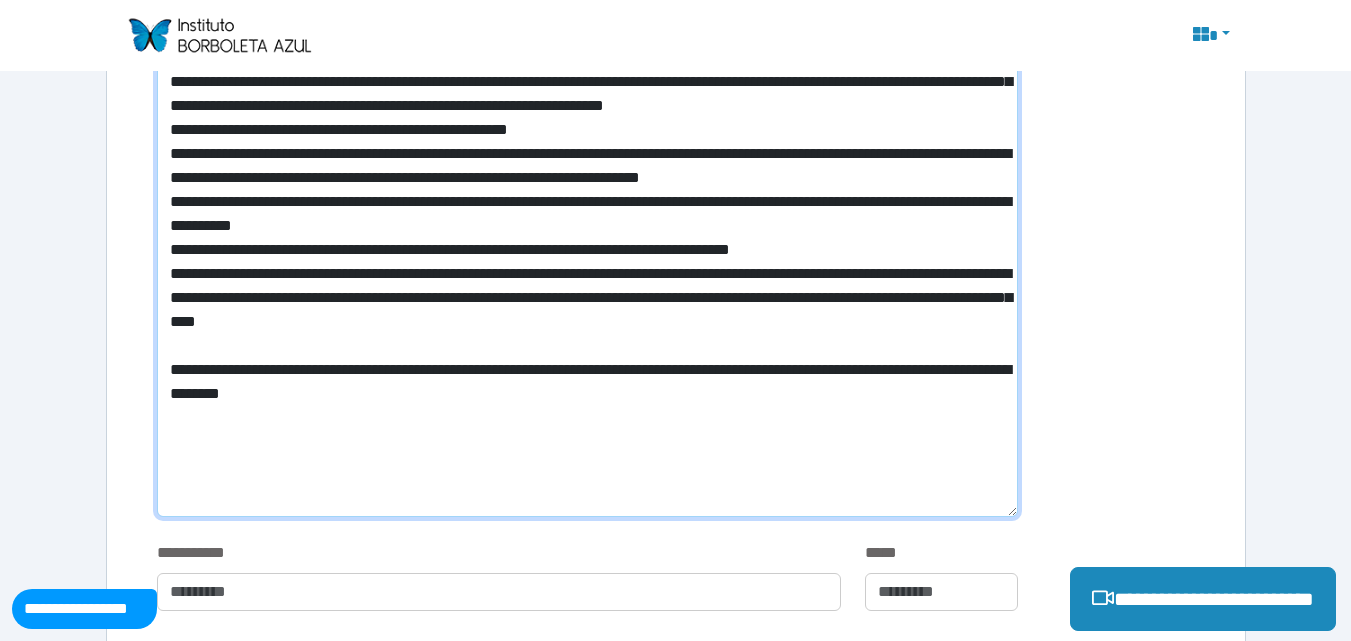 click at bounding box center (587, 146) 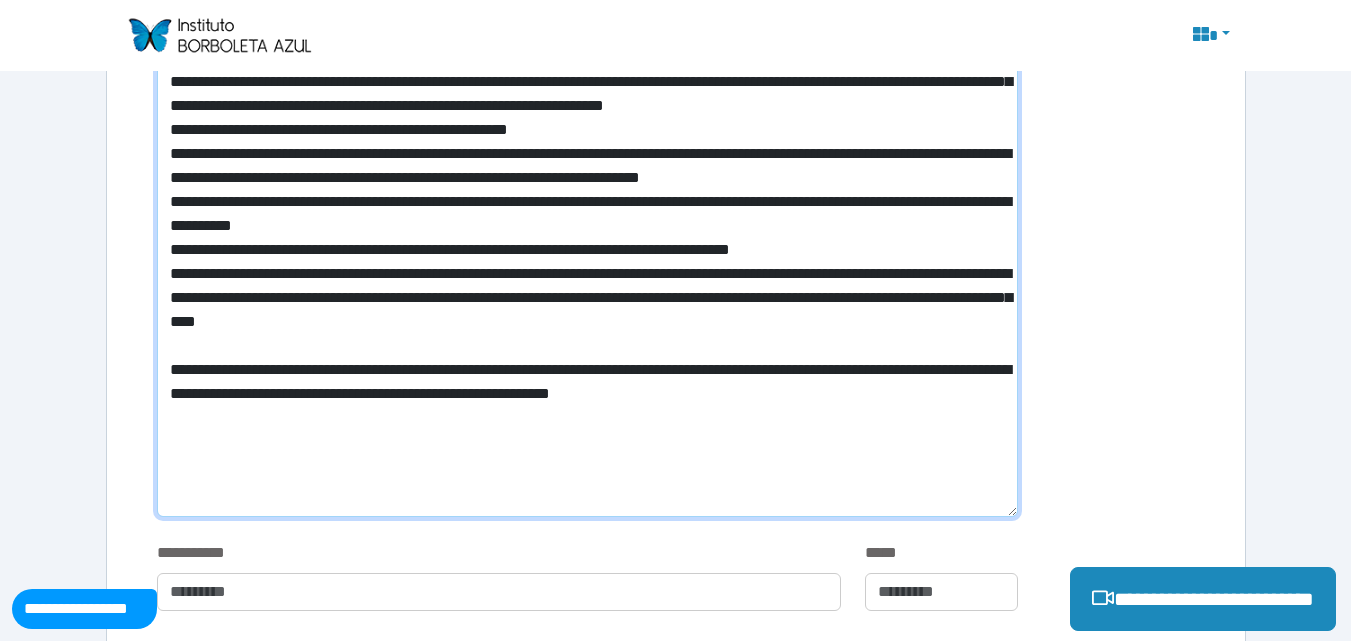 click at bounding box center (587, 146) 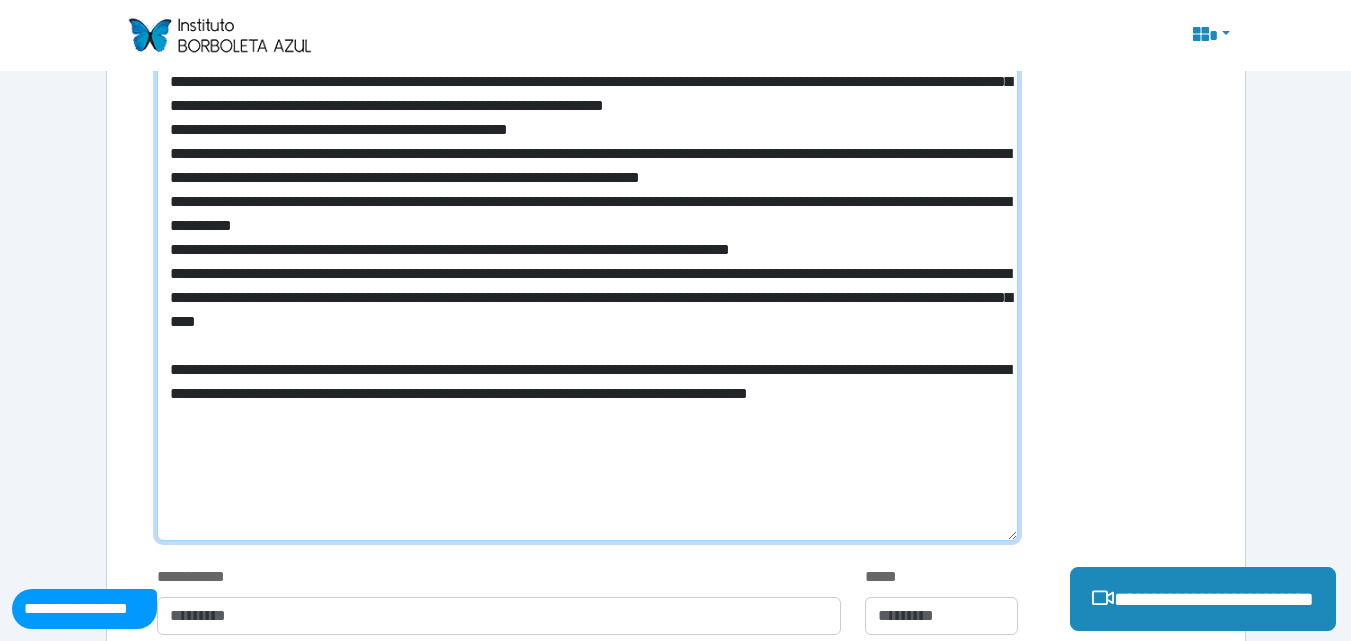 click at bounding box center [587, 158] 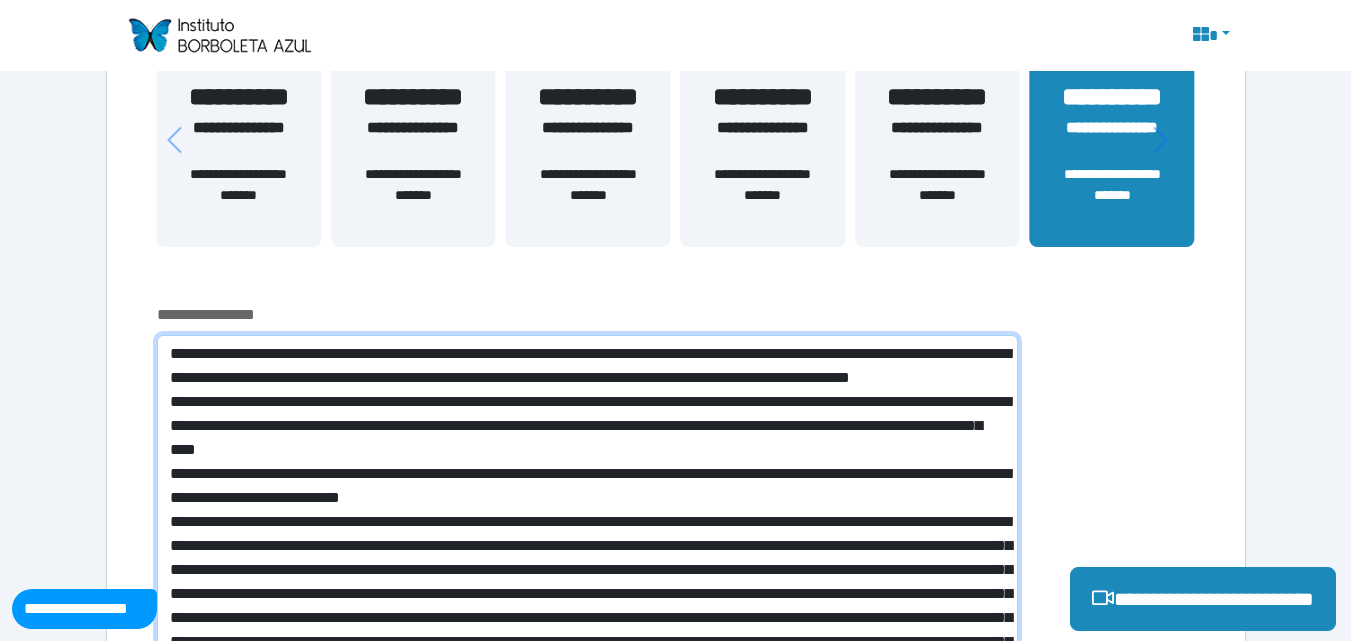 click at bounding box center (587, 718) 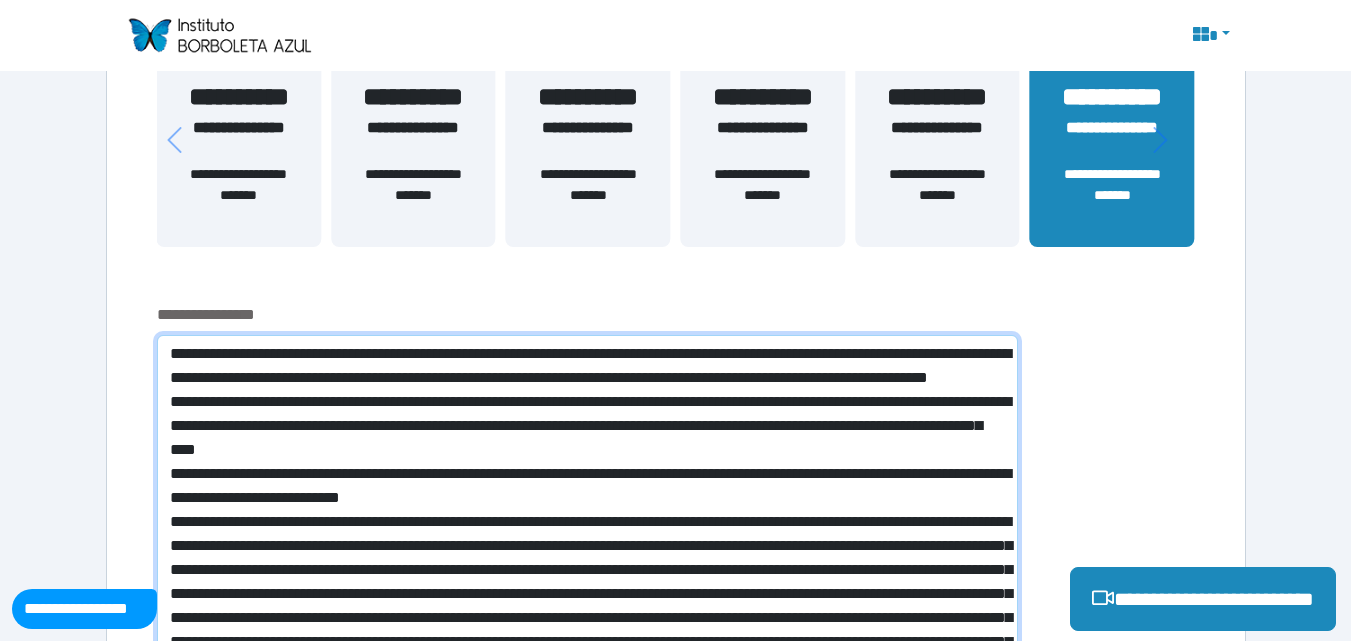 click at bounding box center (587, 718) 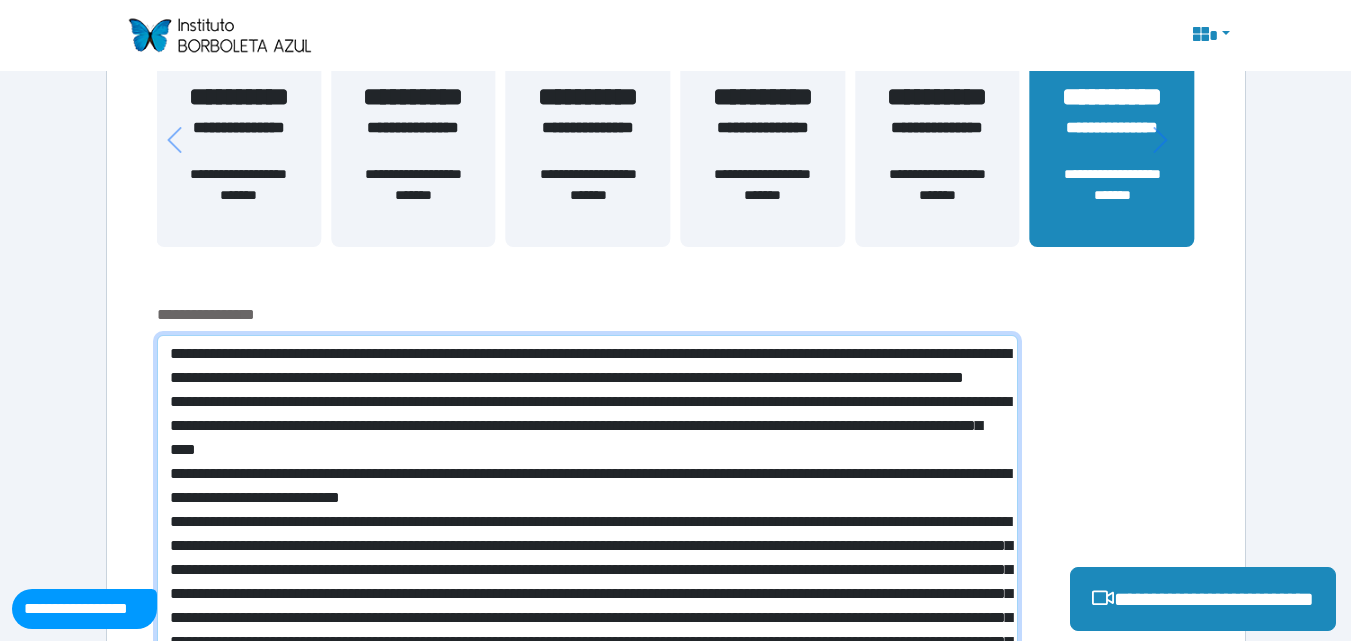 click at bounding box center [587, 718] 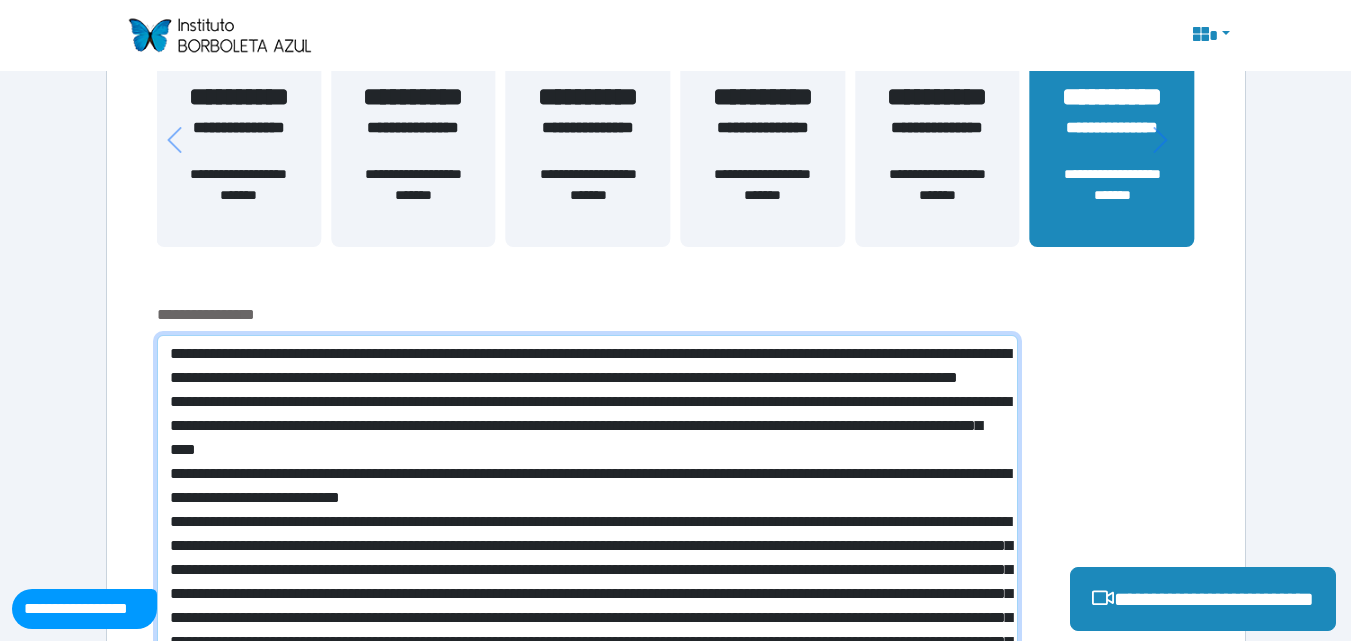 click at bounding box center (587, 718) 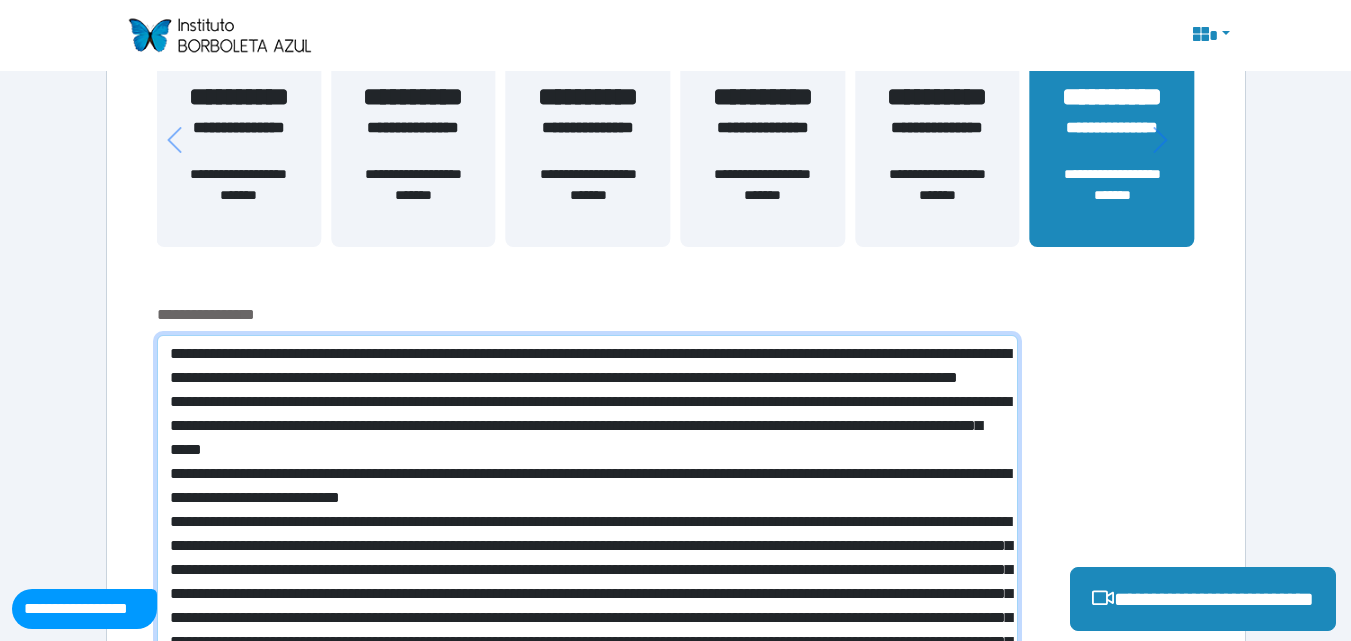 click at bounding box center [587, 718] 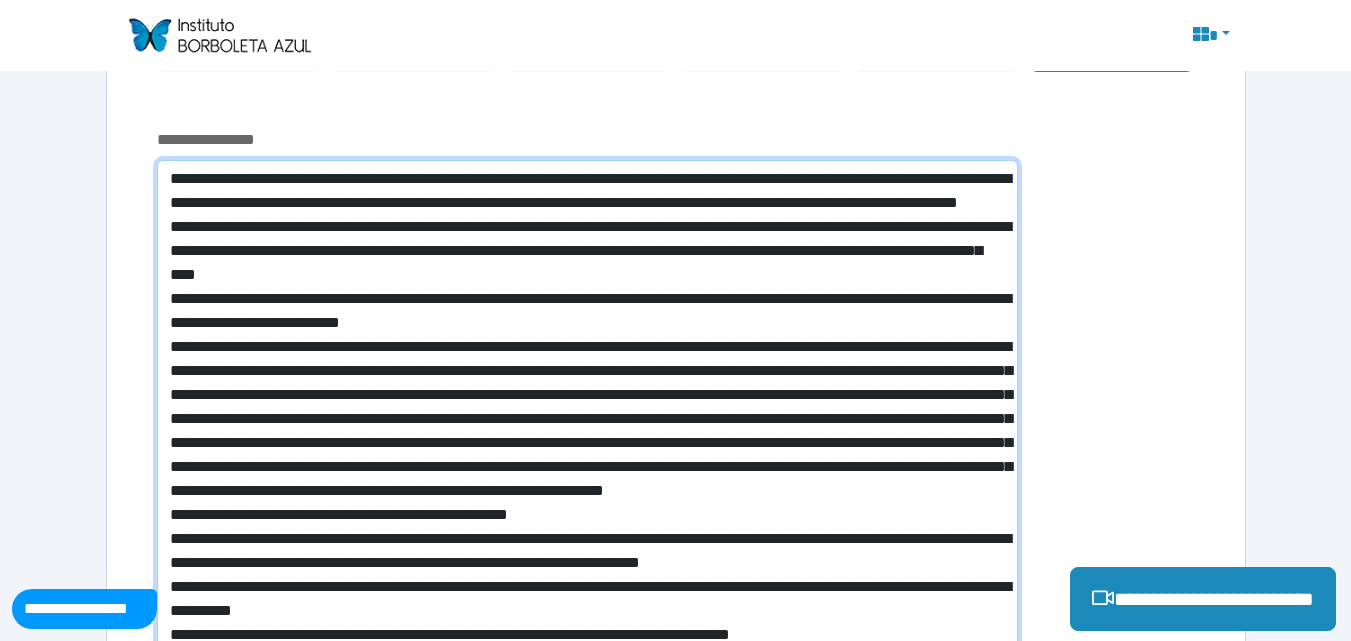scroll, scrollTop: 664, scrollLeft: 0, axis: vertical 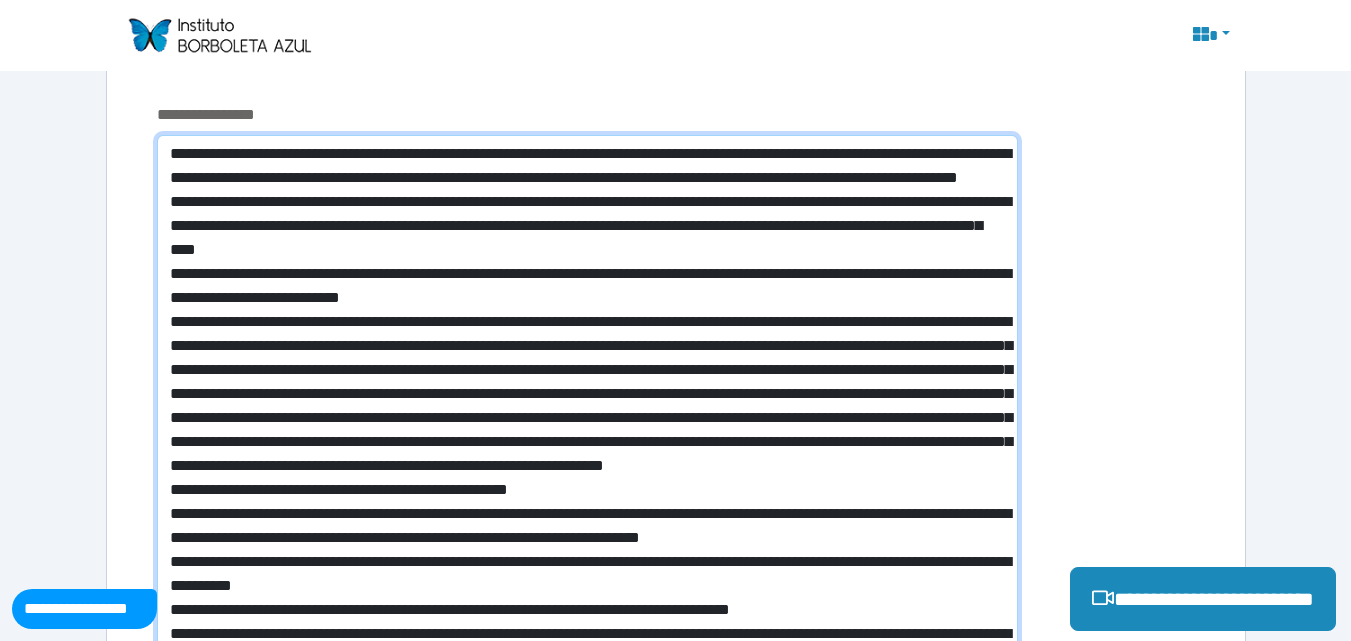 click at bounding box center (587, 518) 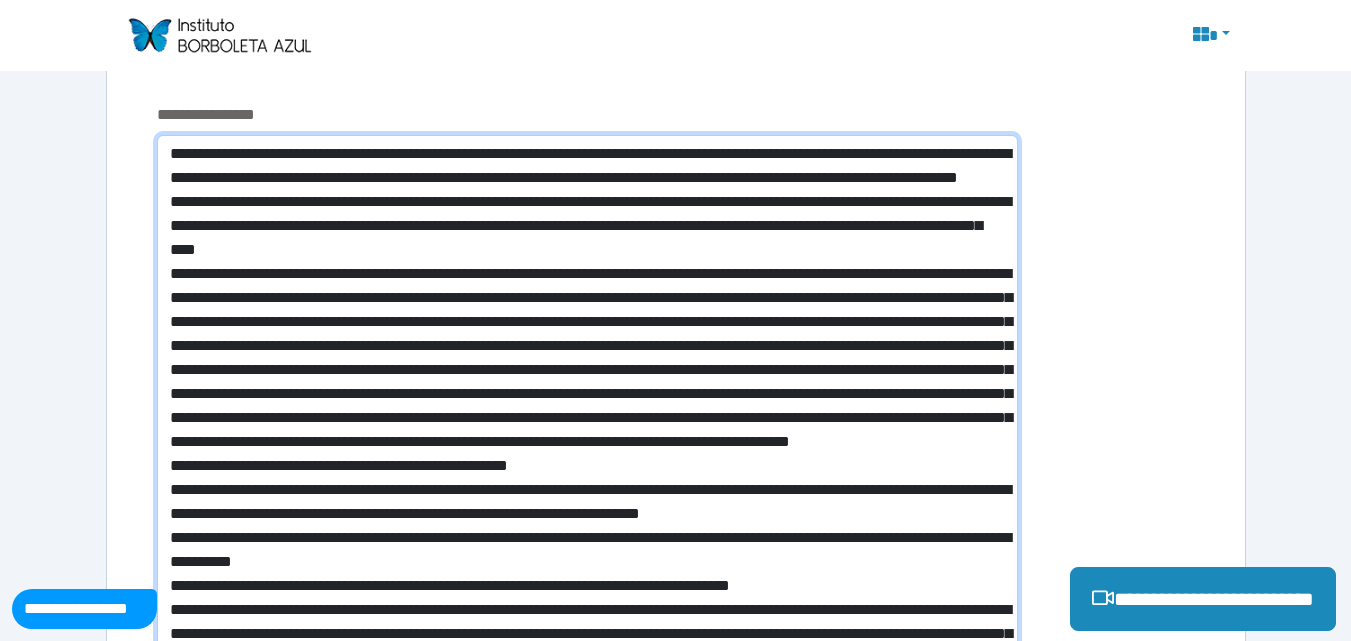 click at bounding box center (587, 506) 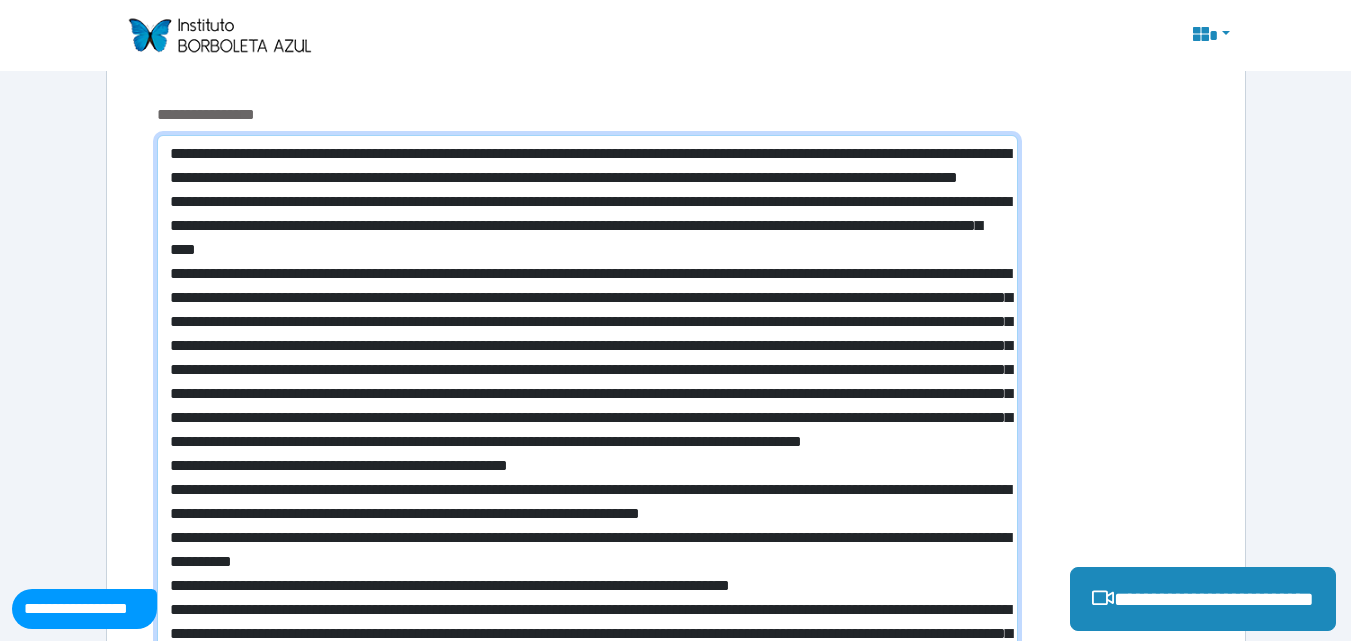 click at bounding box center [587, 506] 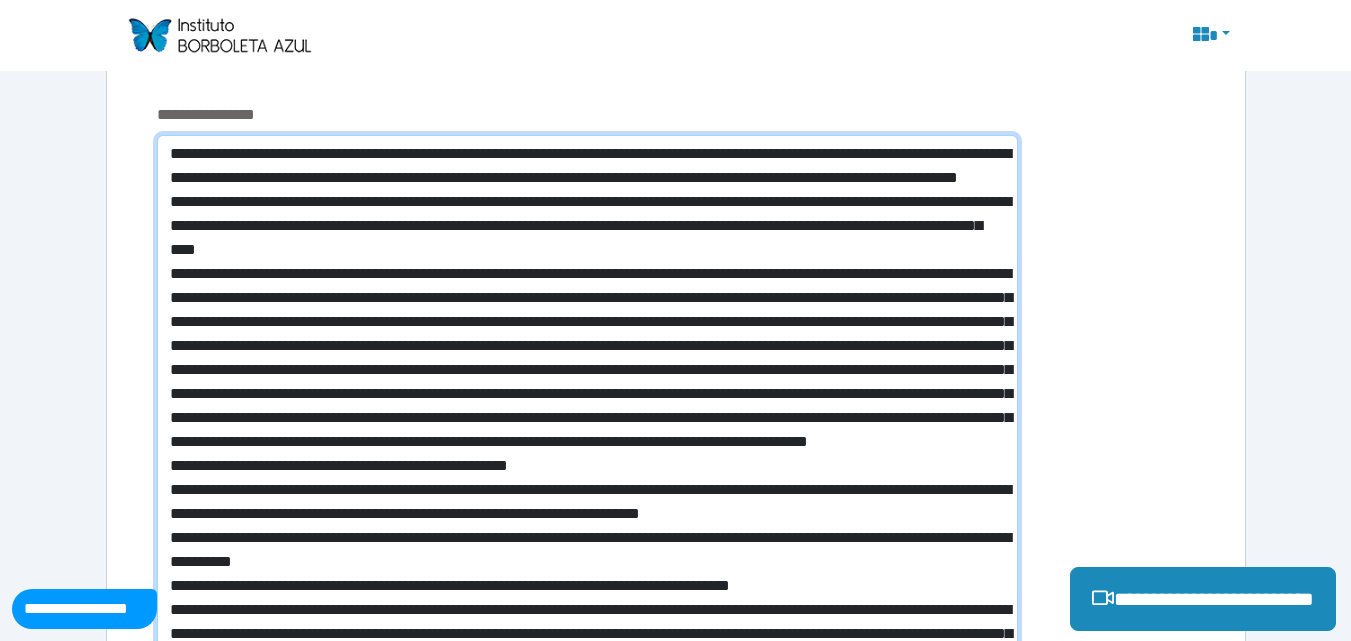 click at bounding box center [587, 506] 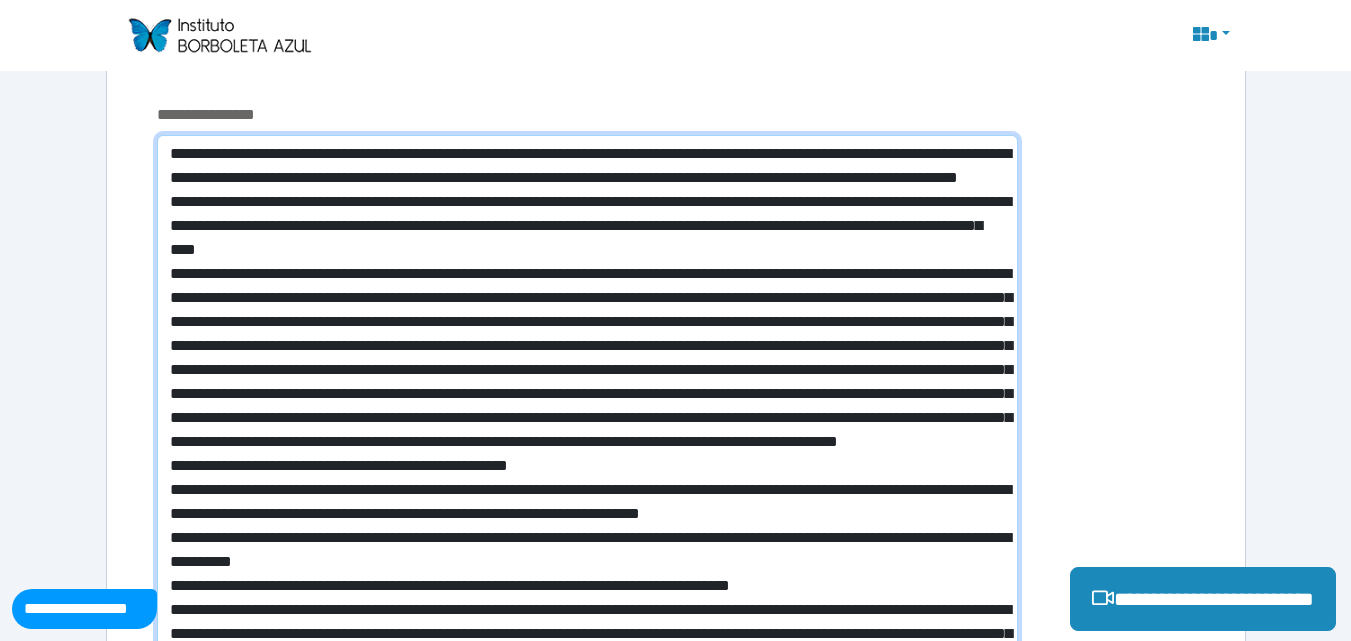 click at bounding box center [587, 518] 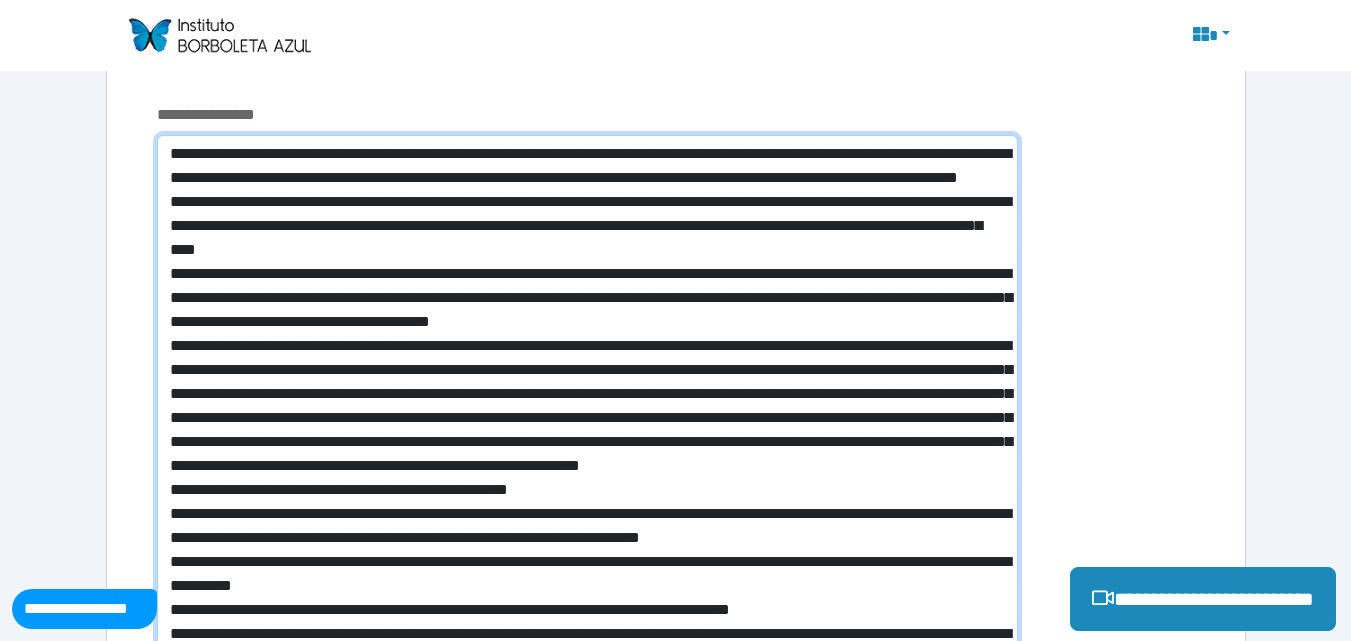 click at bounding box center (587, 518) 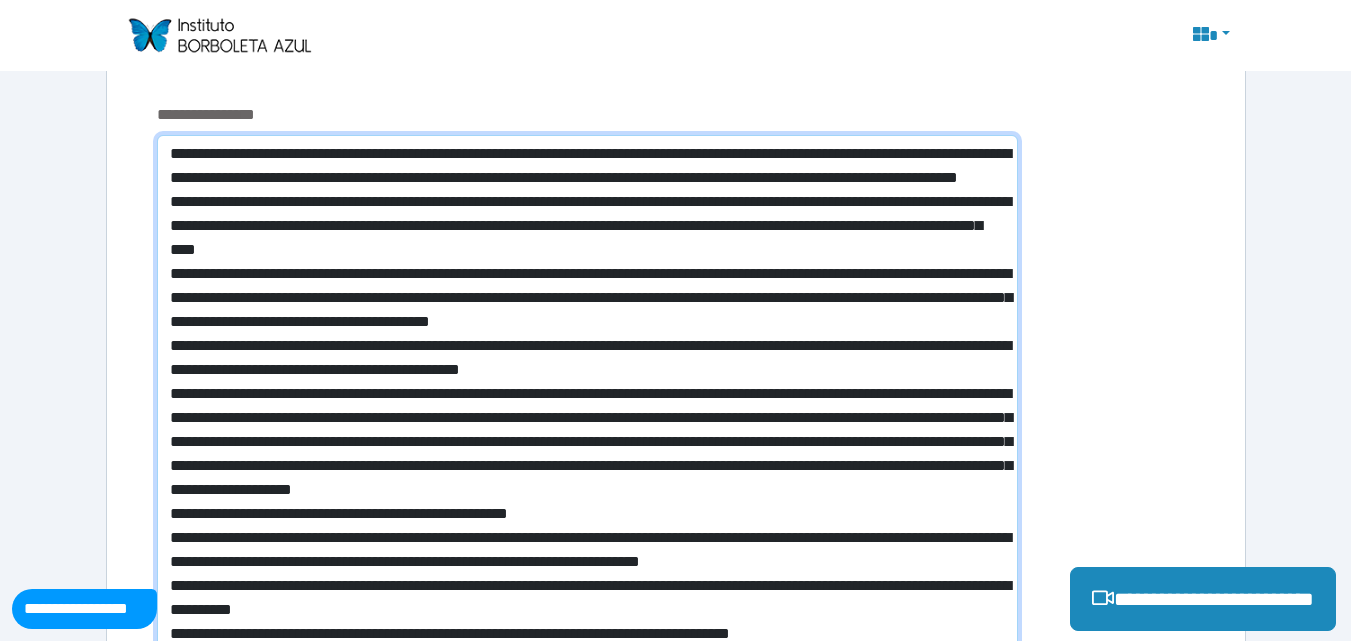 click at bounding box center (587, 518) 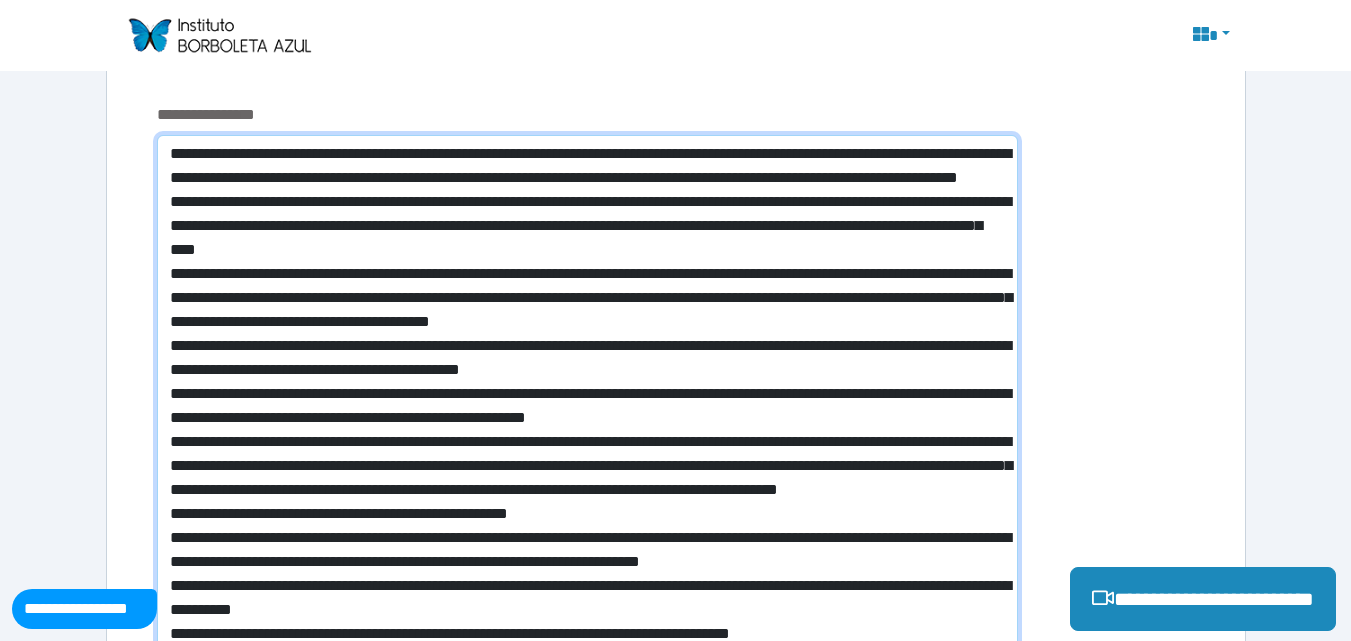 click at bounding box center [587, 518] 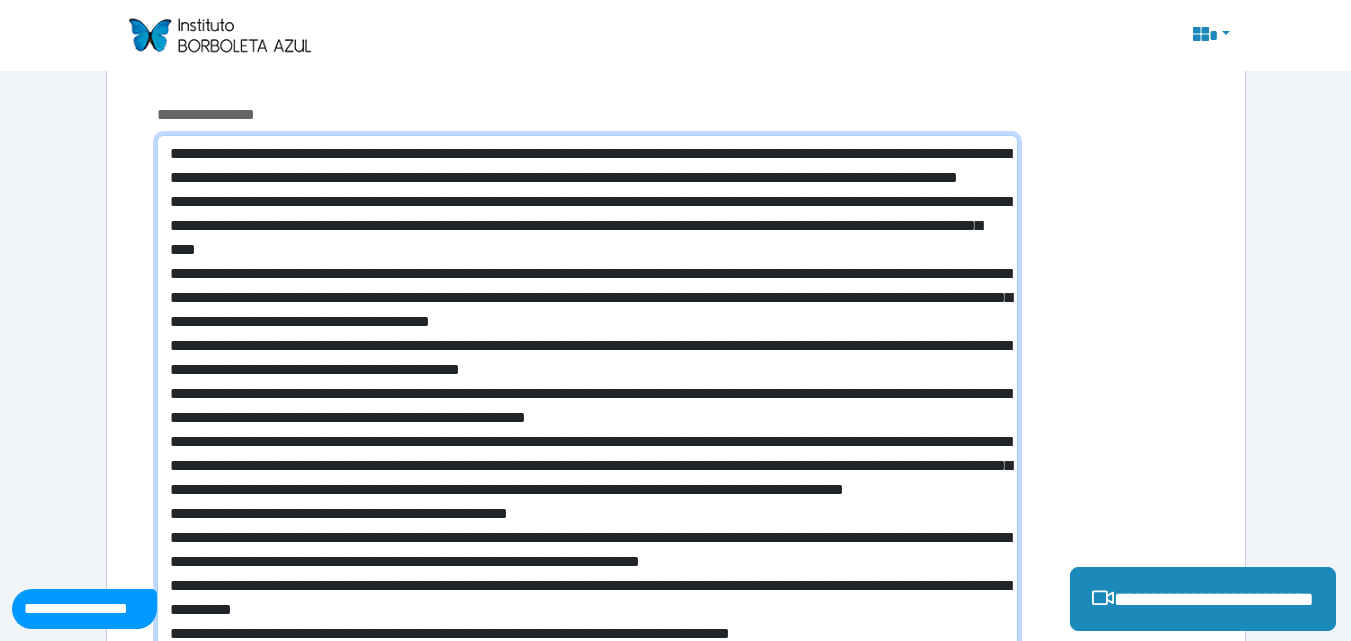 click at bounding box center [587, 518] 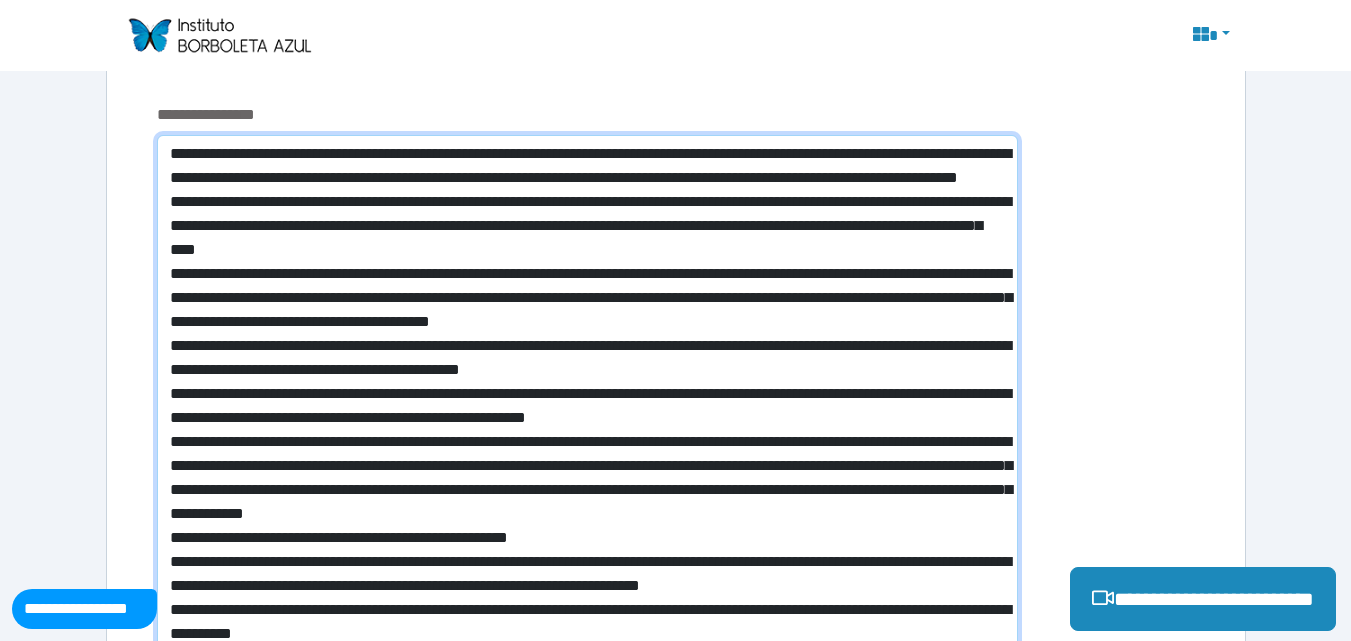 click at bounding box center [587, 530] 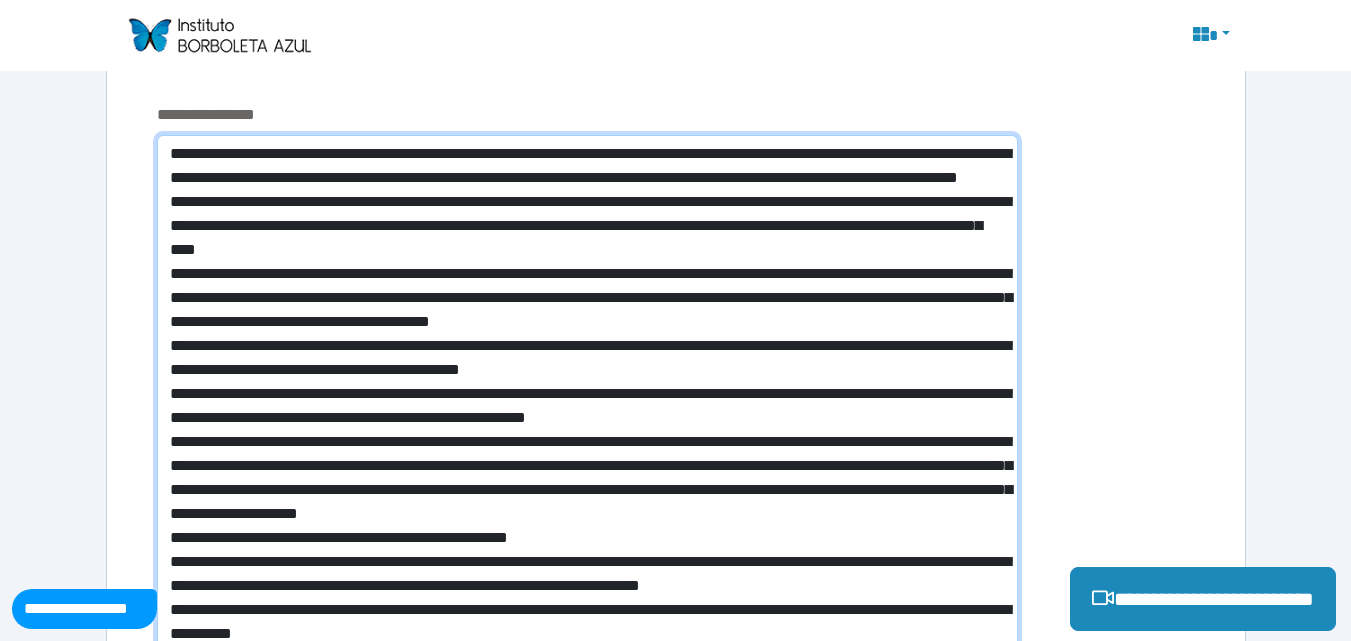 click at bounding box center [587, 530] 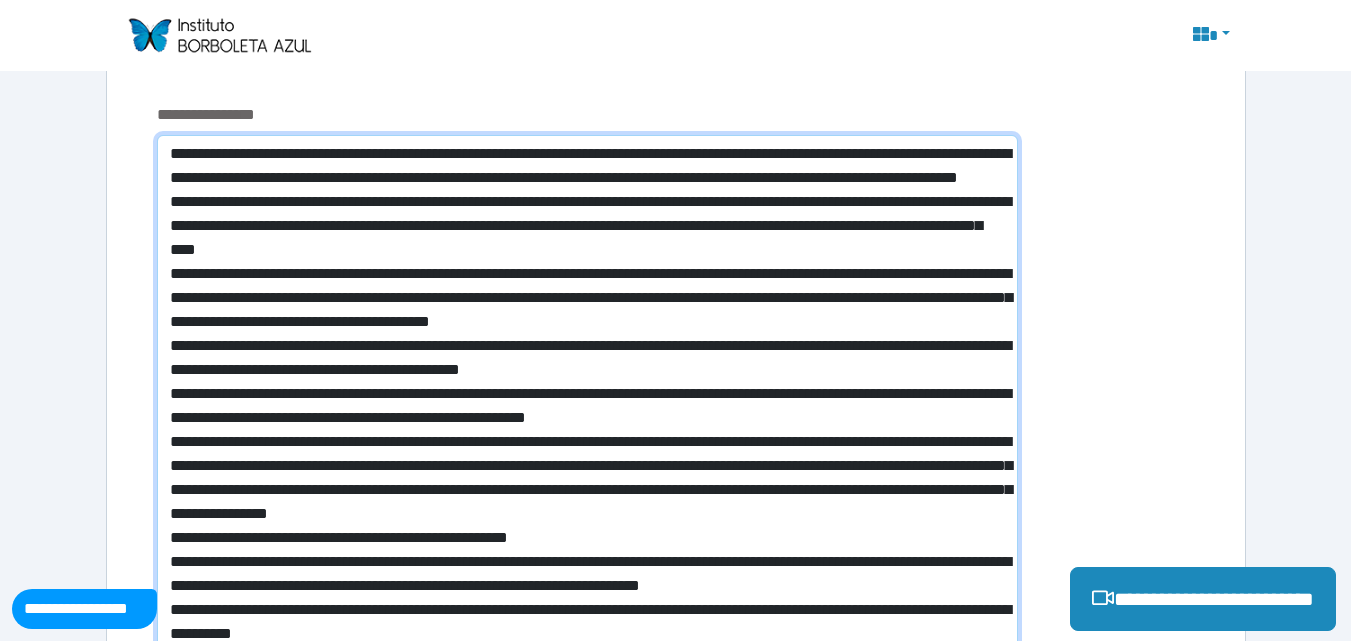 click at bounding box center (587, 530) 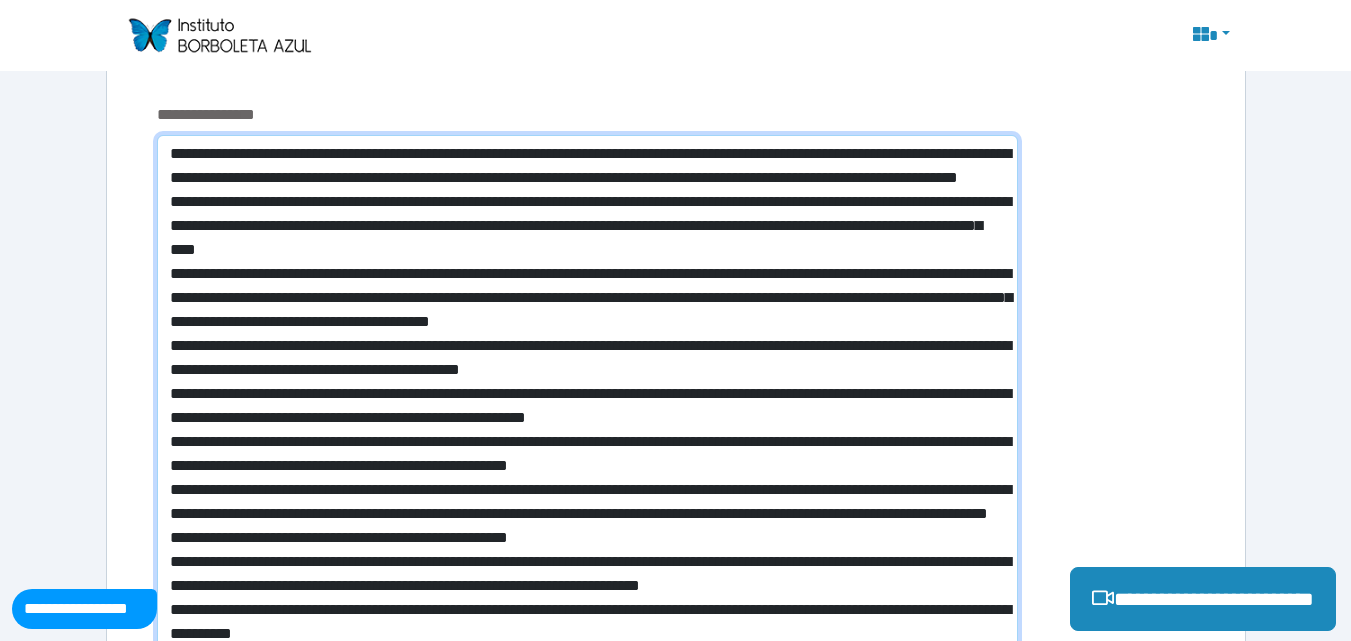 click at bounding box center [587, 530] 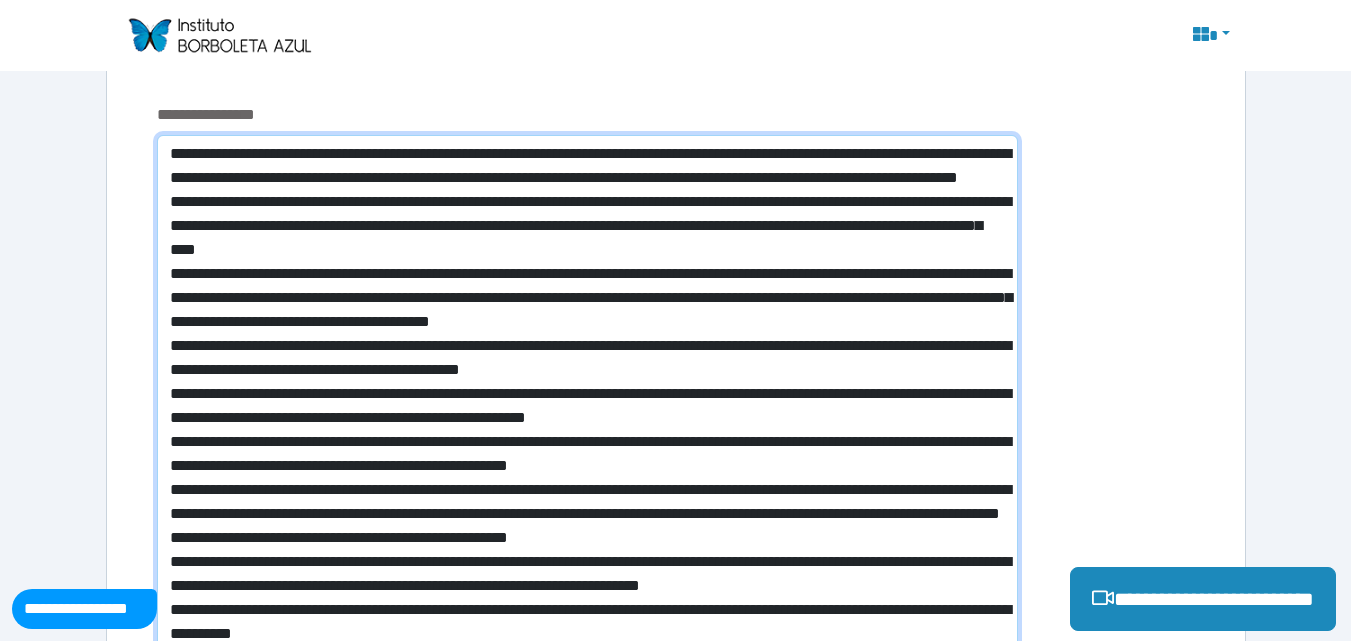 click at bounding box center [587, 530] 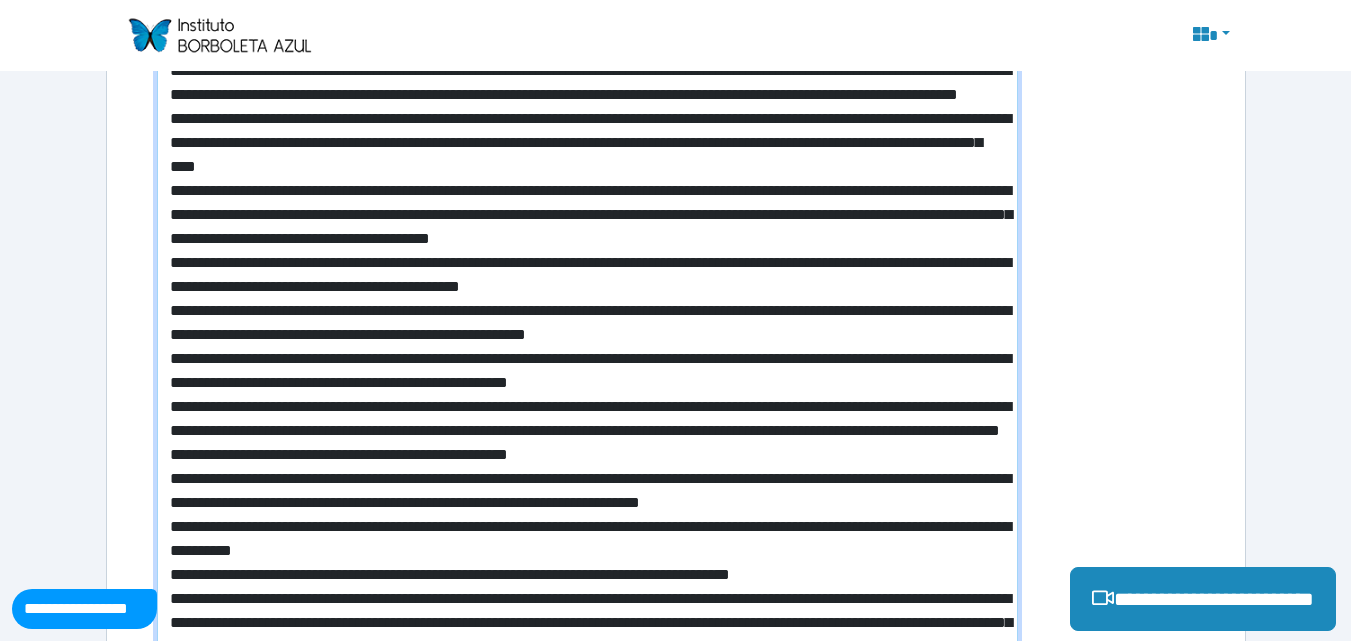 scroll, scrollTop: 784, scrollLeft: 0, axis: vertical 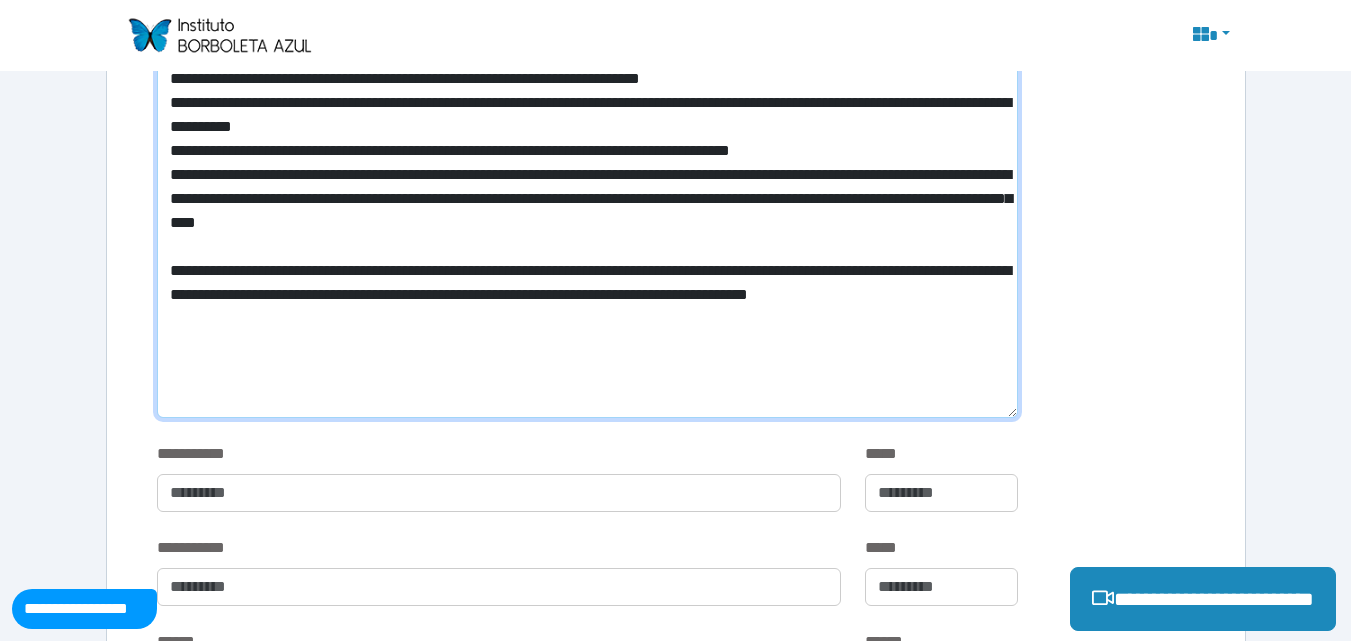 click at bounding box center (587, 23) 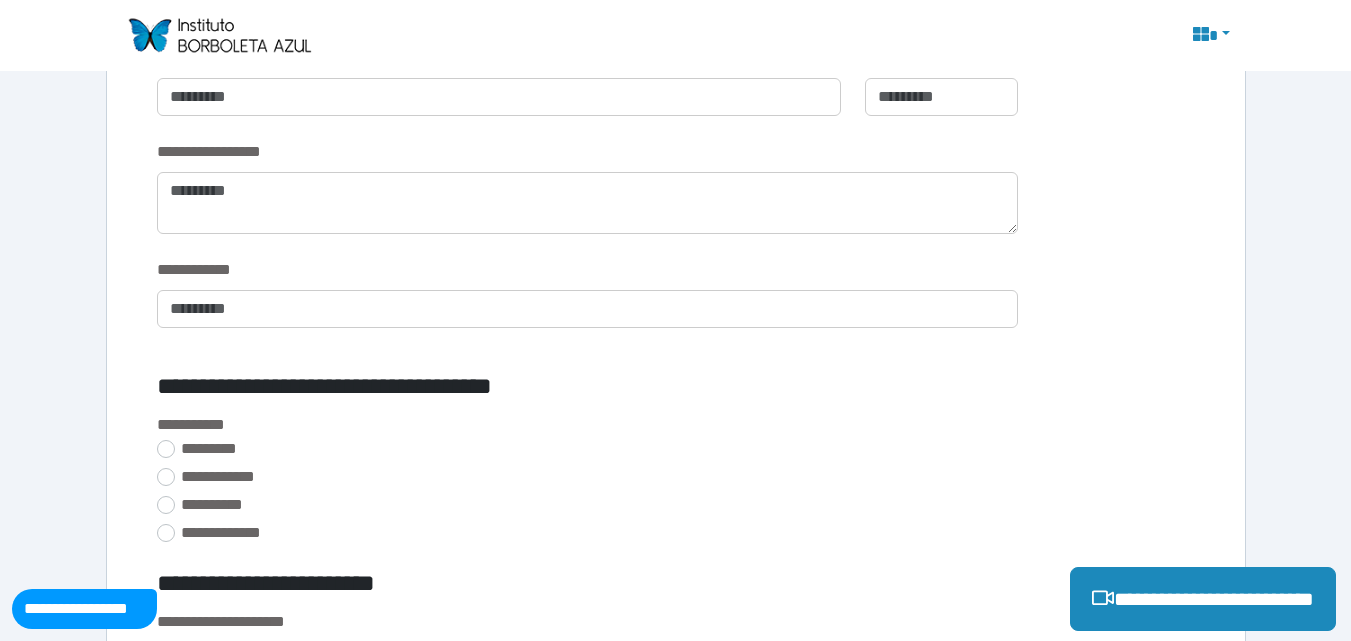 scroll, scrollTop: 2291, scrollLeft: 0, axis: vertical 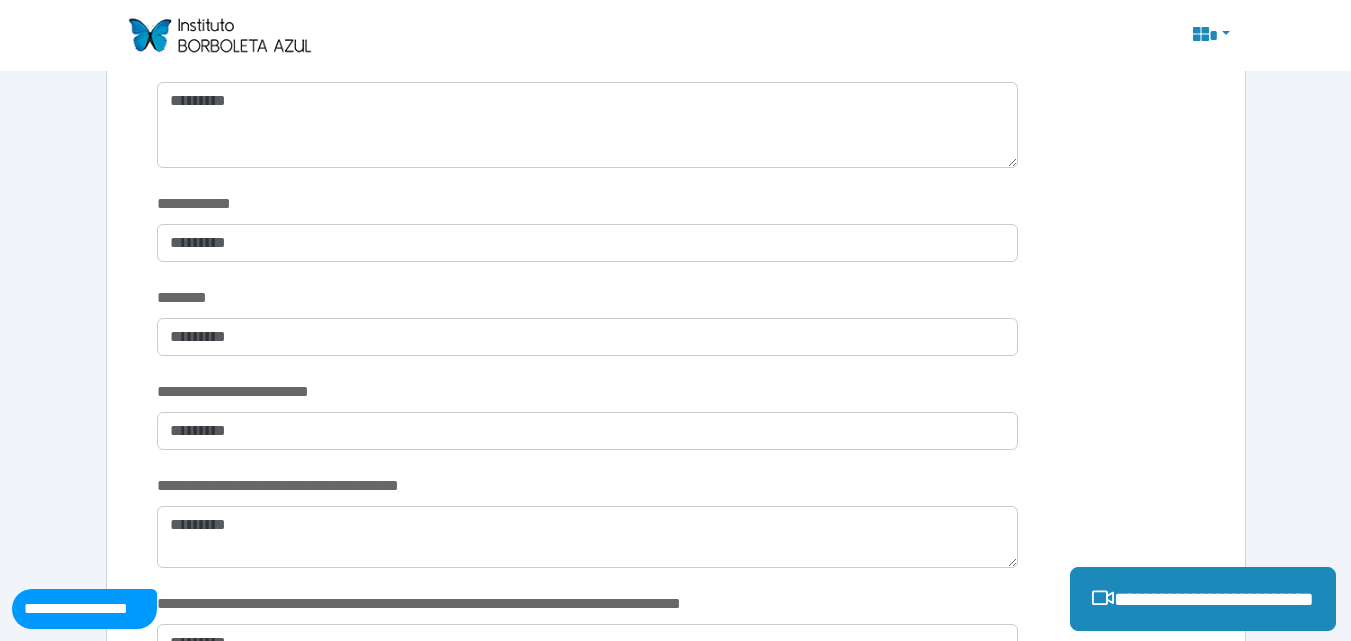 type on "**********" 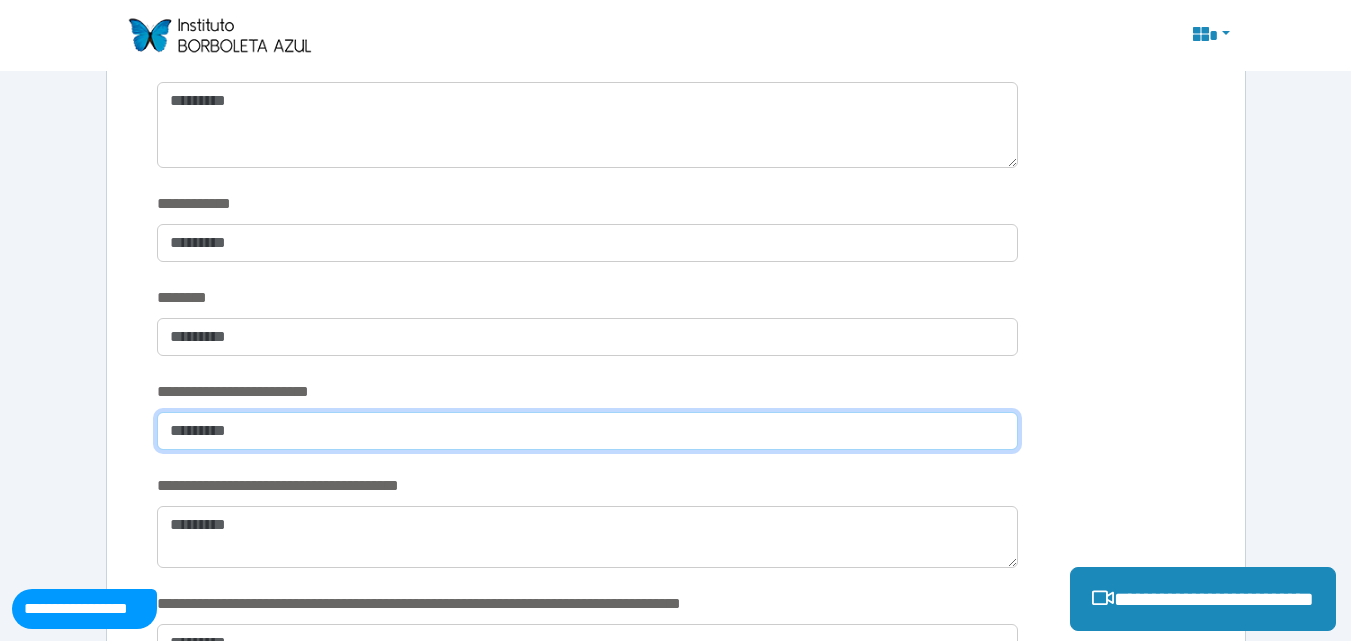 click at bounding box center (587, 431) 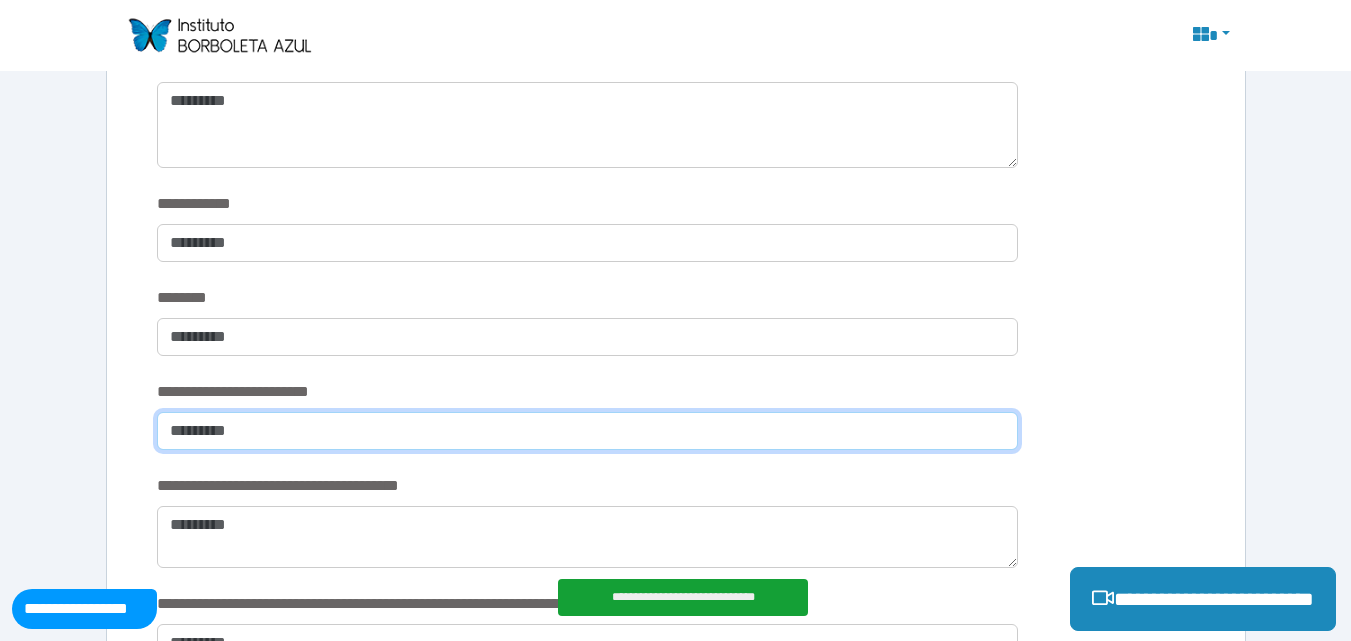 click at bounding box center (587, 431) 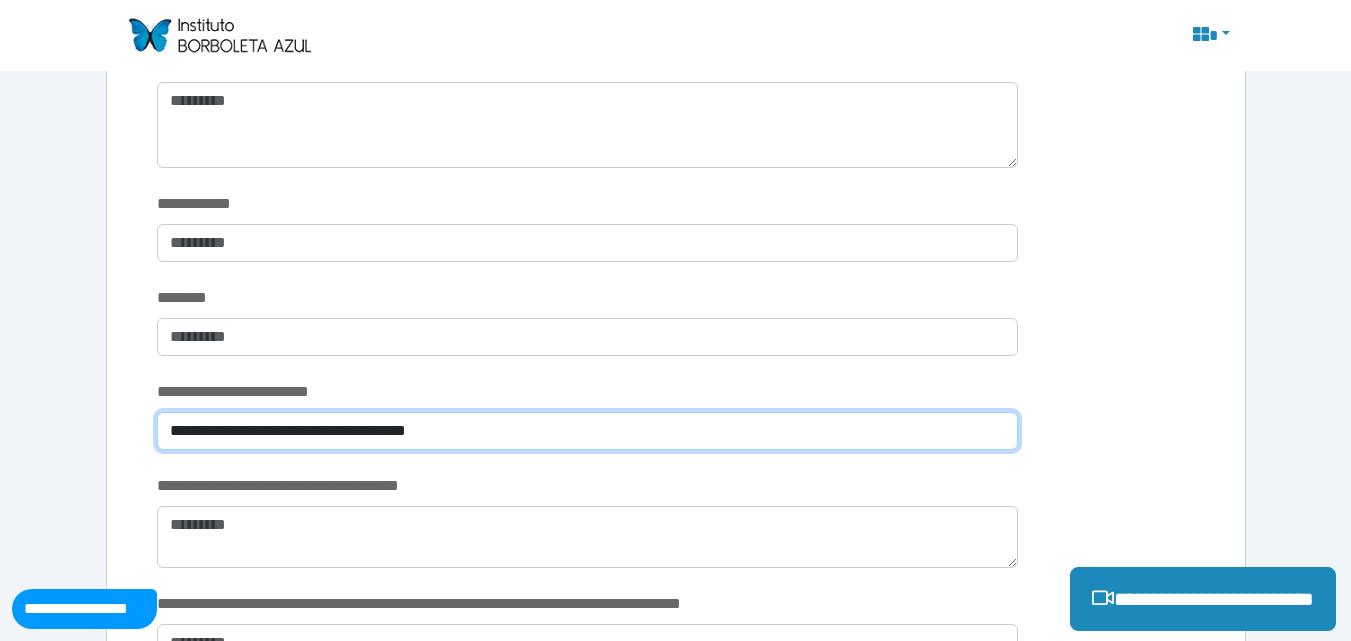 scroll, scrollTop: 2851, scrollLeft: 0, axis: vertical 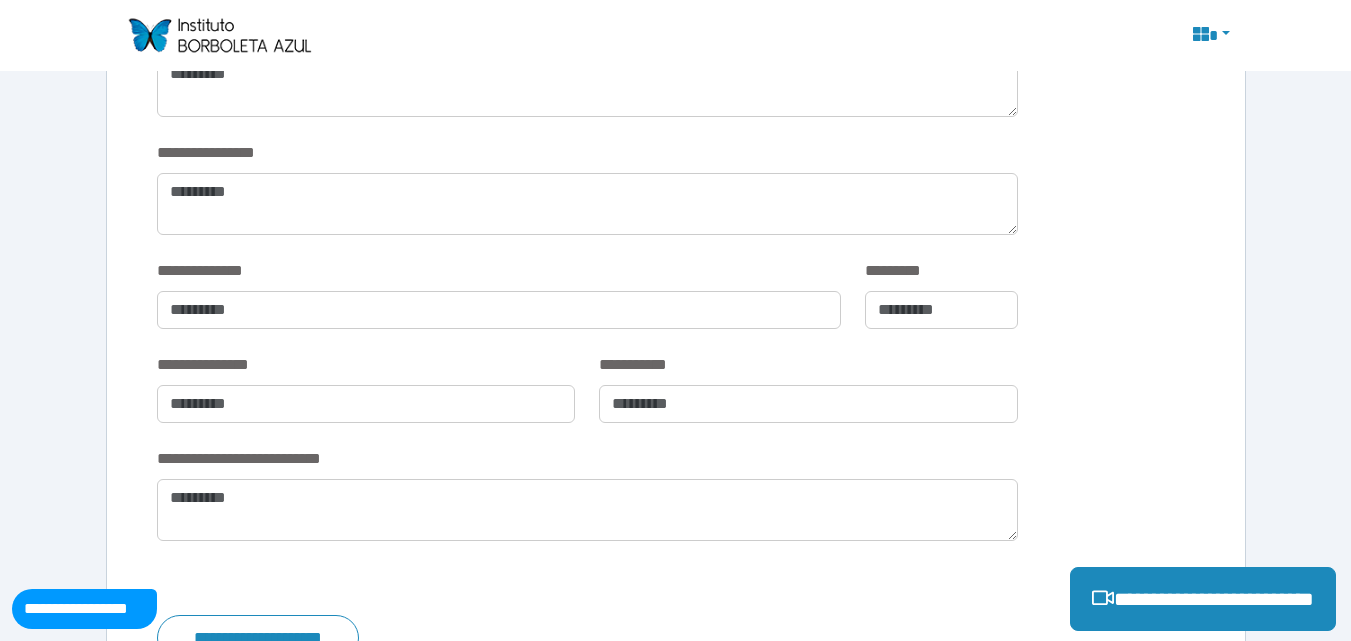 type on "**********" 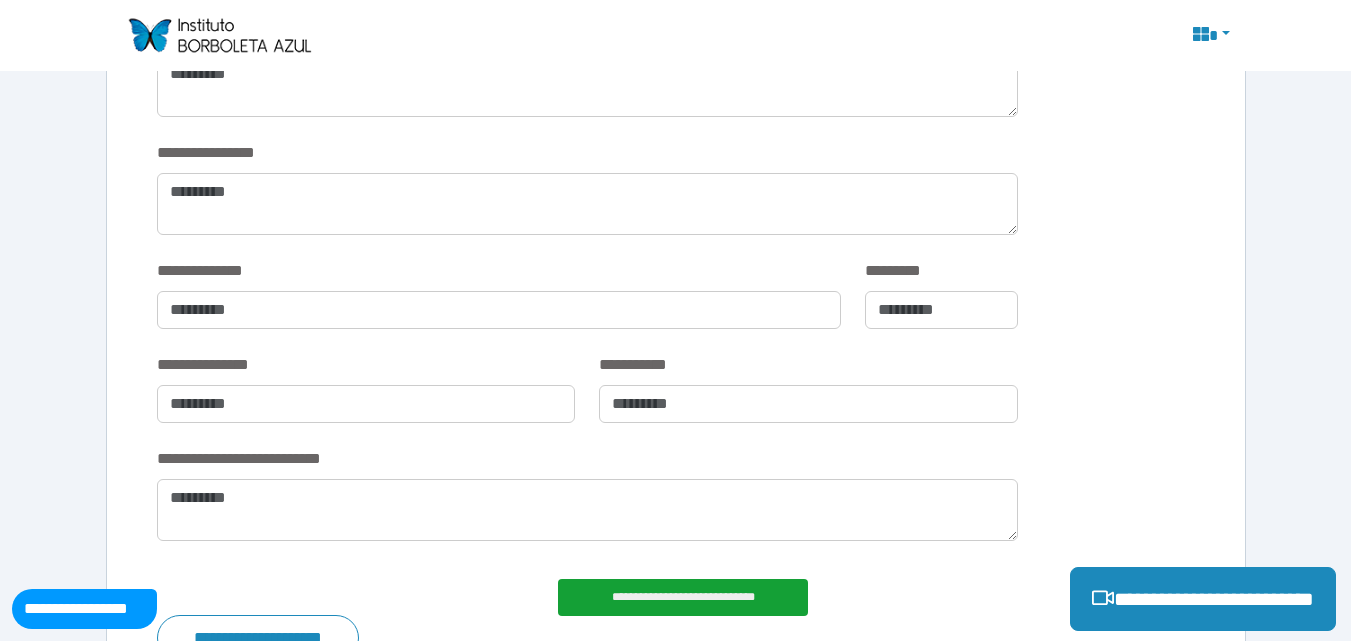 scroll, scrollTop: 3451, scrollLeft: 0, axis: vertical 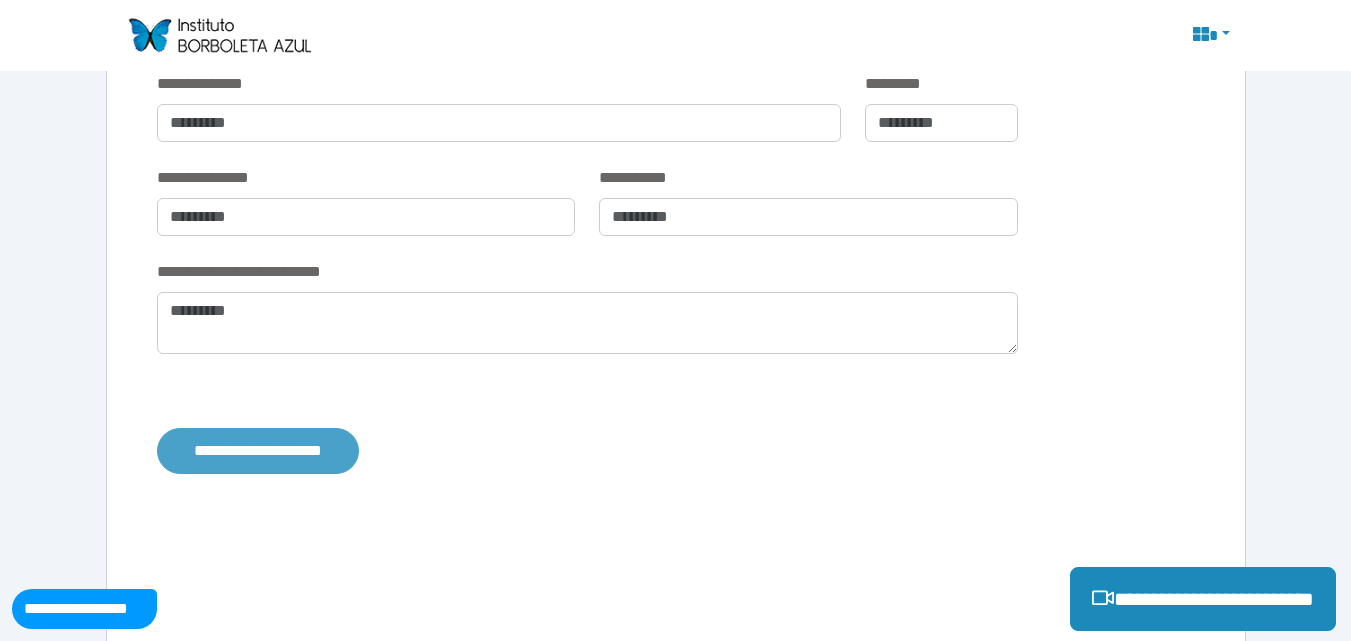 click on "**********" at bounding box center [258, 451] 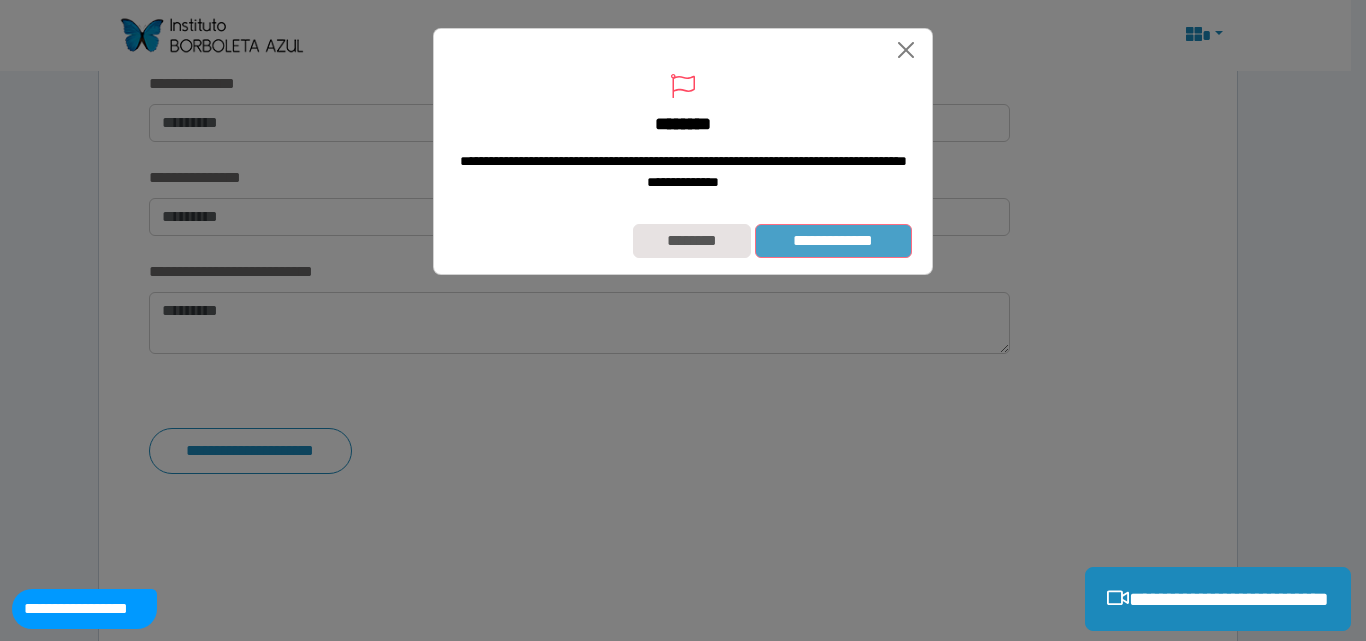 click on "**********" at bounding box center [833, 241] 